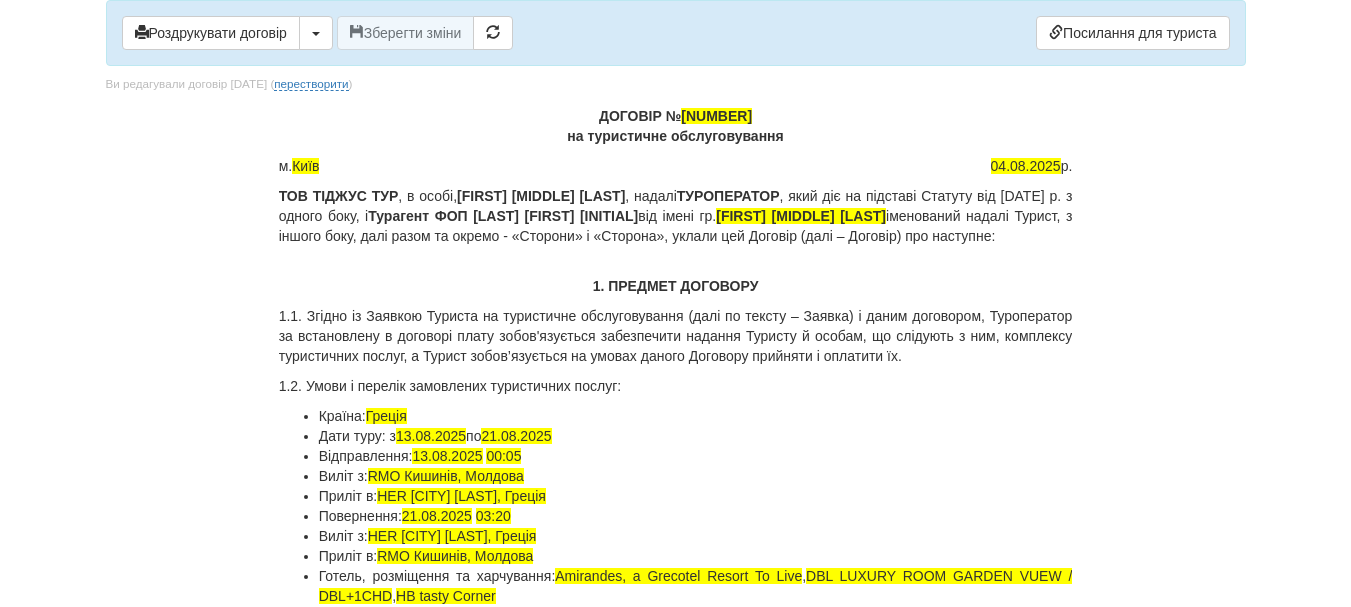 scroll, scrollTop: 400, scrollLeft: 0, axis: vertical 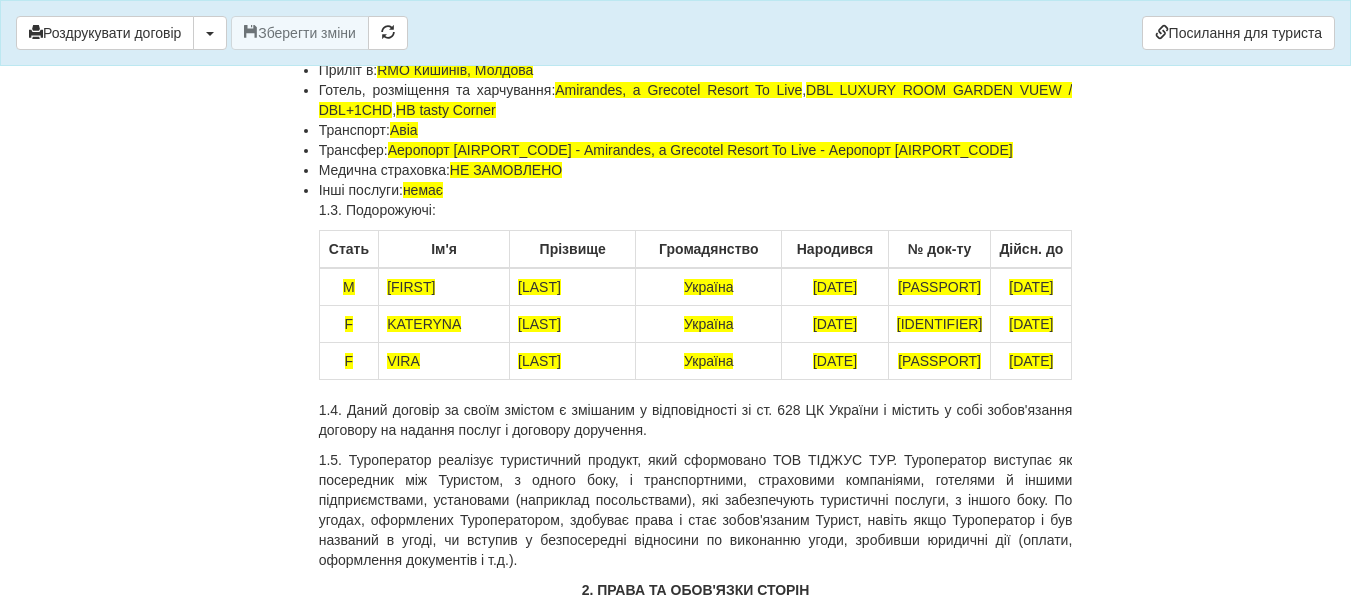 click on "[FIRST]" at bounding box center (411, 287) 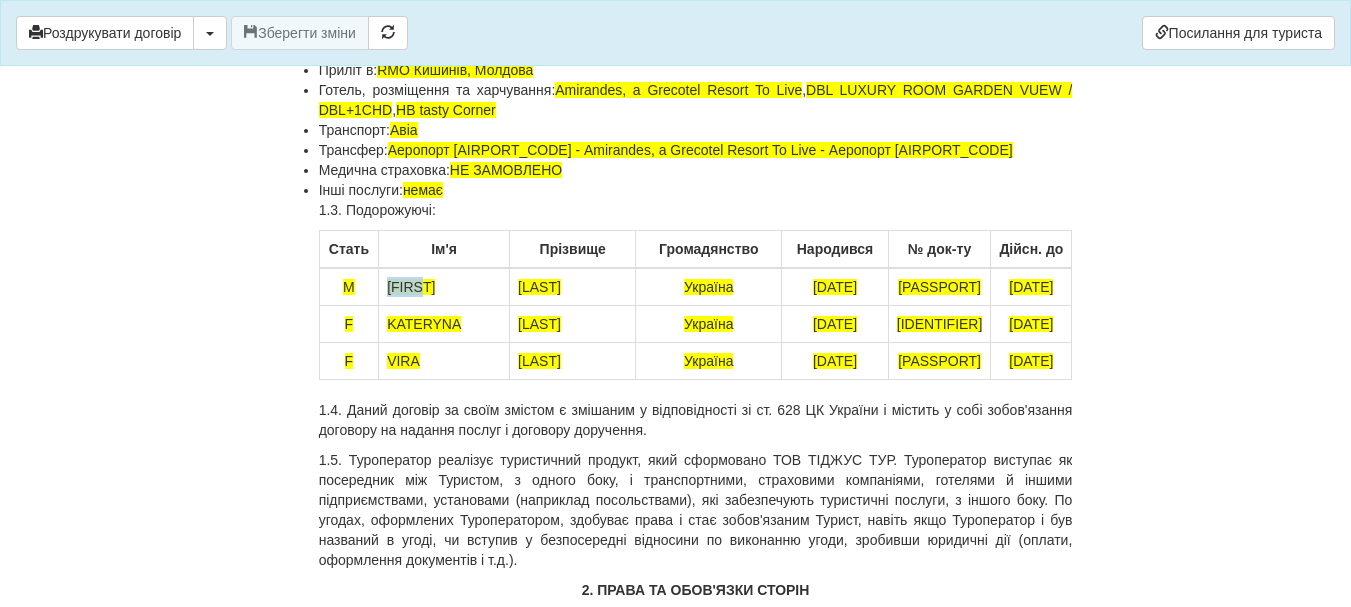 click on "[FIRST]" at bounding box center [411, 287] 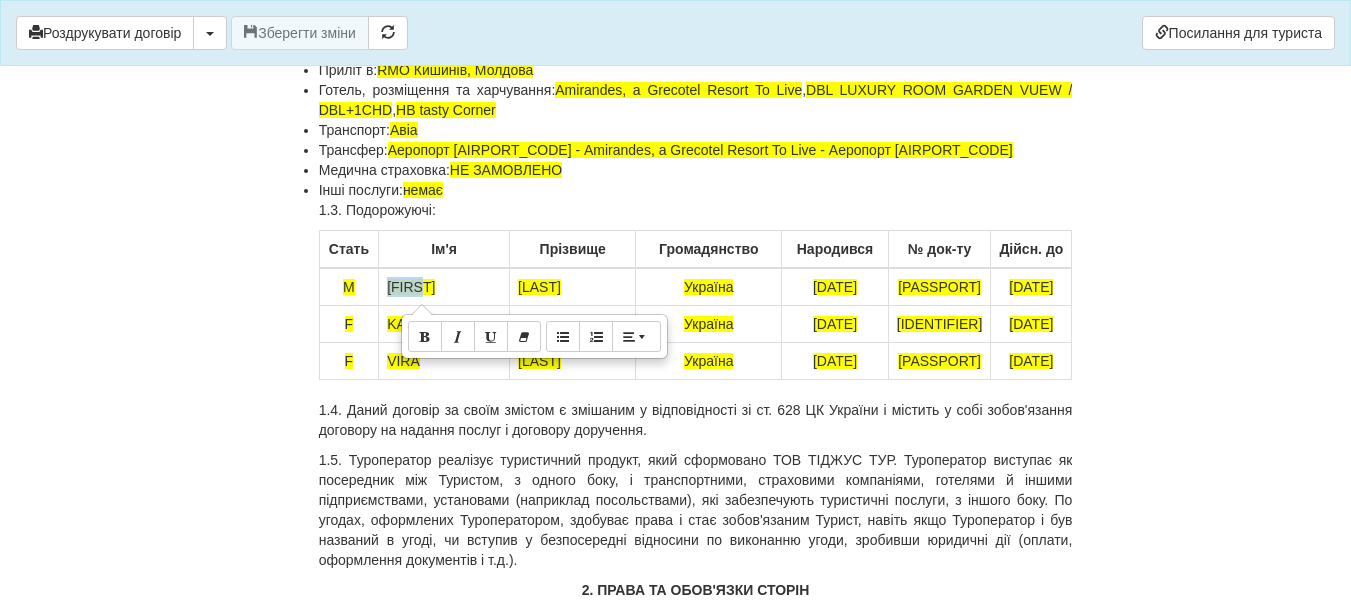 copy on "[FIRST]" 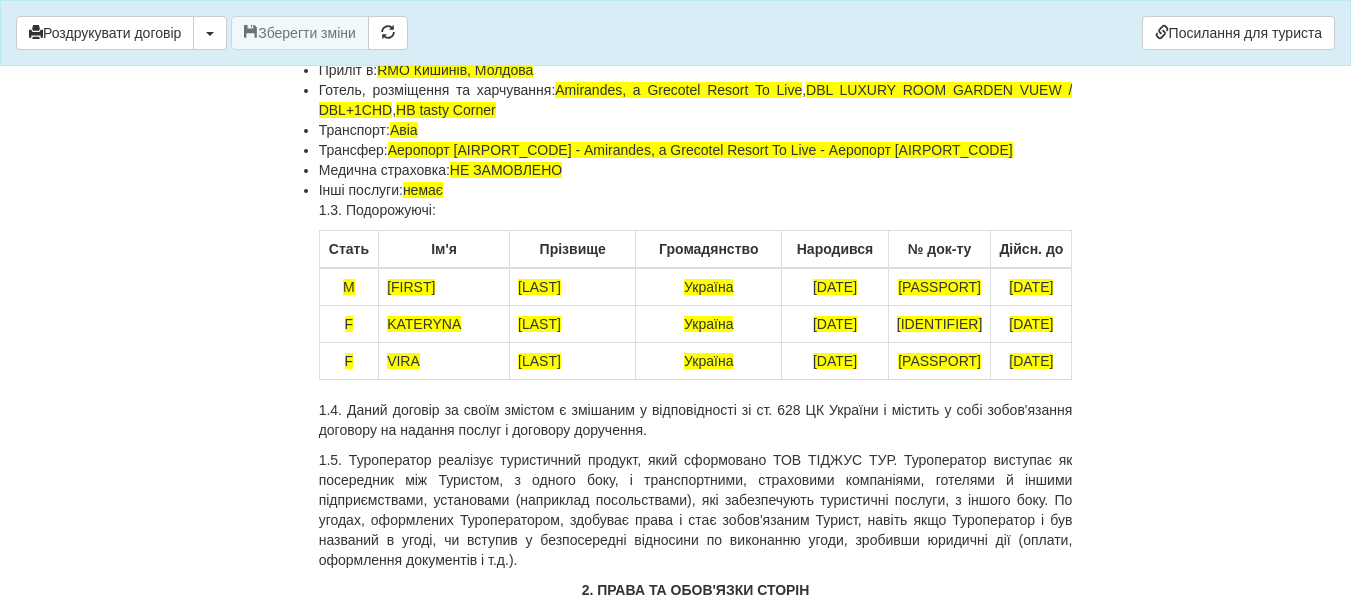 click on "[LAST]" at bounding box center [539, 287] 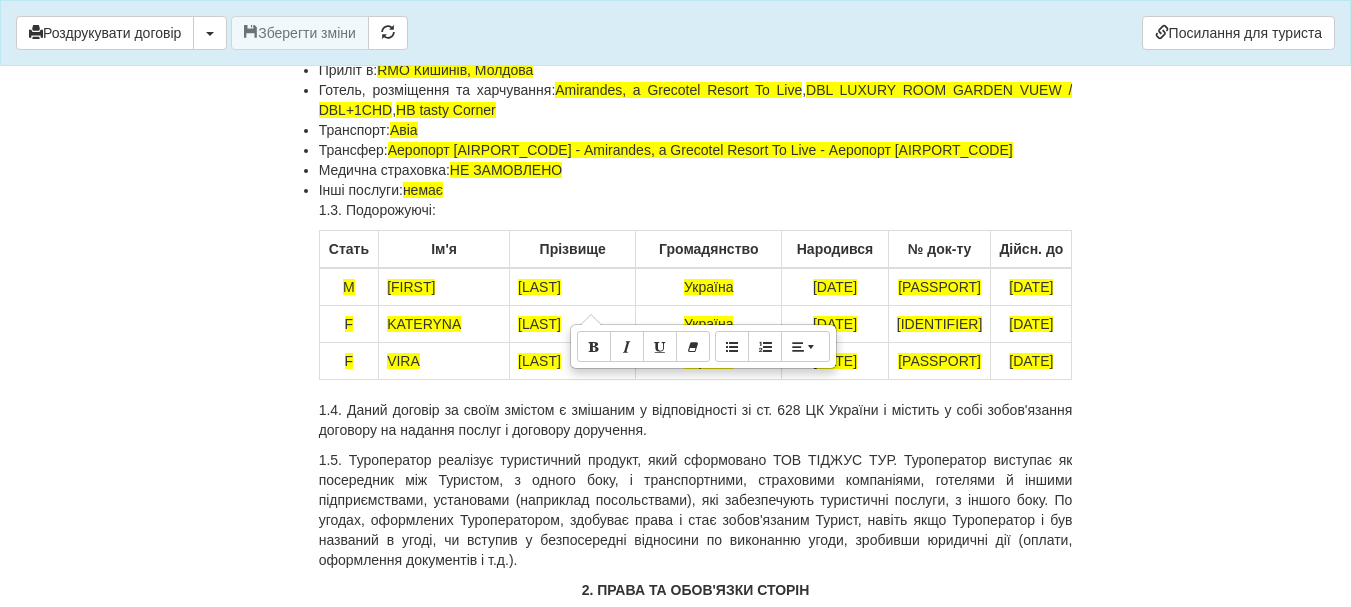 copy on "[LAST]" 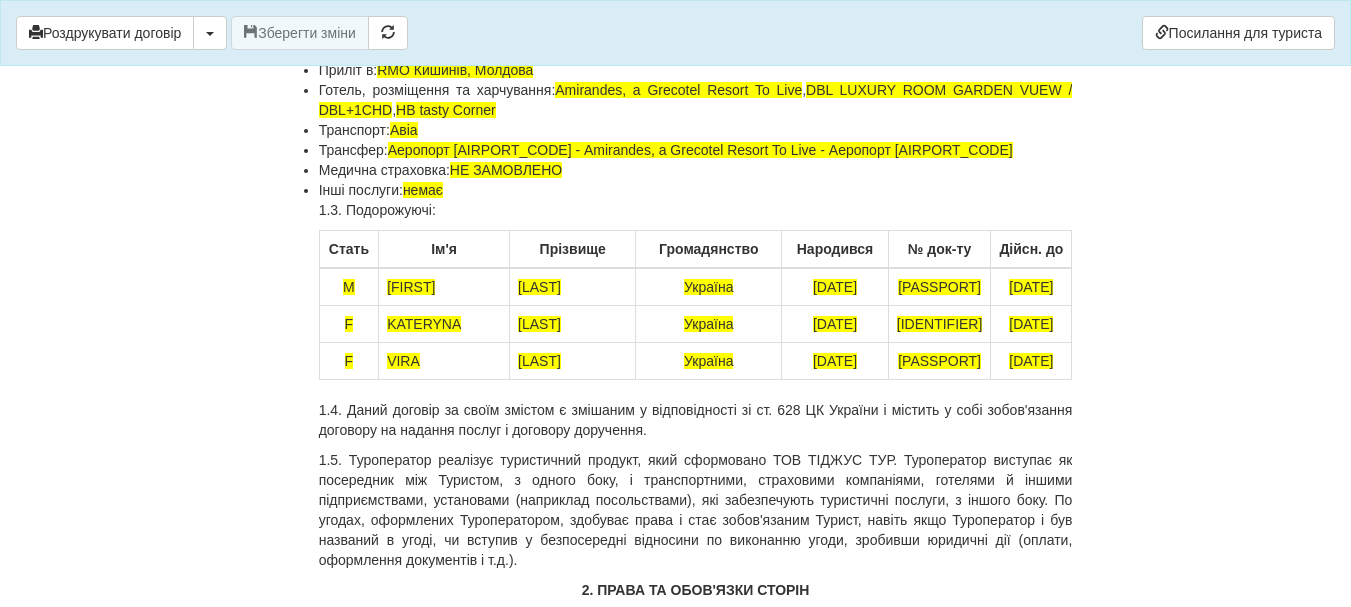 click on "KATERYNA" at bounding box center (424, 324) 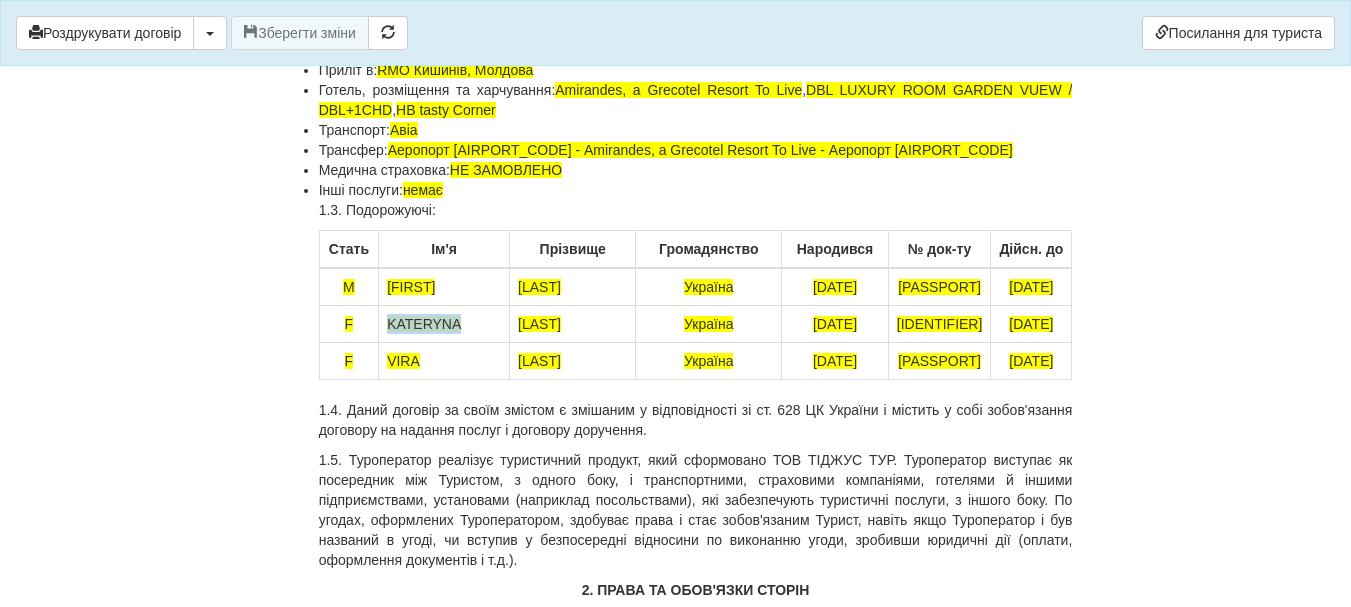 click on "KATERYNA" at bounding box center [424, 324] 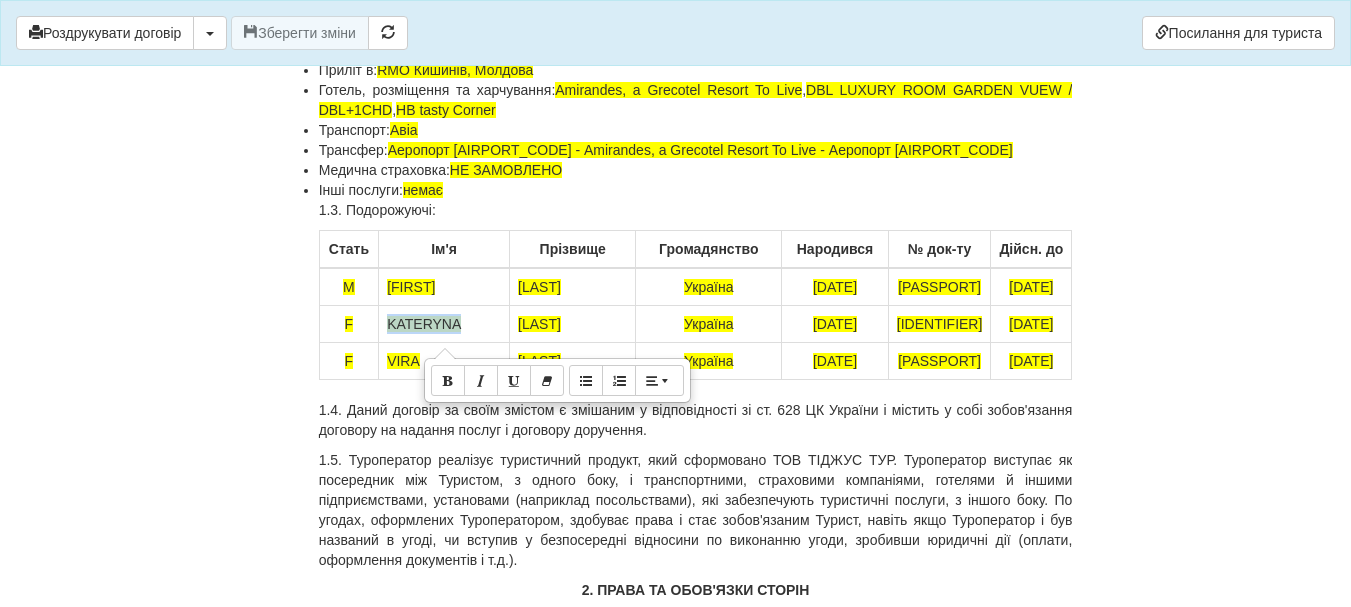 copy on "KATERYNA" 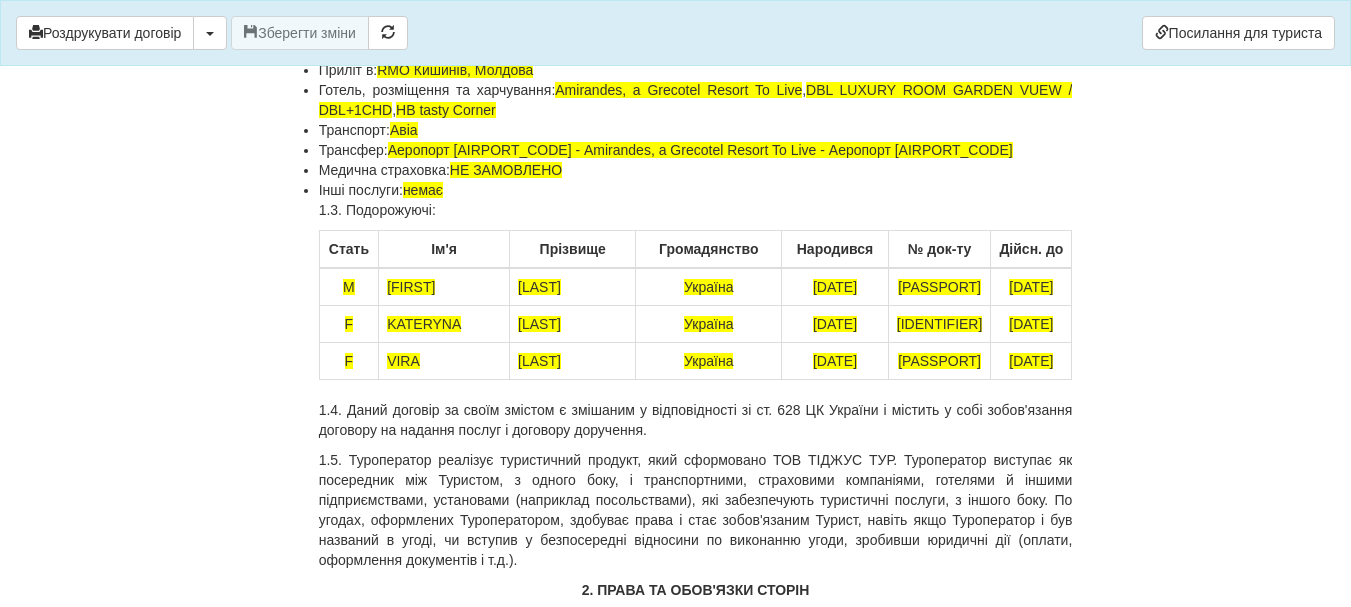 click on "VIRA" at bounding box center (403, 361) 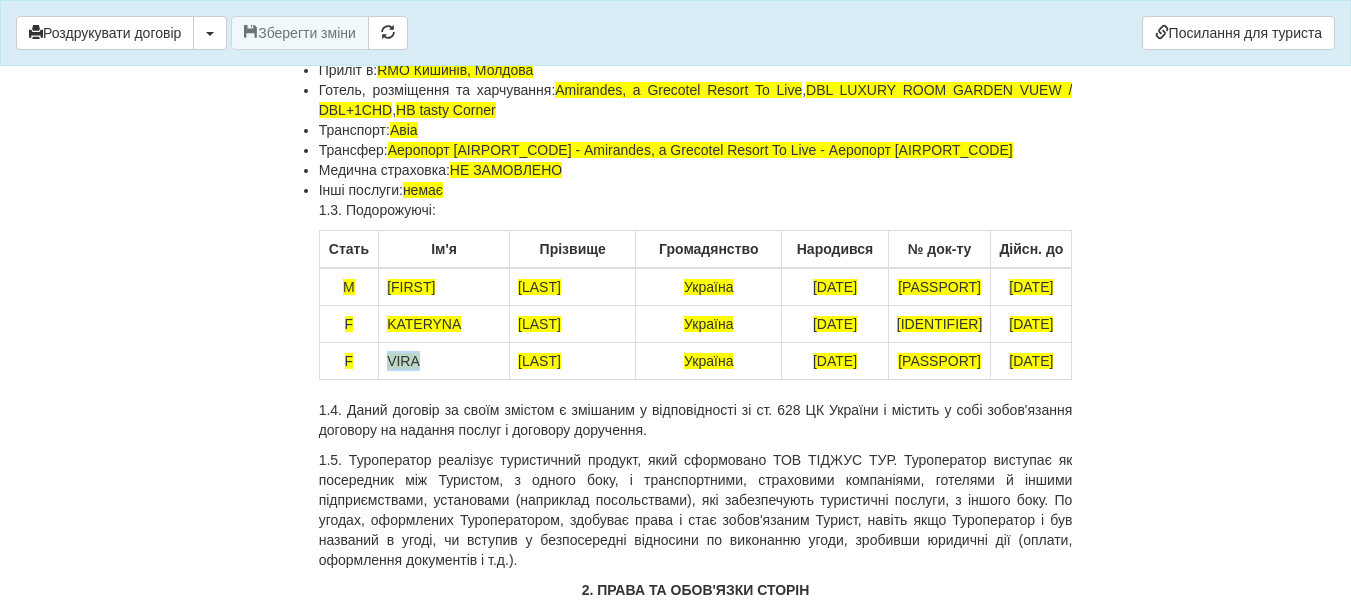 click on "VIRA" at bounding box center (403, 361) 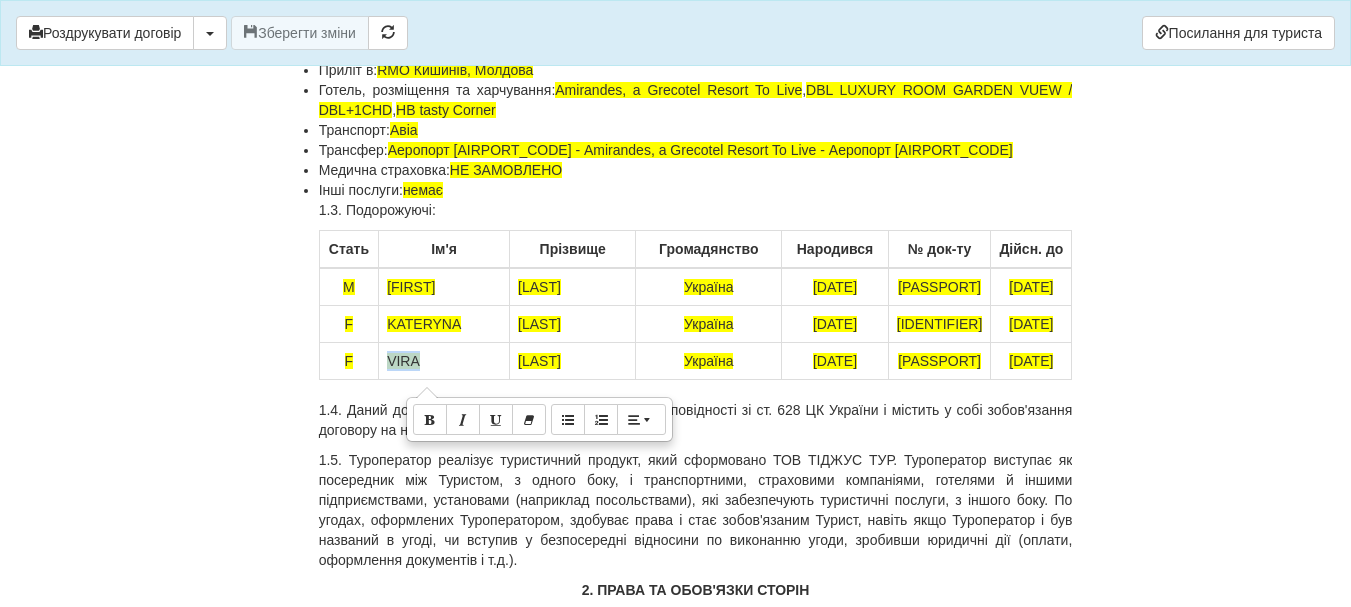 copy on "VIRA" 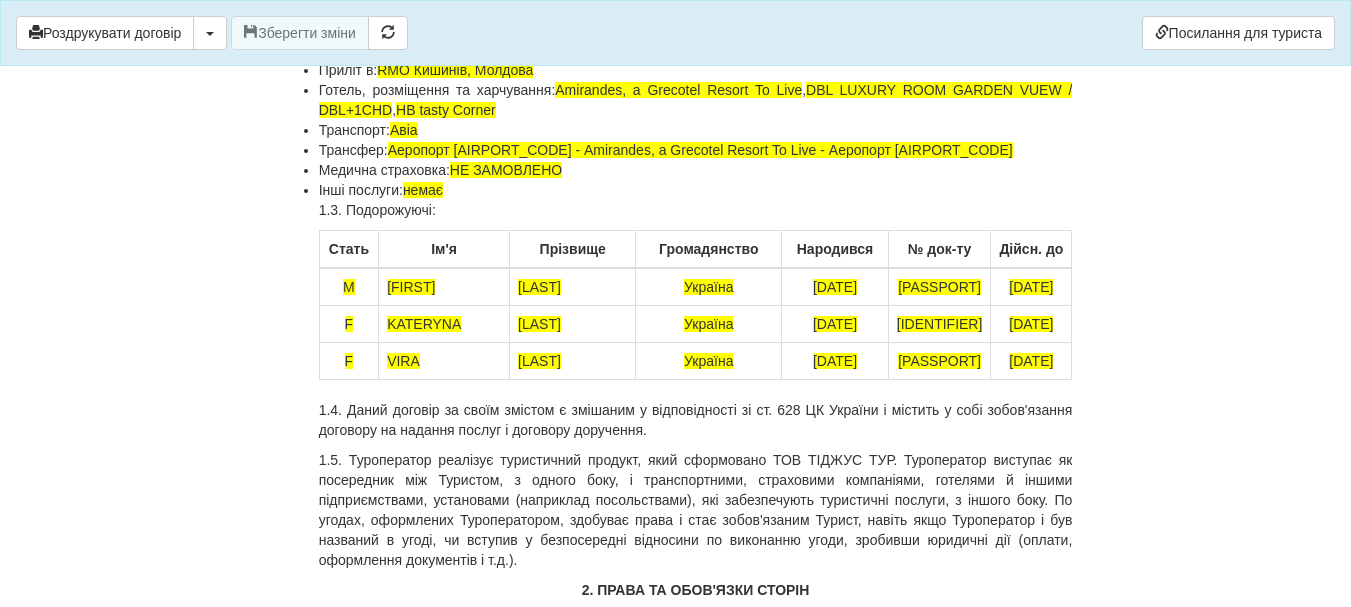 click on "IVANASHKO" at bounding box center (539, 361) 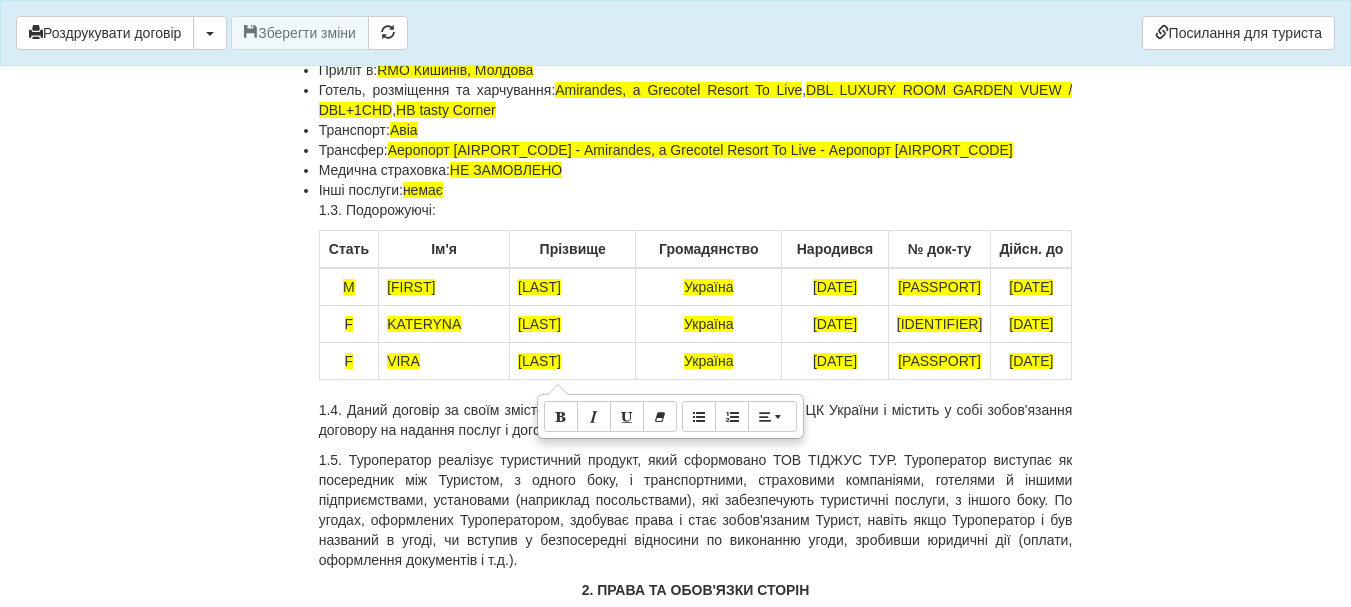 copy on "IVANASHKO" 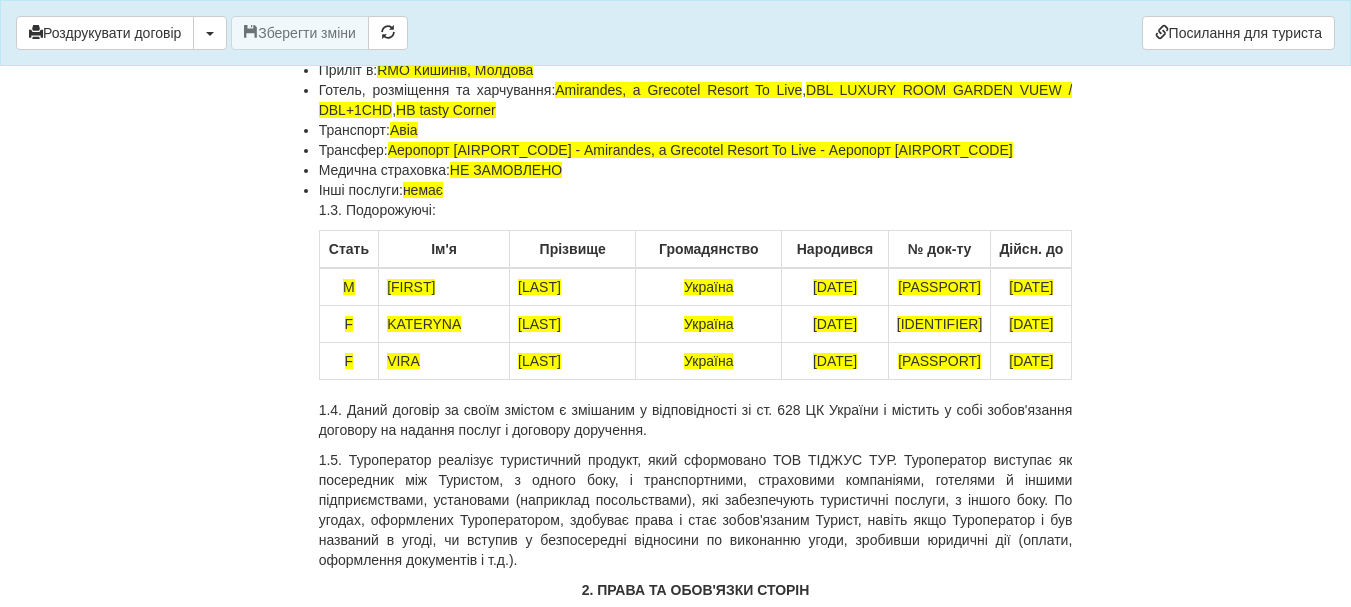 click on "PAVLO" at bounding box center [411, 287] 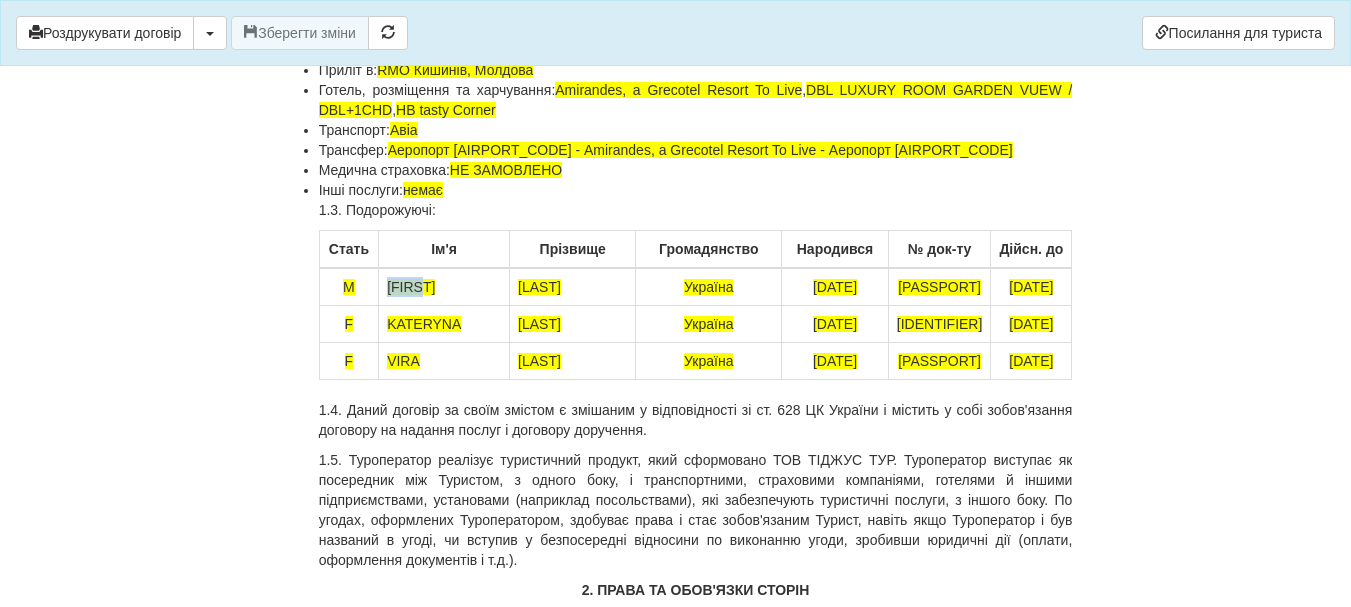 click on "PAVLO" at bounding box center (411, 287) 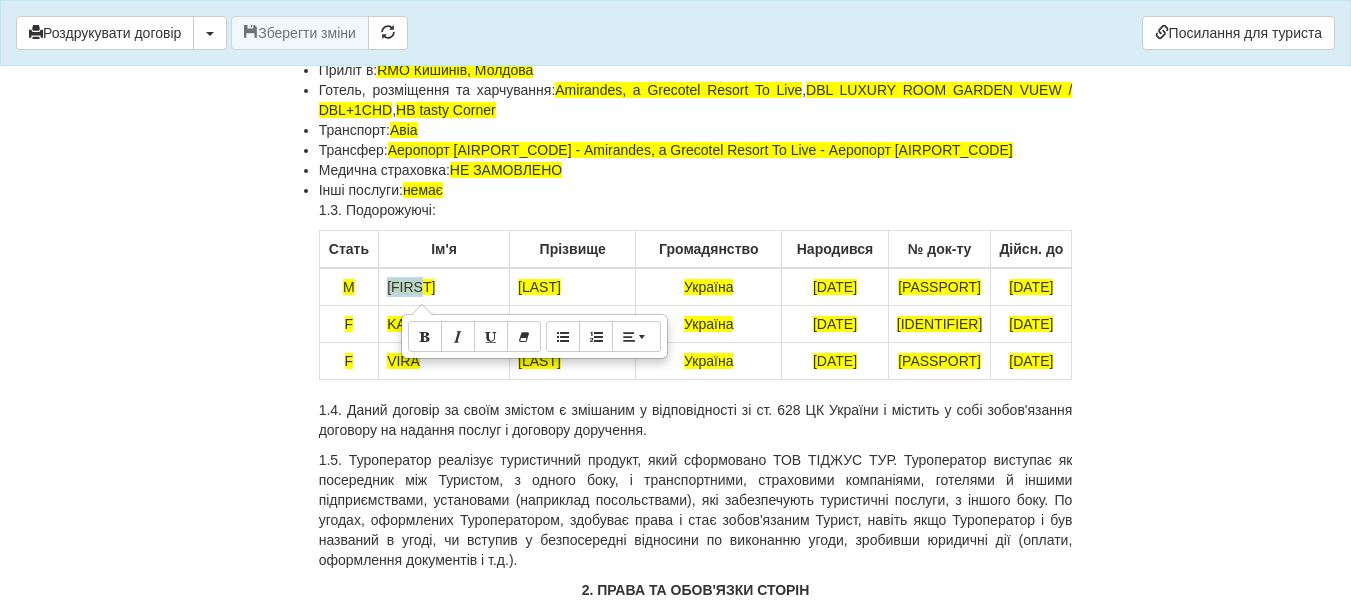 copy on "PAVLO" 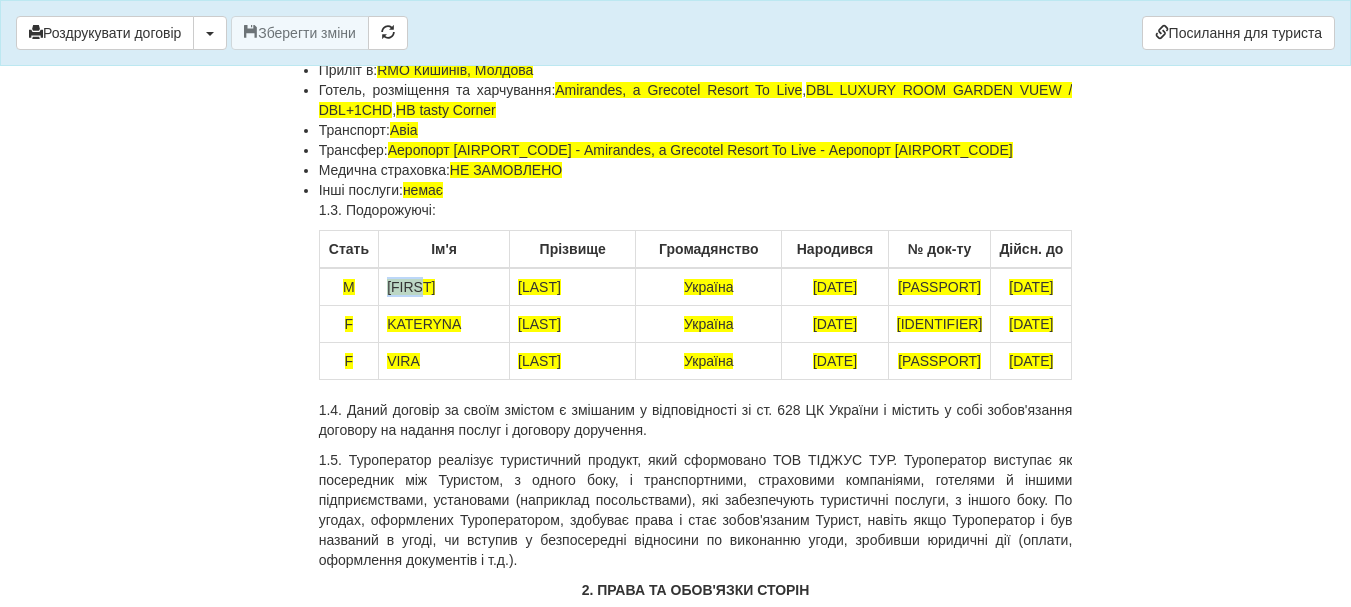 click on "IVANASHKO" at bounding box center (539, 287) 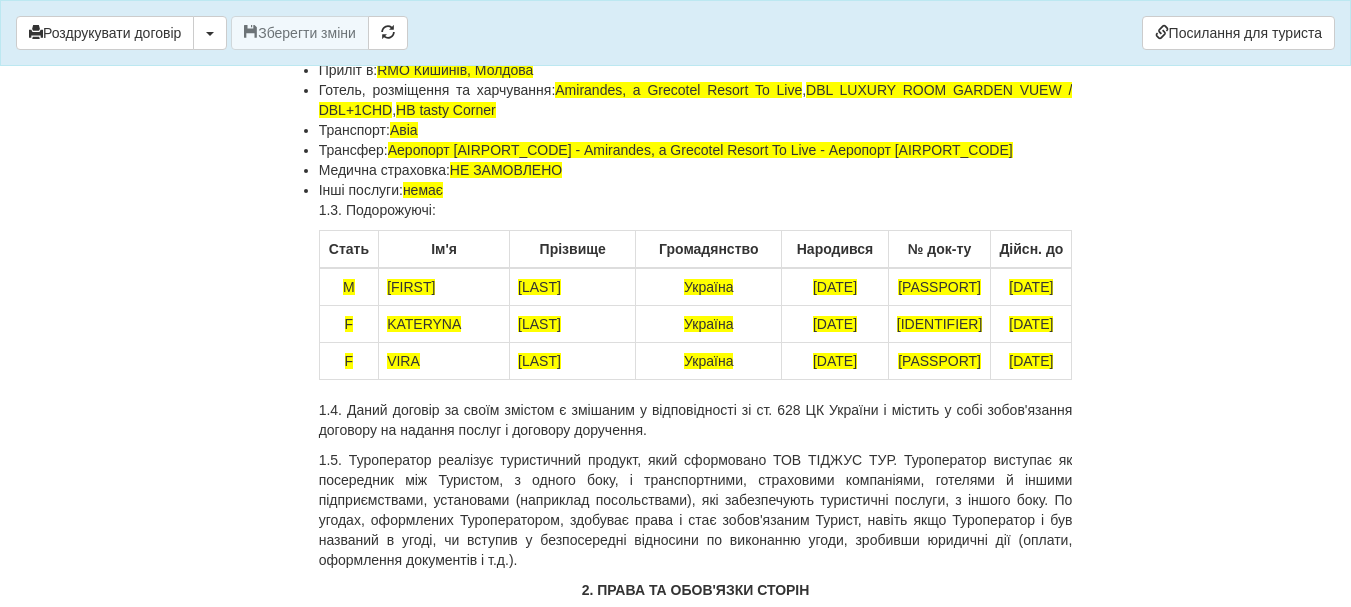 click on "IVANASHKO" at bounding box center (539, 287) 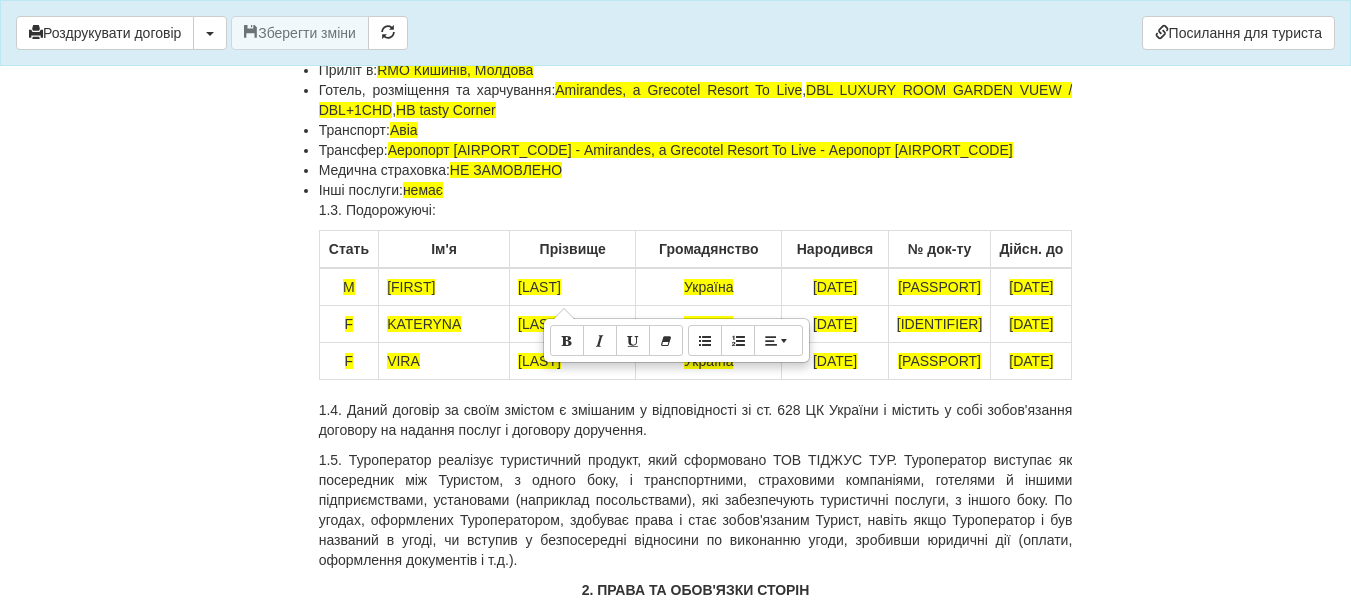 copy on "IVANASHKO" 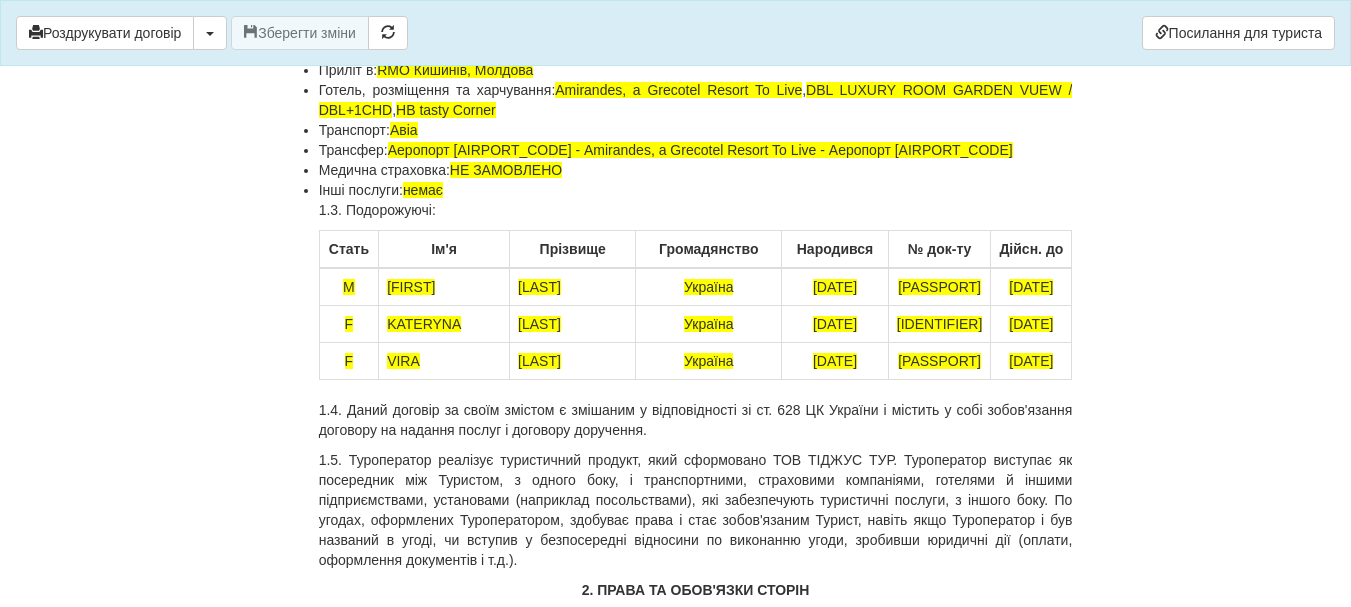 copy on "IVANASHKO" 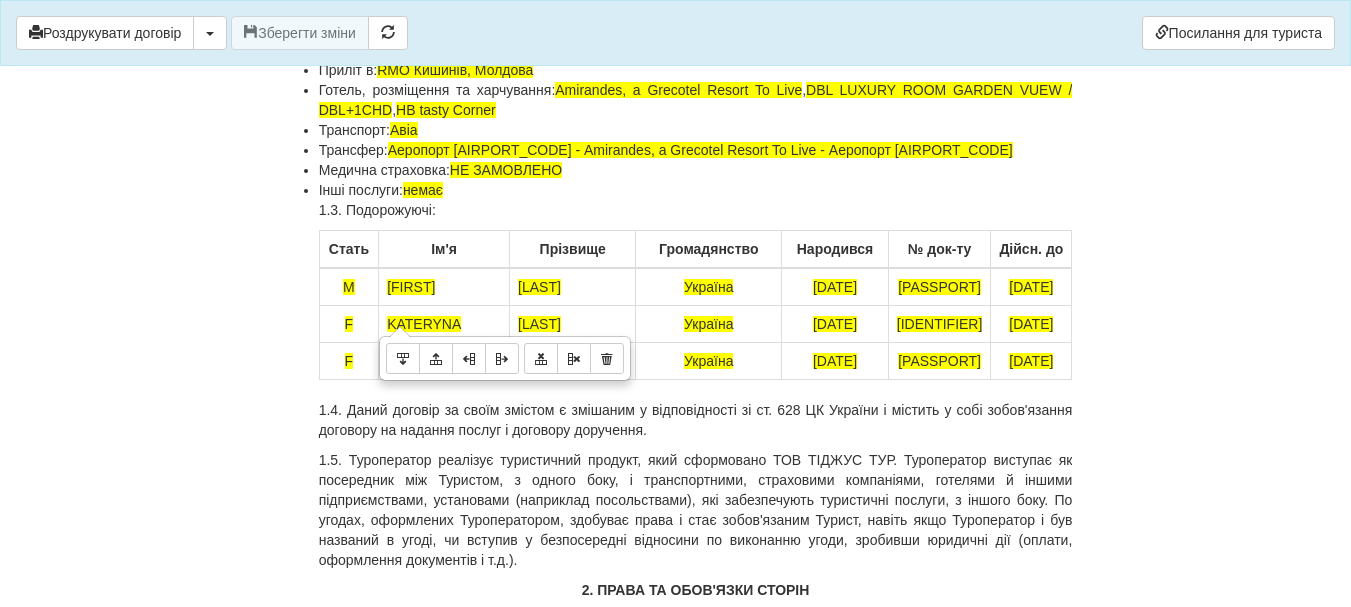 click on "PAVLO" at bounding box center (444, 287) 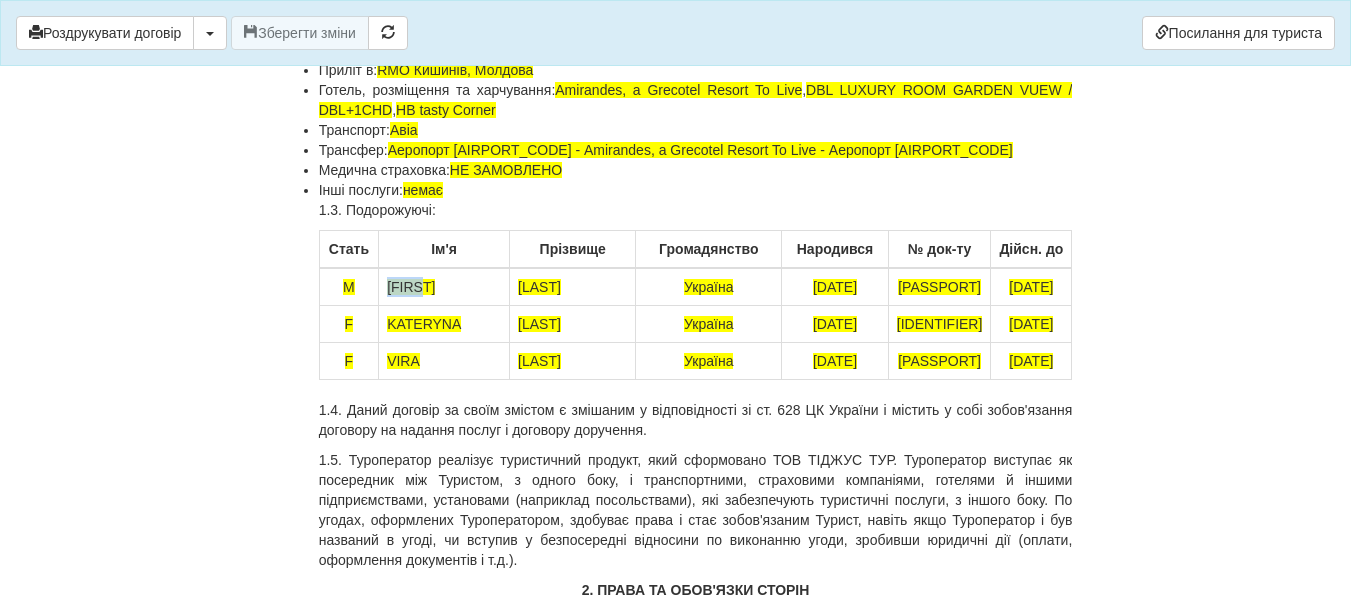 click on "PAVLO" at bounding box center [411, 287] 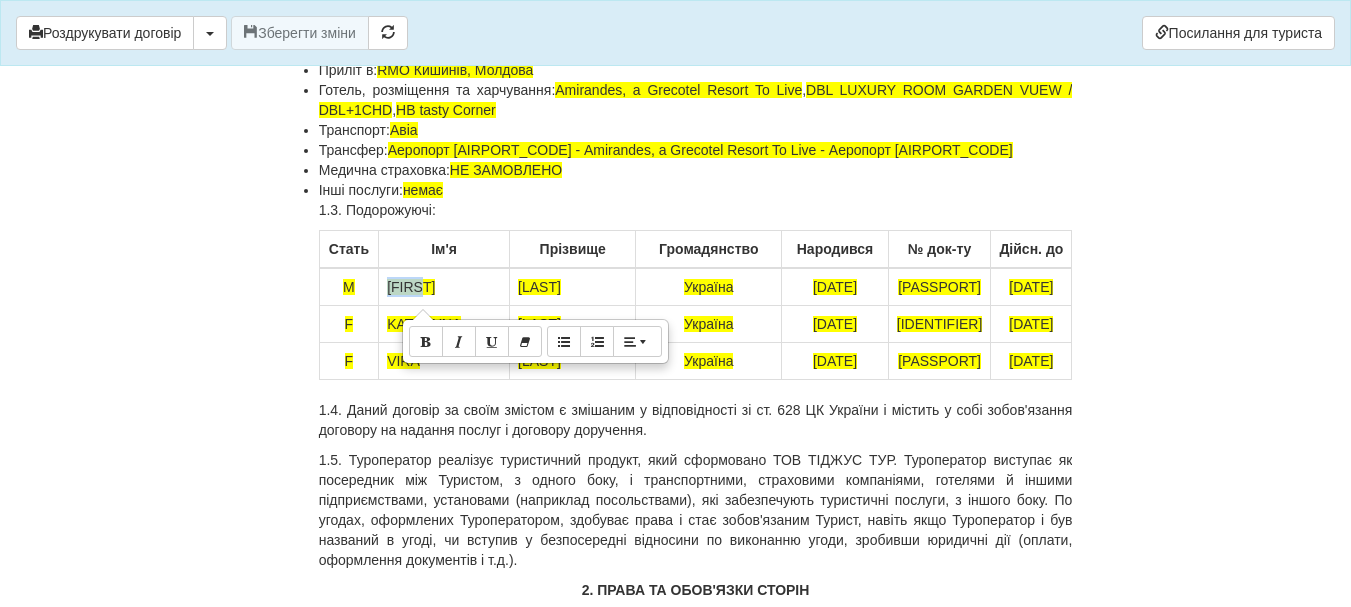 copy on "PAVLO" 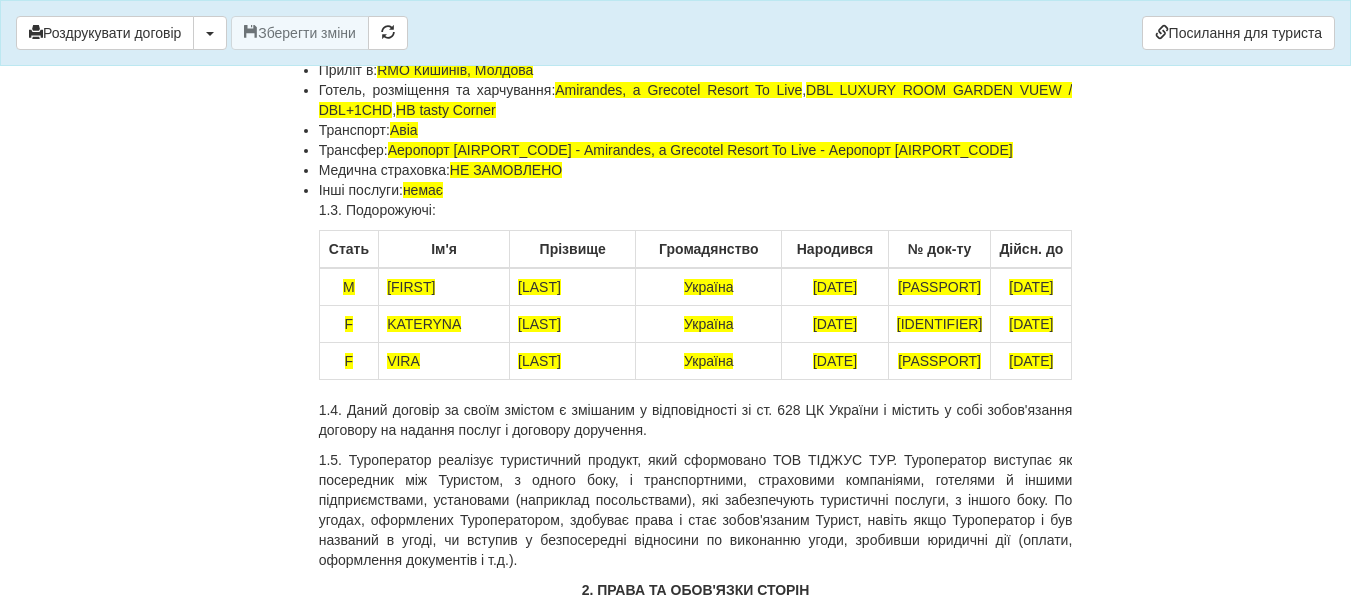 click on "KATERYNA" at bounding box center [424, 324] 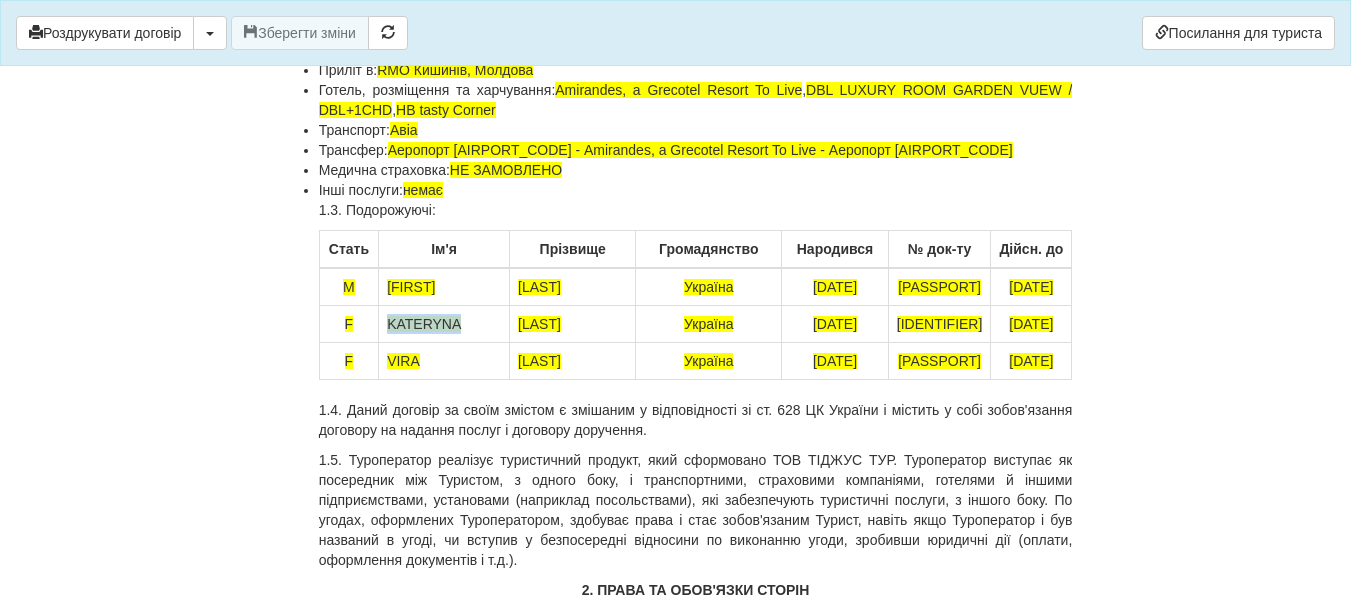 click on "KATERYNA" at bounding box center (424, 324) 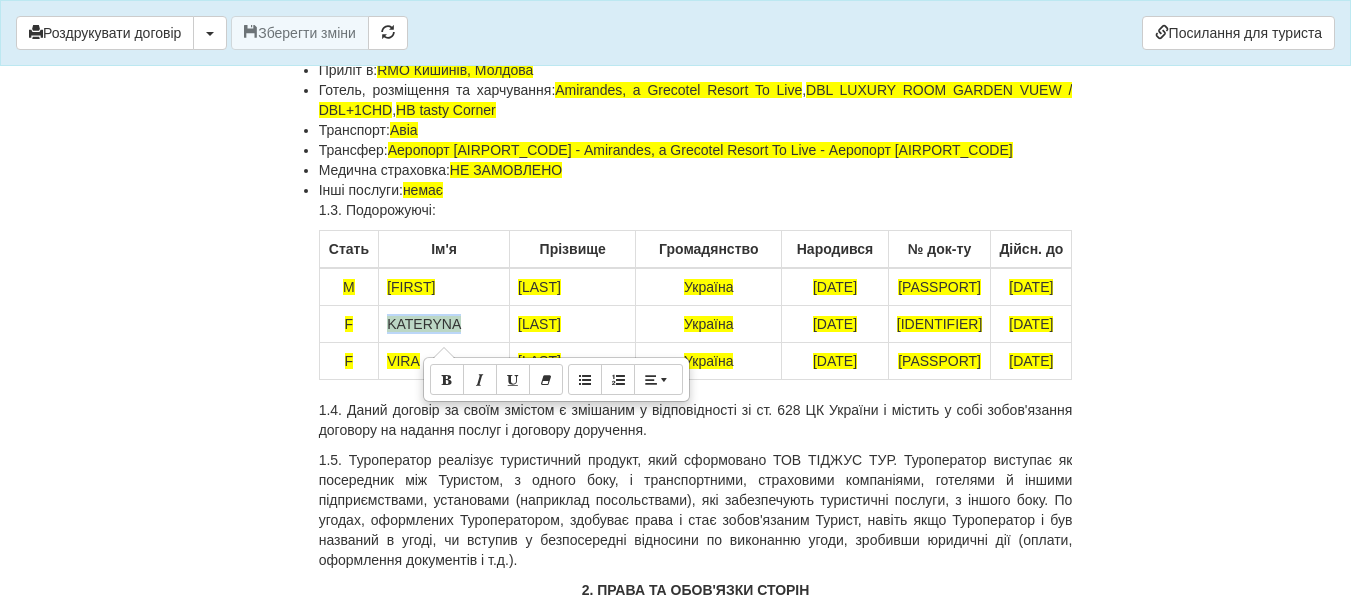 copy on "KATERYNA" 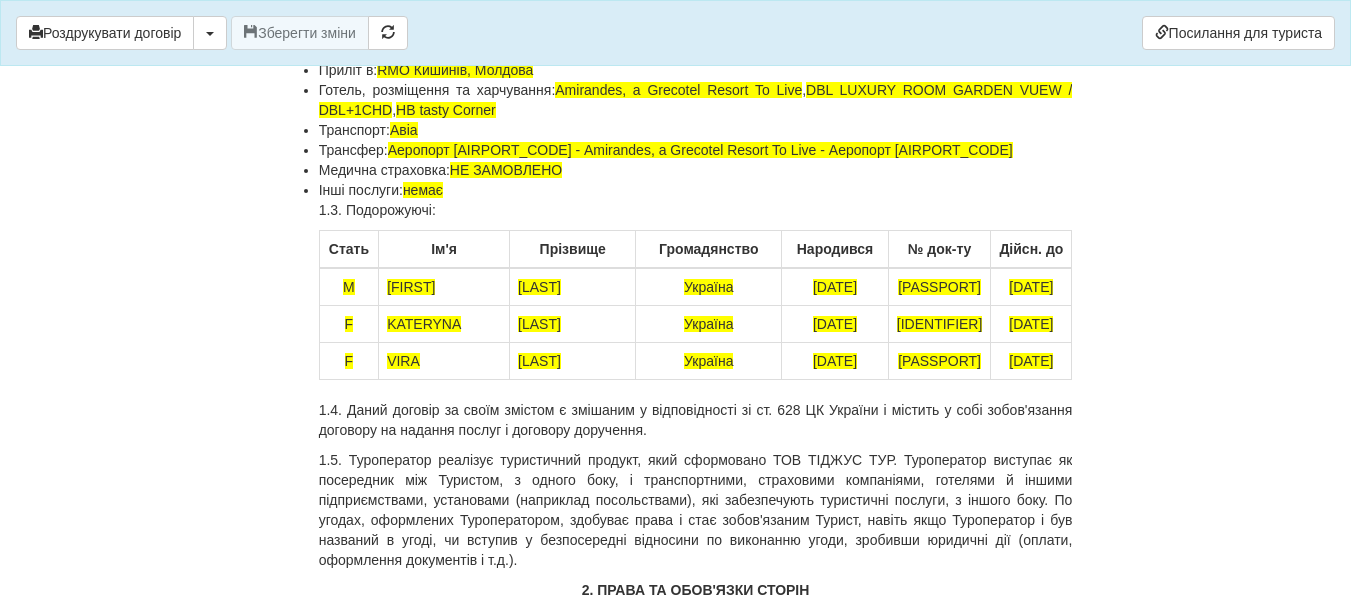 click on "VIRA" at bounding box center (403, 361) 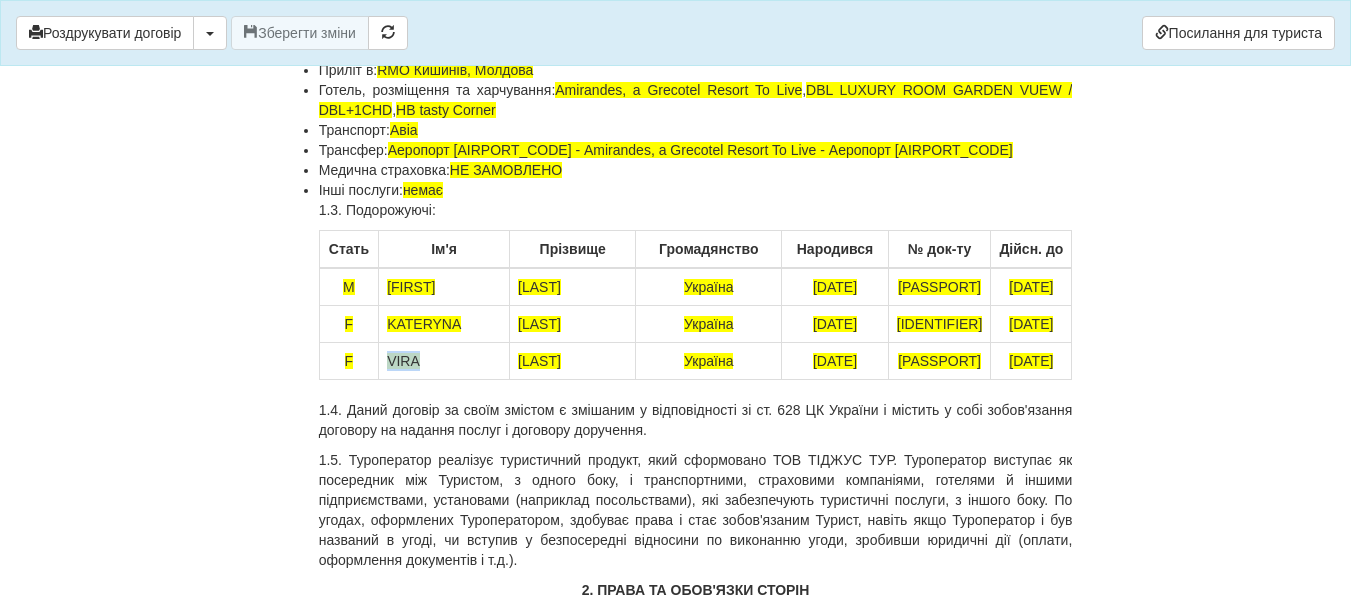 click on "VIRA" at bounding box center [403, 361] 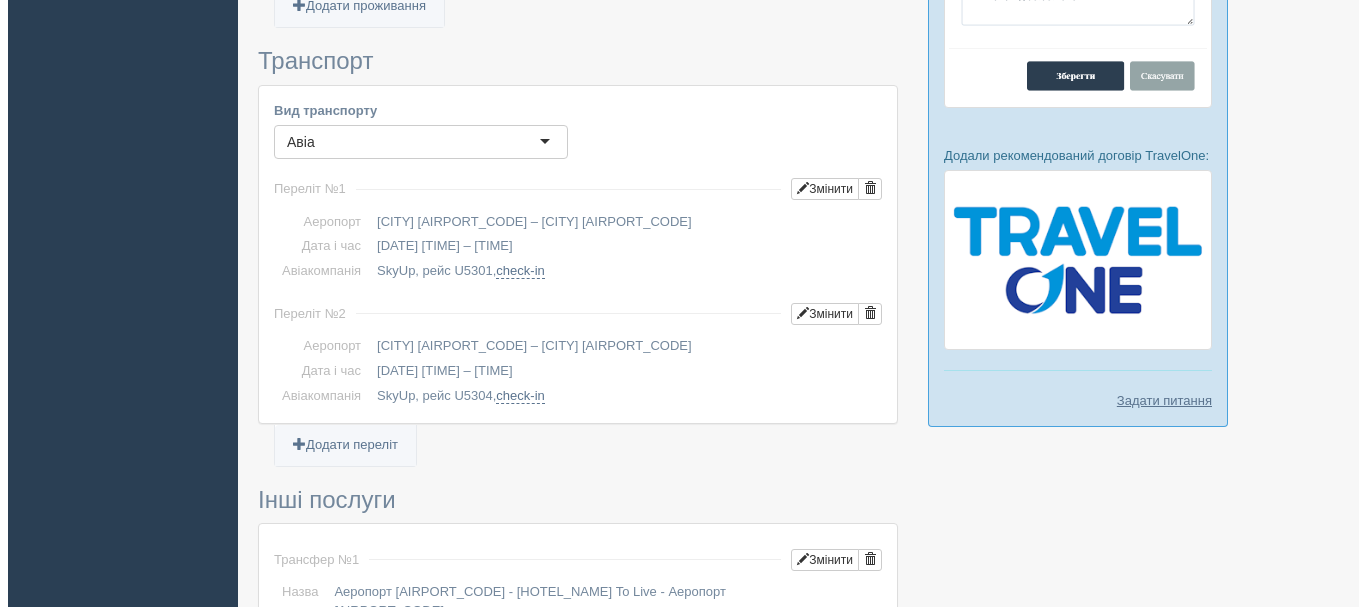 scroll, scrollTop: 1686, scrollLeft: 0, axis: vertical 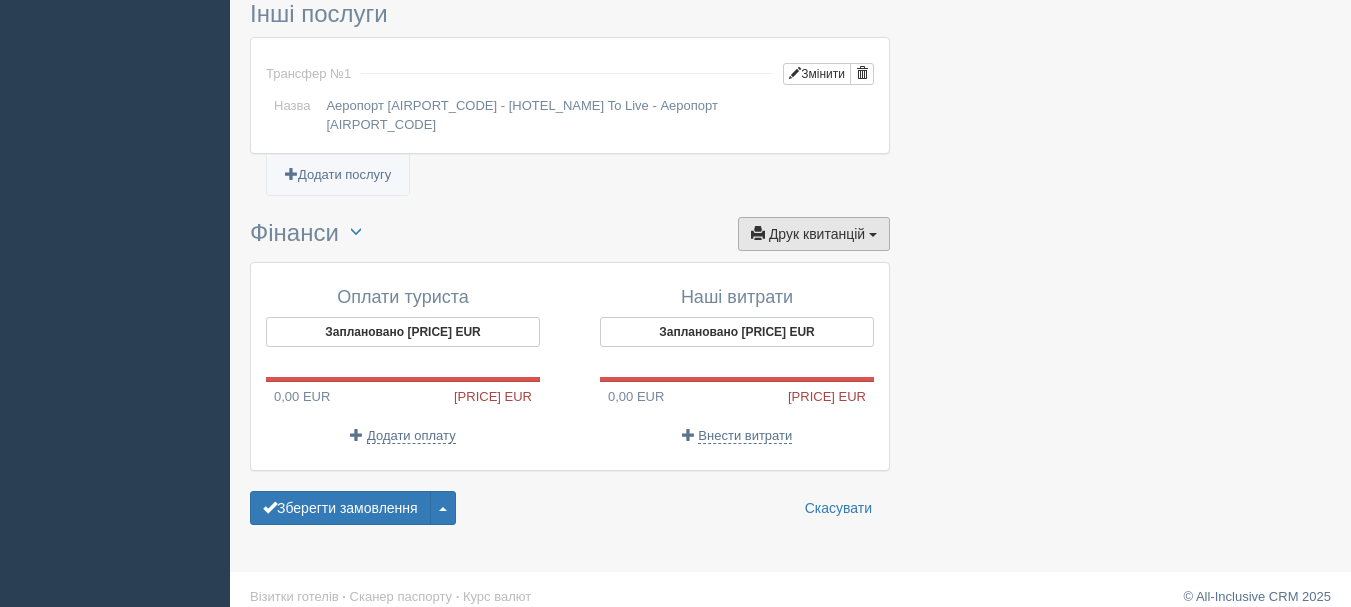 click on "Друк квитанцій" at bounding box center [817, 234] 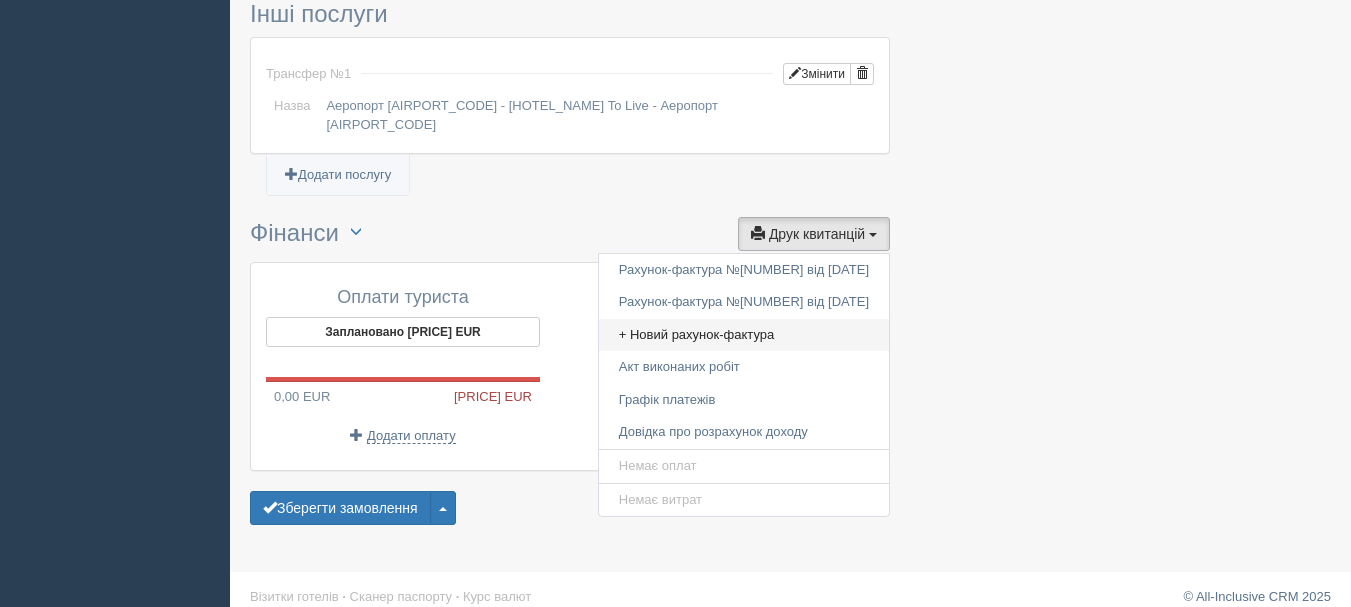 click on "+ Новий рахунок-фактура" at bounding box center [744, 335] 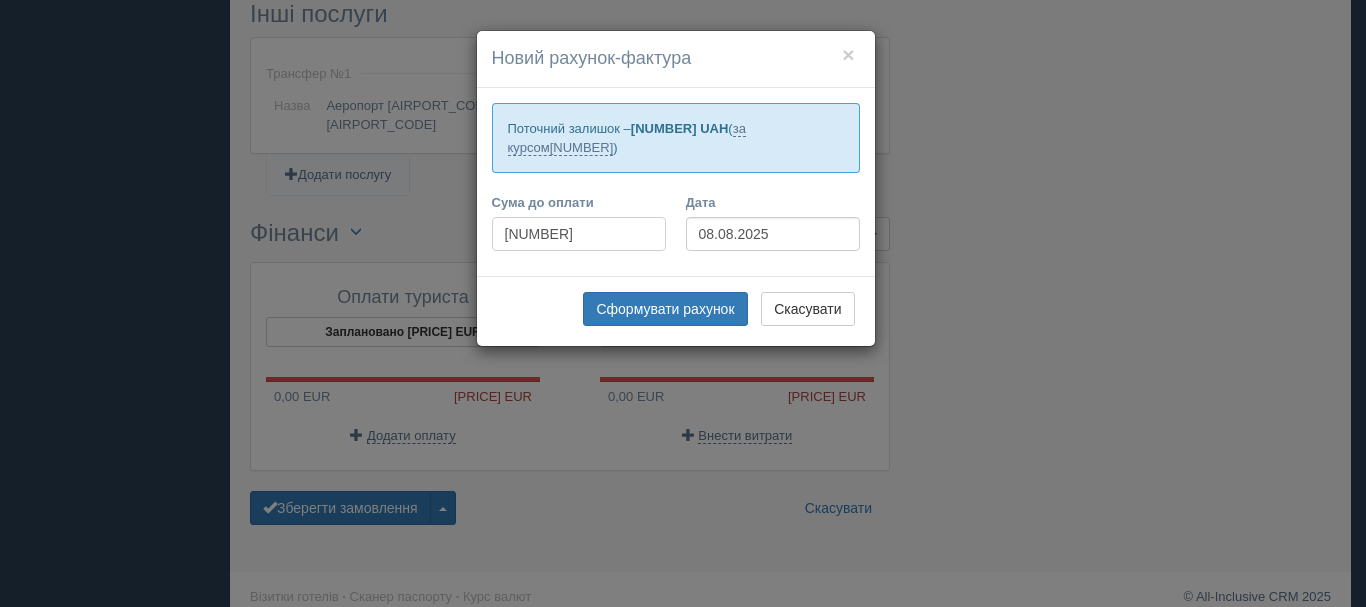 drag, startPoint x: 604, startPoint y: 219, endPoint x: 485, endPoint y: 222, distance: 119.03781 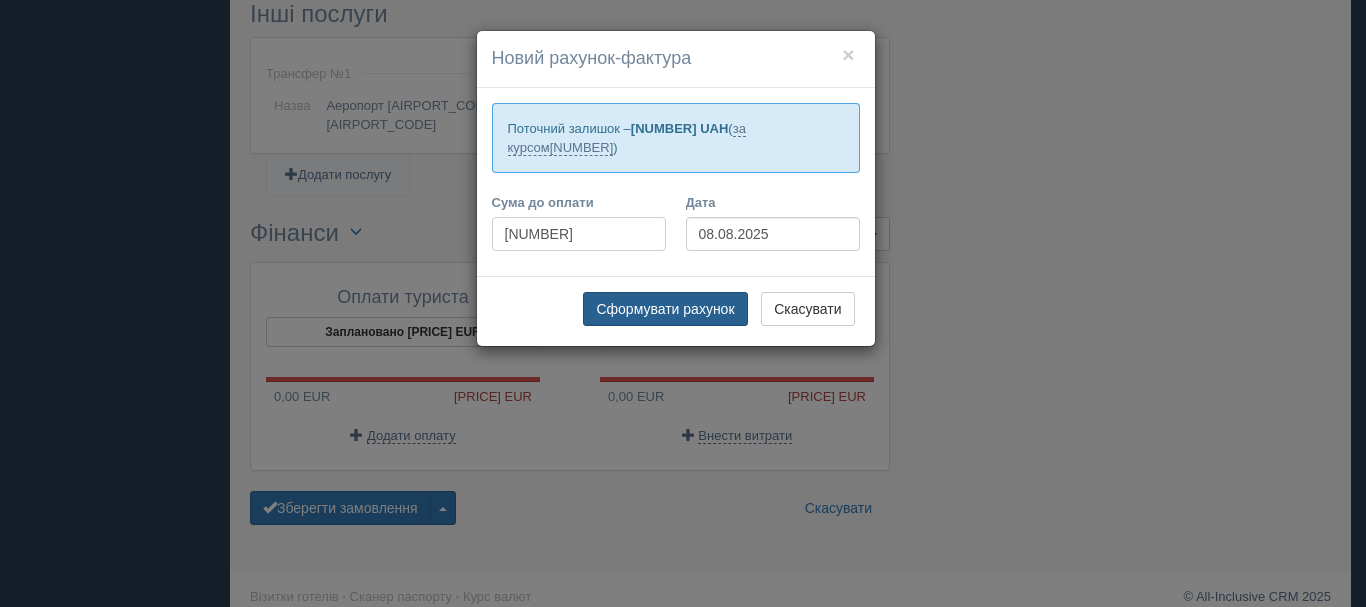 type on "16970" 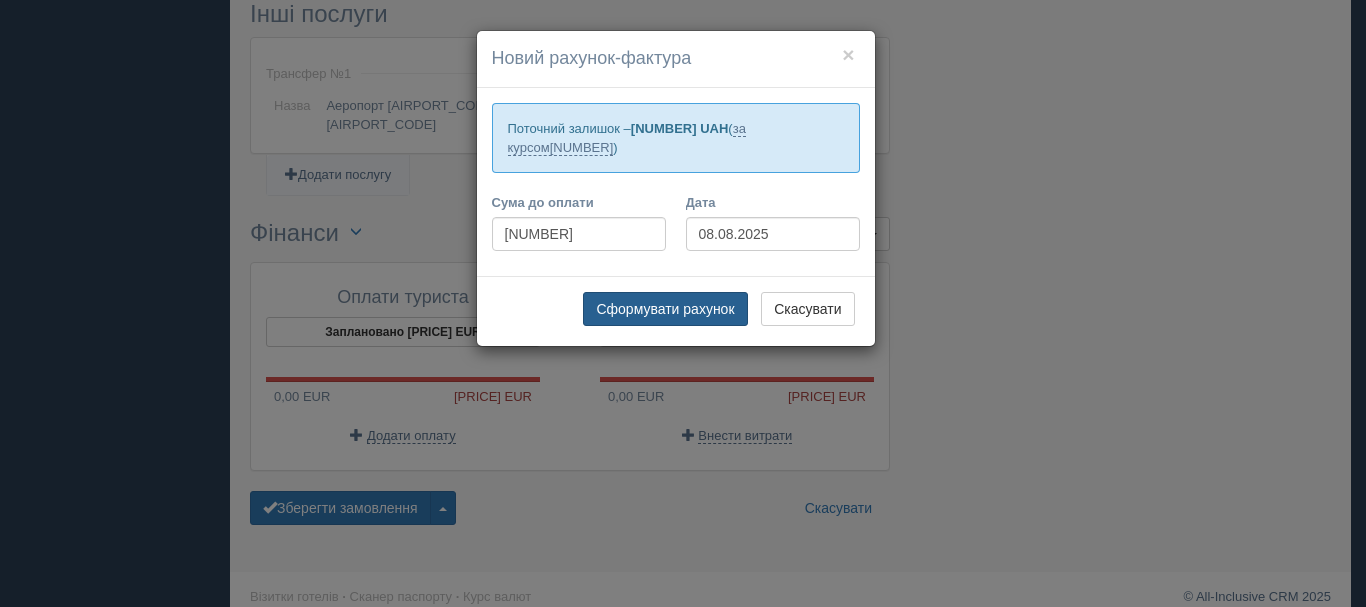 click on "Сформувати рахунок" at bounding box center (665, 309) 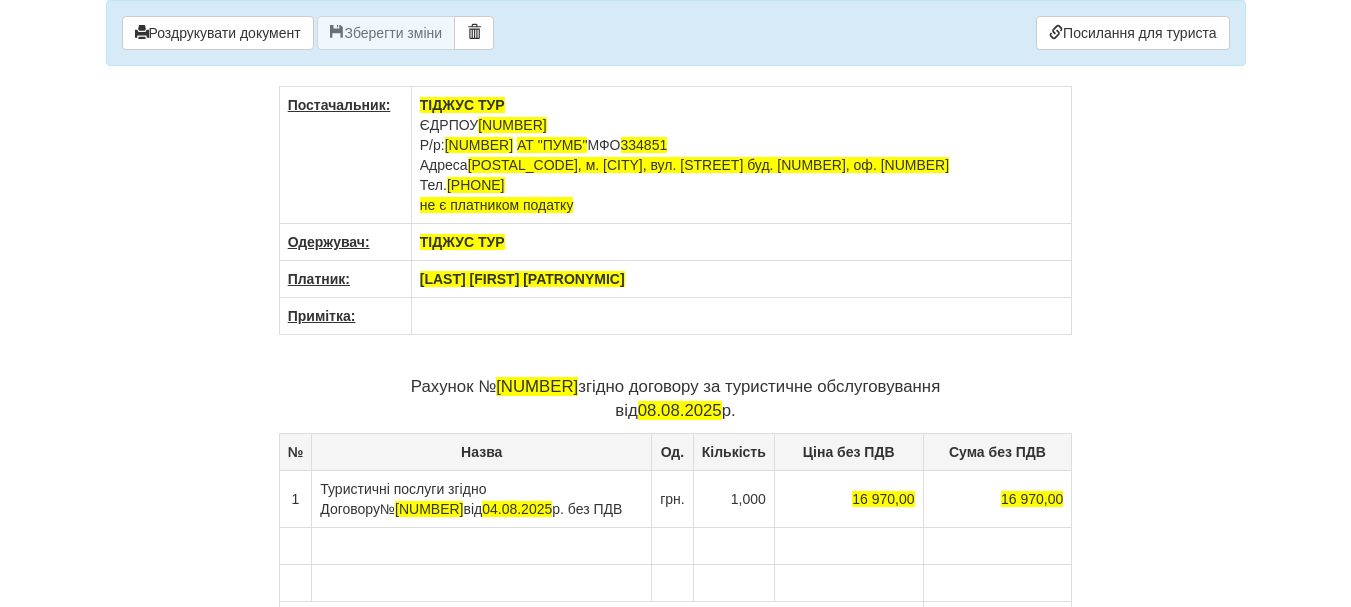 scroll, scrollTop: 0, scrollLeft: 0, axis: both 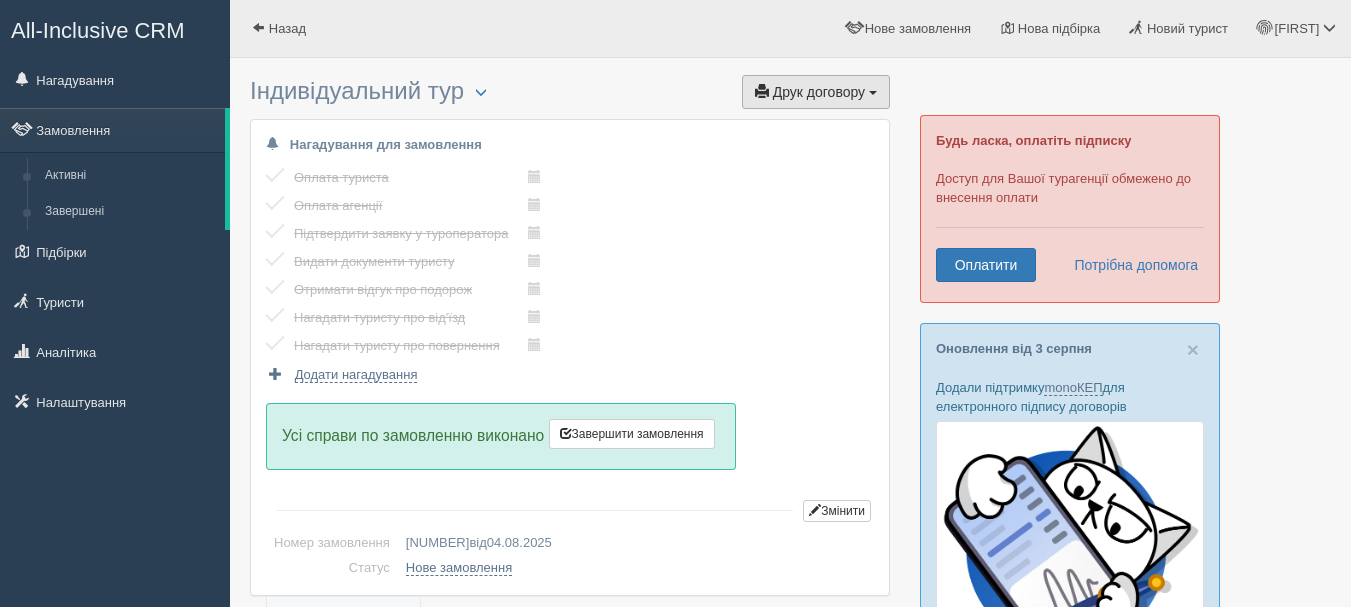 click on "Друк договору" at bounding box center [819, 92] 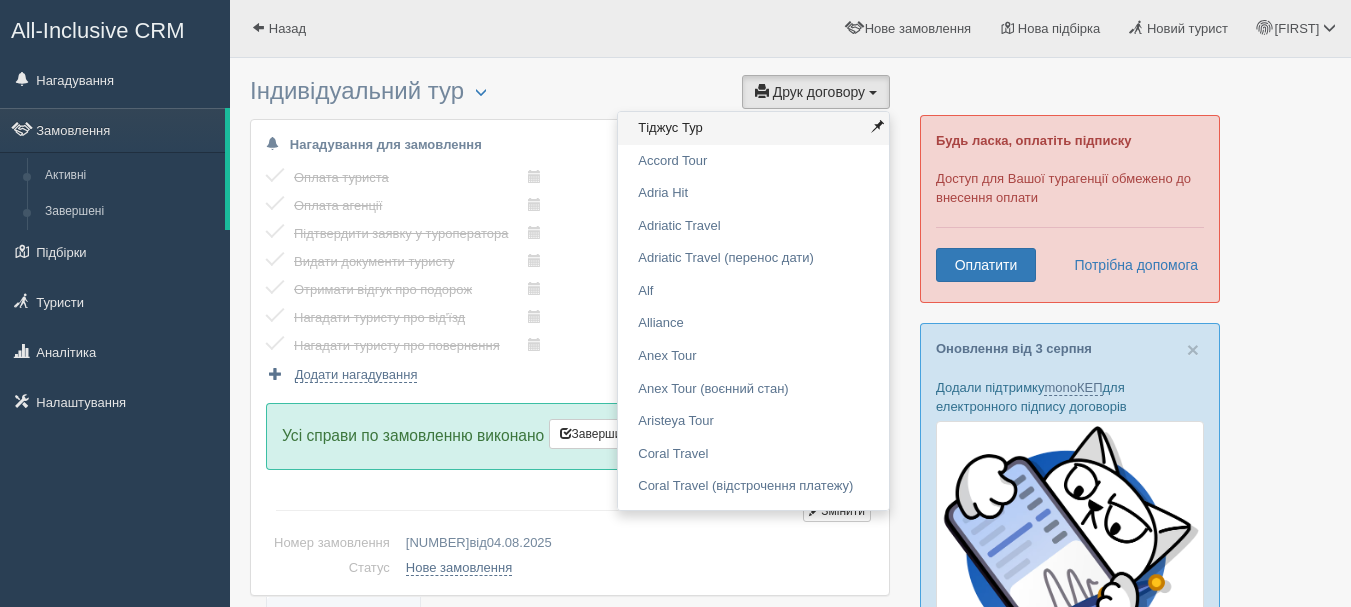 click on "Тіджус Тур" at bounding box center [753, 128] 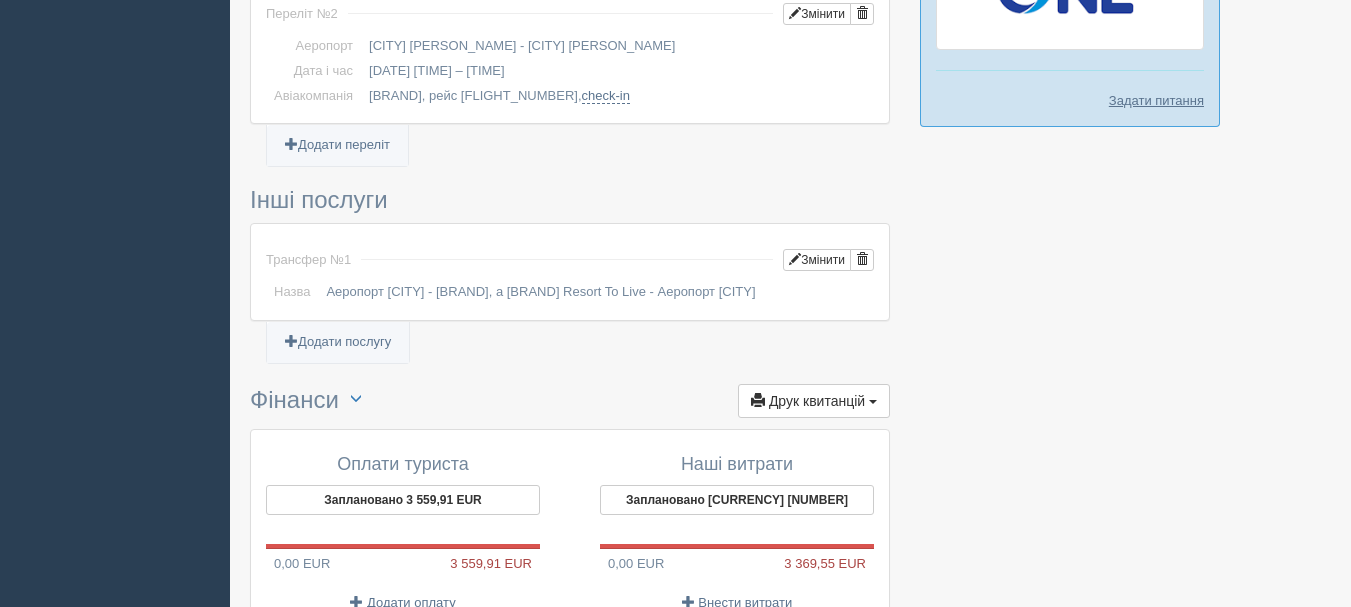 scroll, scrollTop: 1686, scrollLeft: 0, axis: vertical 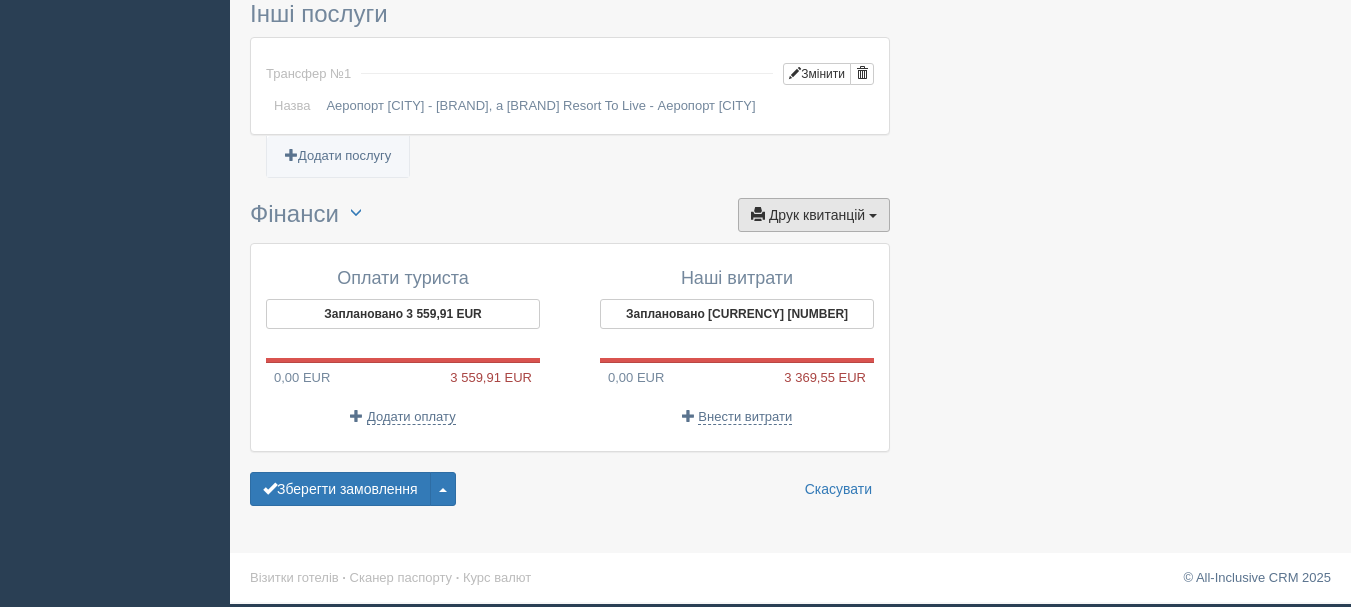 click on "Друк квитанцій
Друк" at bounding box center [814, 215] 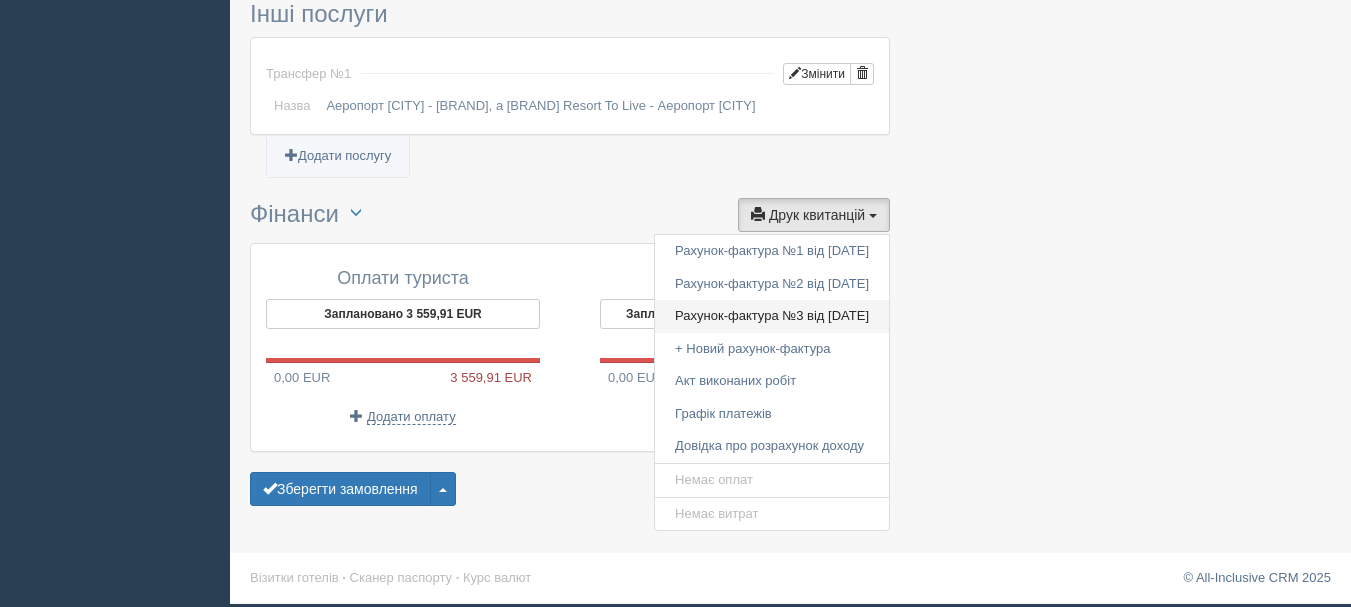 click on "Рахунок-фактура №3 від 08.08.2025" at bounding box center (772, 316) 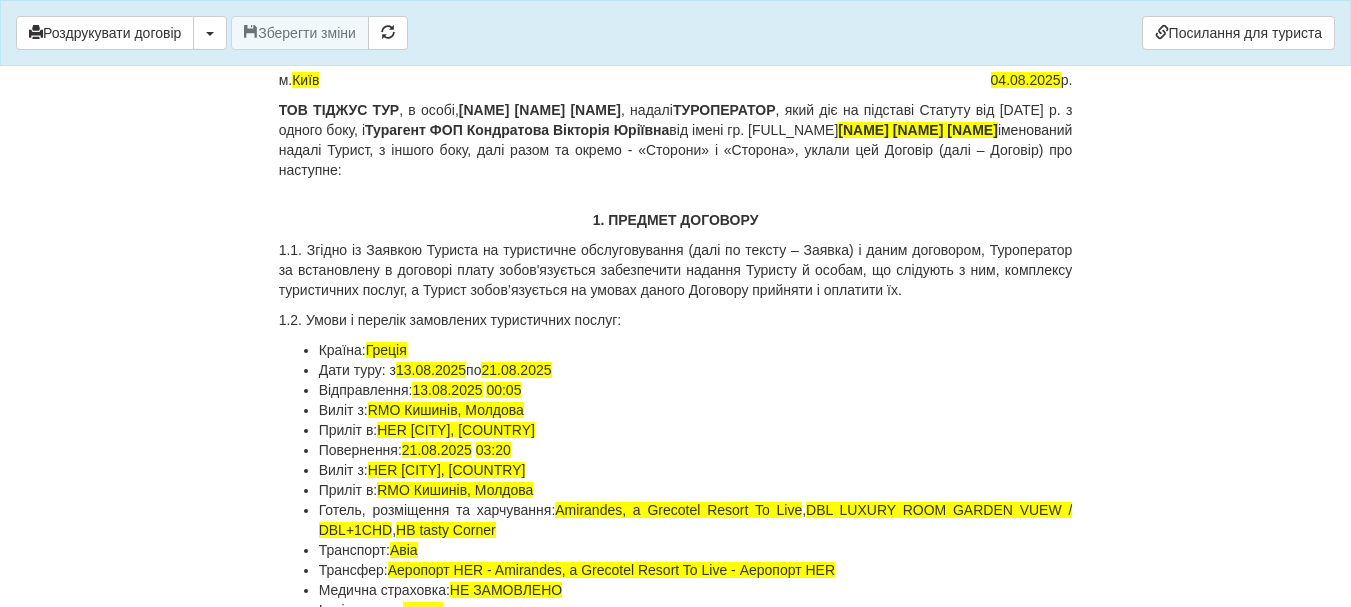 scroll, scrollTop: 300, scrollLeft: 0, axis: vertical 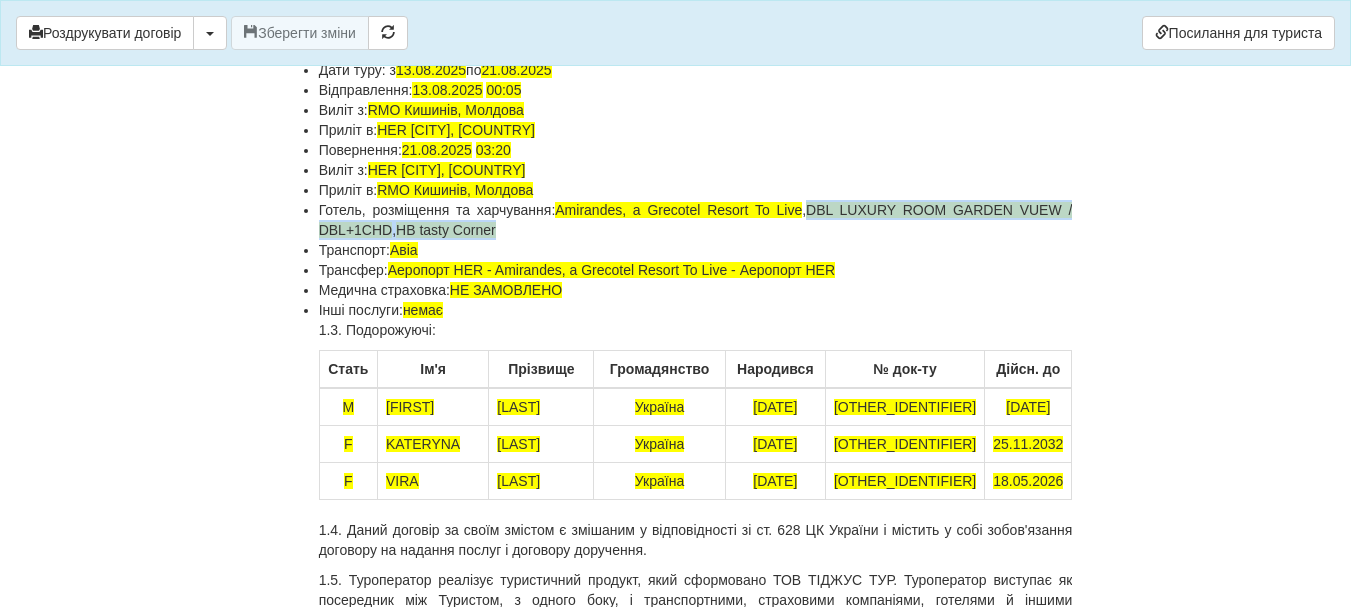 drag, startPoint x: 810, startPoint y: 206, endPoint x: 1080, endPoint y: 222, distance: 270.47366 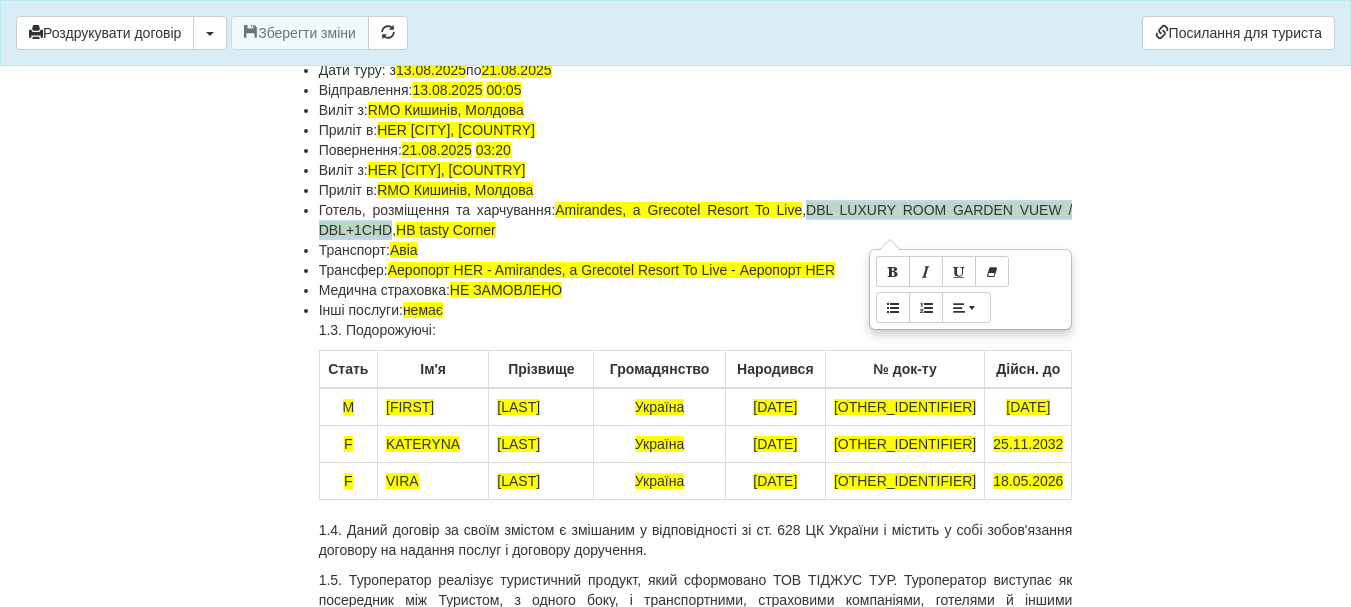 drag, startPoint x: 813, startPoint y: 204, endPoint x: 392, endPoint y: 228, distance: 421.68353 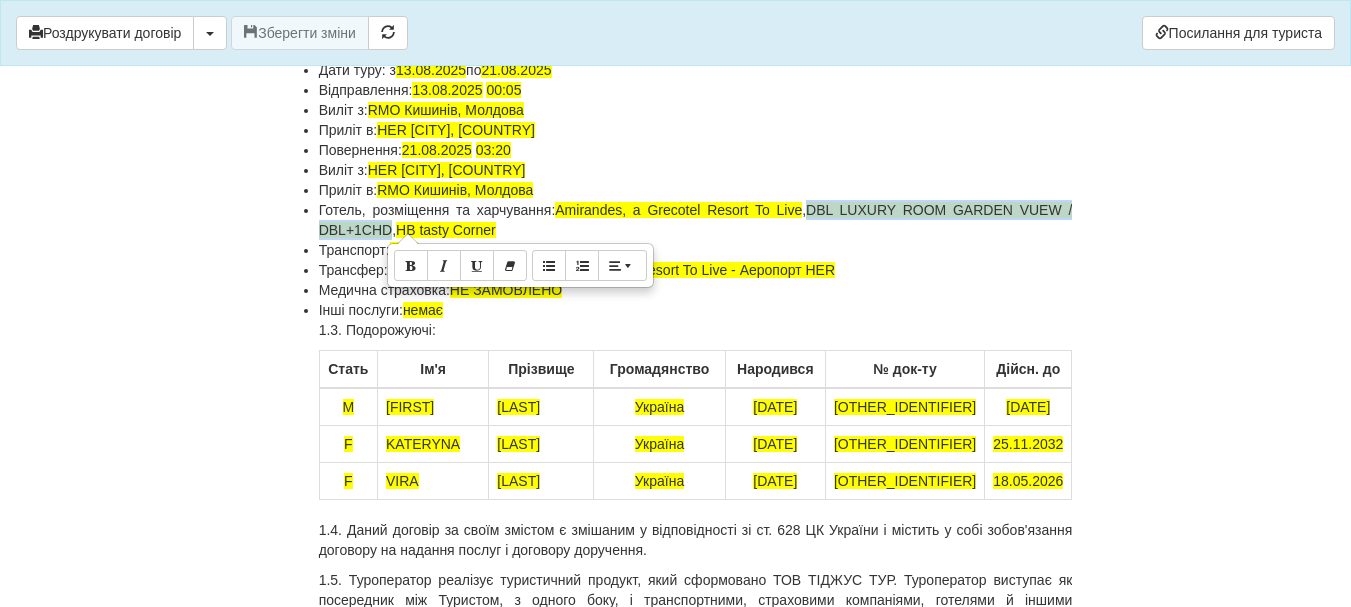 type 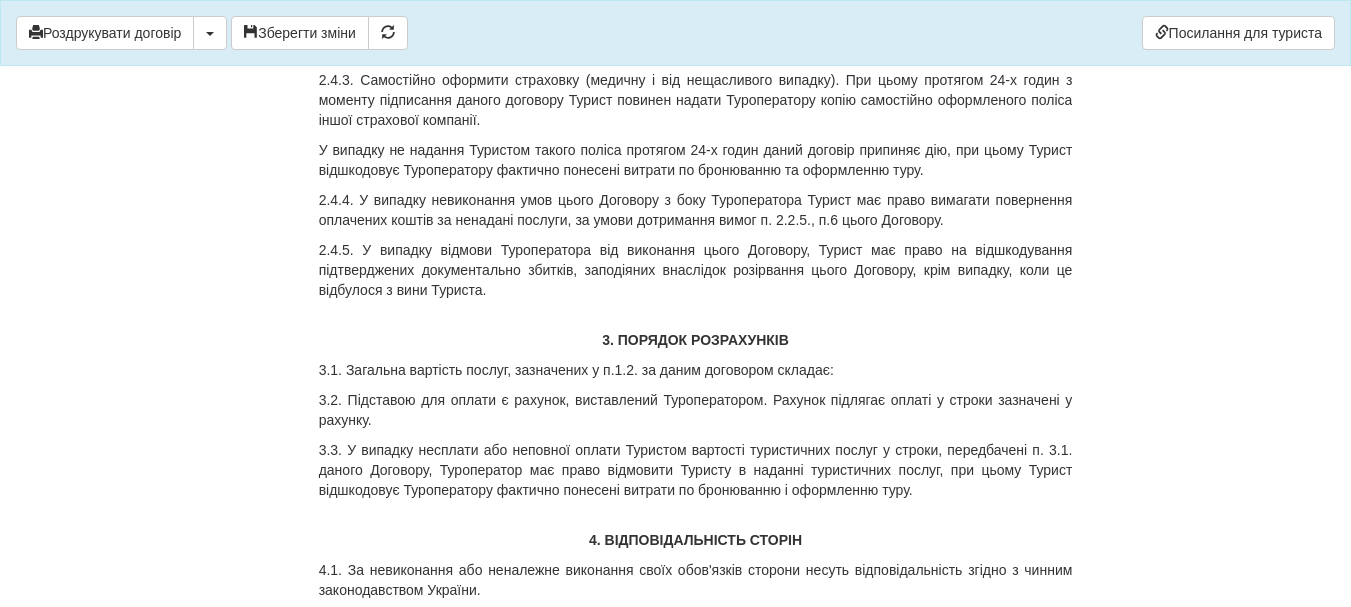 scroll, scrollTop: 2700, scrollLeft: 0, axis: vertical 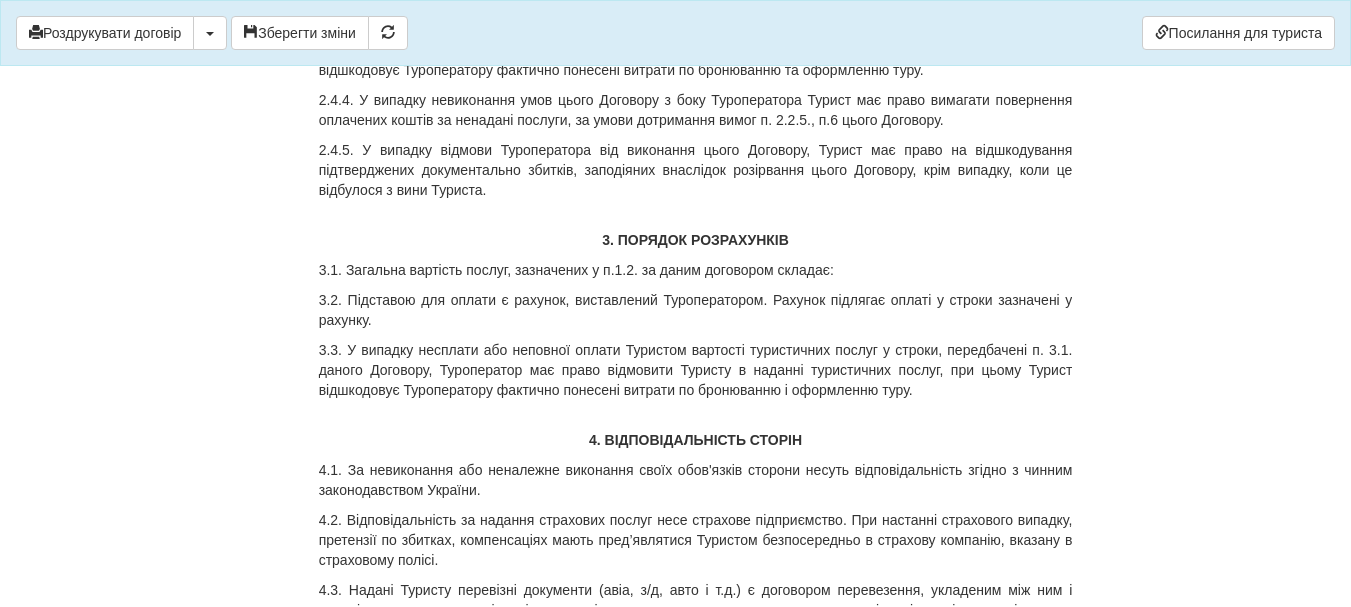 click on "3.1.	Загальна вартість послуг, зазначених у п.1.2. за даним договором складає:" at bounding box center (696, 270) 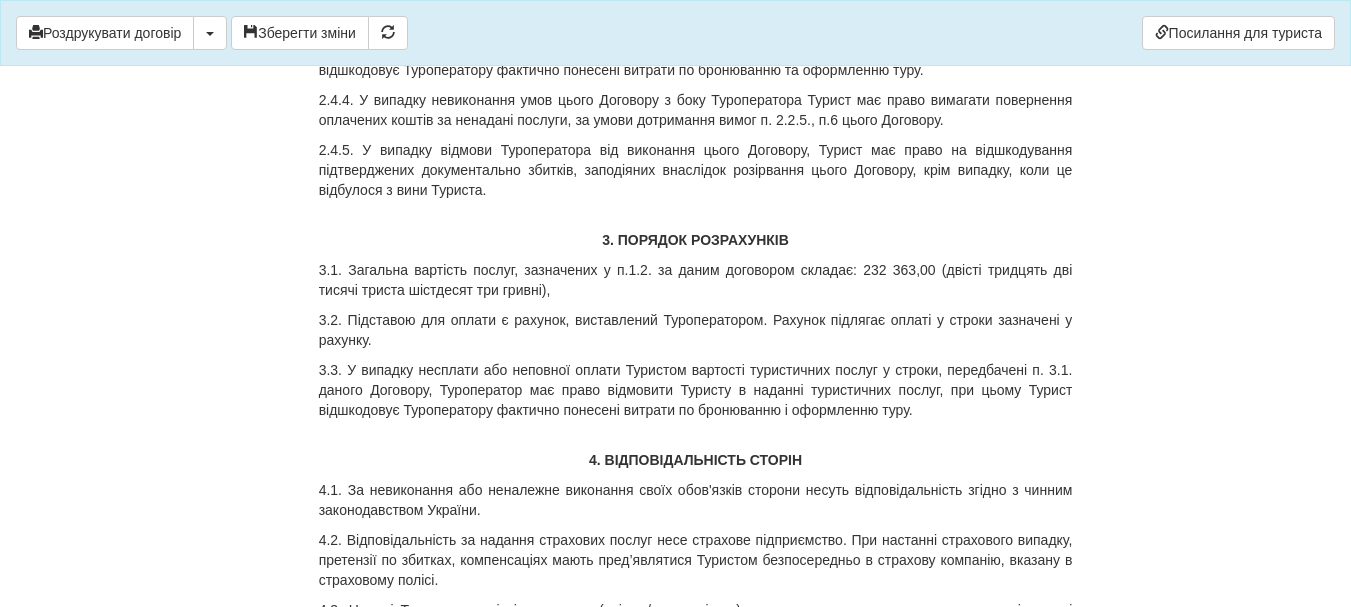 click on "3.1.	Загальна вартість послуг, зазначених у п.1.2. за даним договором складає: 232 363,00 (двісті тридцять дві тисячі триста шістдесят три гривні)," at bounding box center [696, 280] 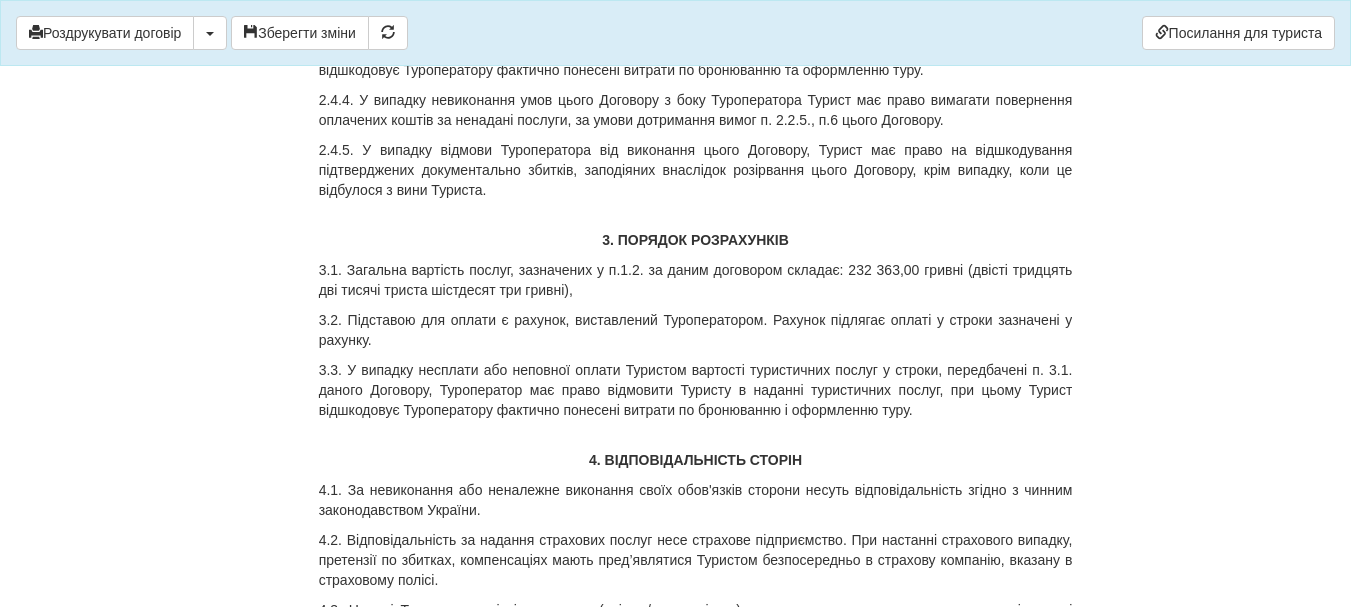 click on "3.1.	Загальна вартість послуг, зазначених у п.1.2. за даним договором складає: 232 363,00 гривні (двісті тридцять дві тисячі триста шістдесят три гривні)," at bounding box center (696, 280) 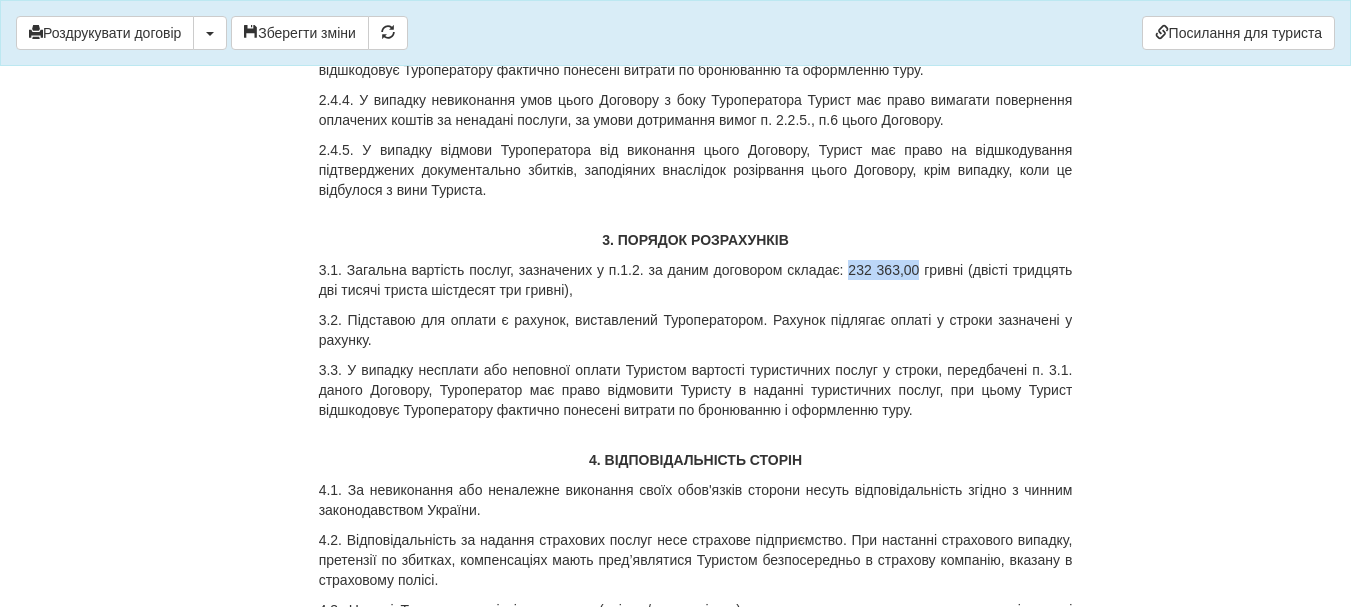 drag, startPoint x: 850, startPoint y: 290, endPoint x: 919, endPoint y: 292, distance: 69.02898 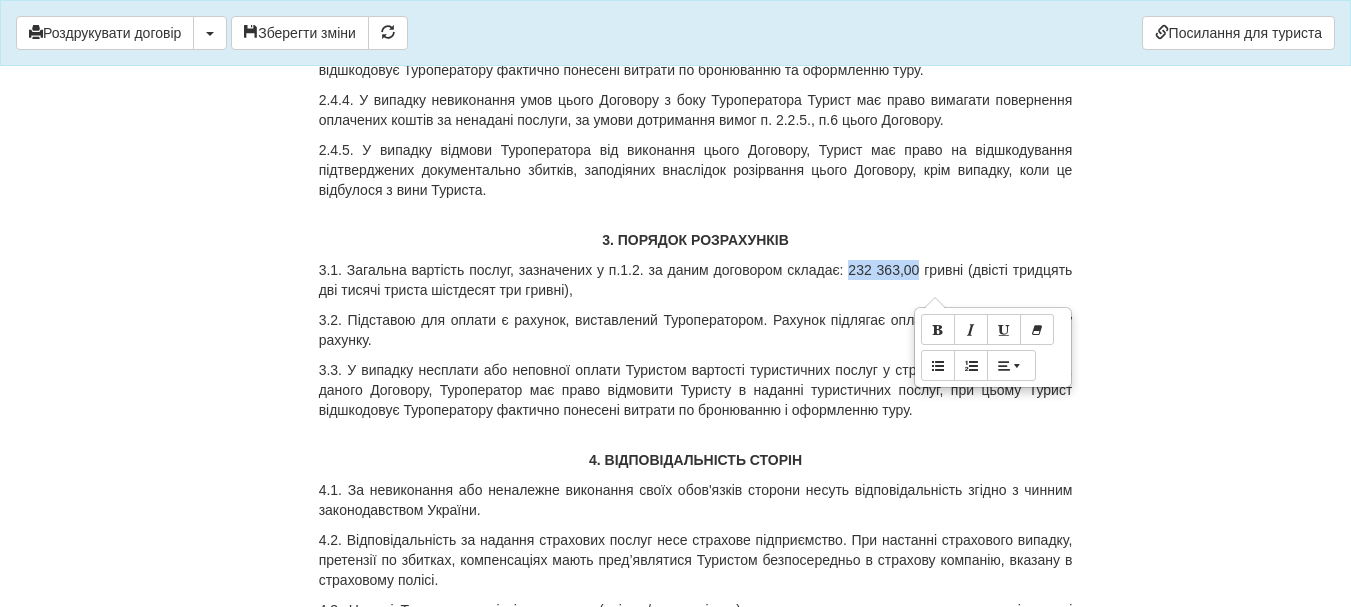 copy on "232 363,00" 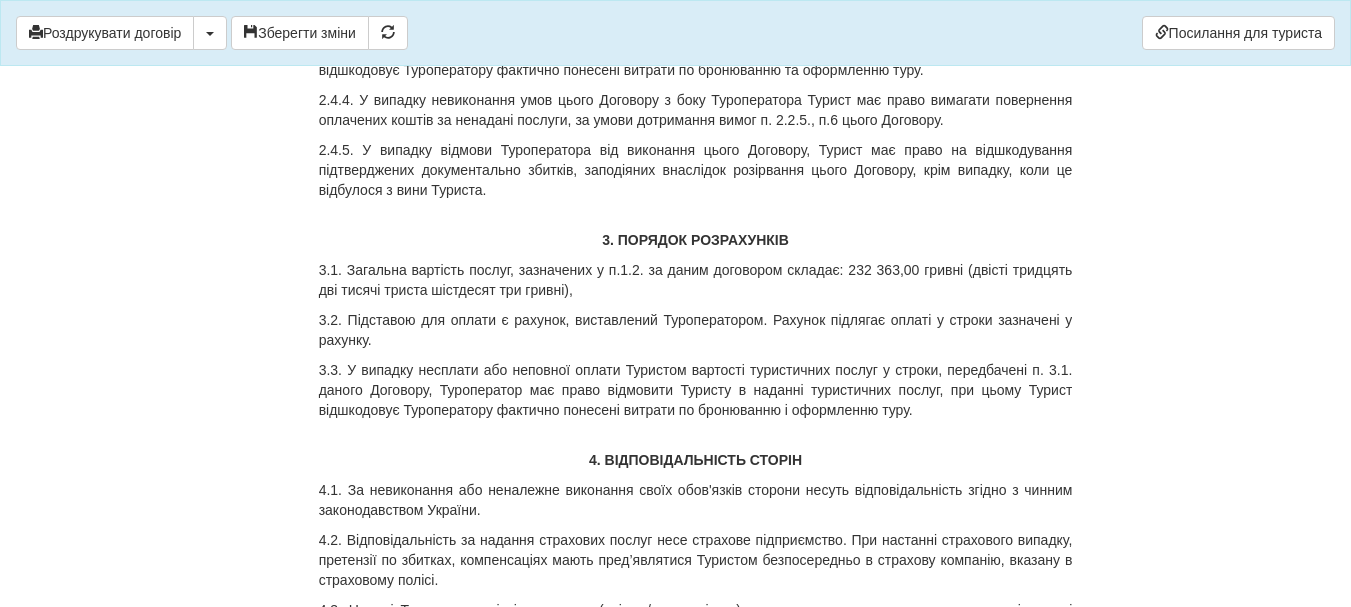 click on "3.1.	Загальна вартість послуг, зазначених у п.1.2. за даним договором складає: 232 363,00 гривні (двісті тридцять дві тисячі триста шістдесят три гривні)," at bounding box center (696, 280) 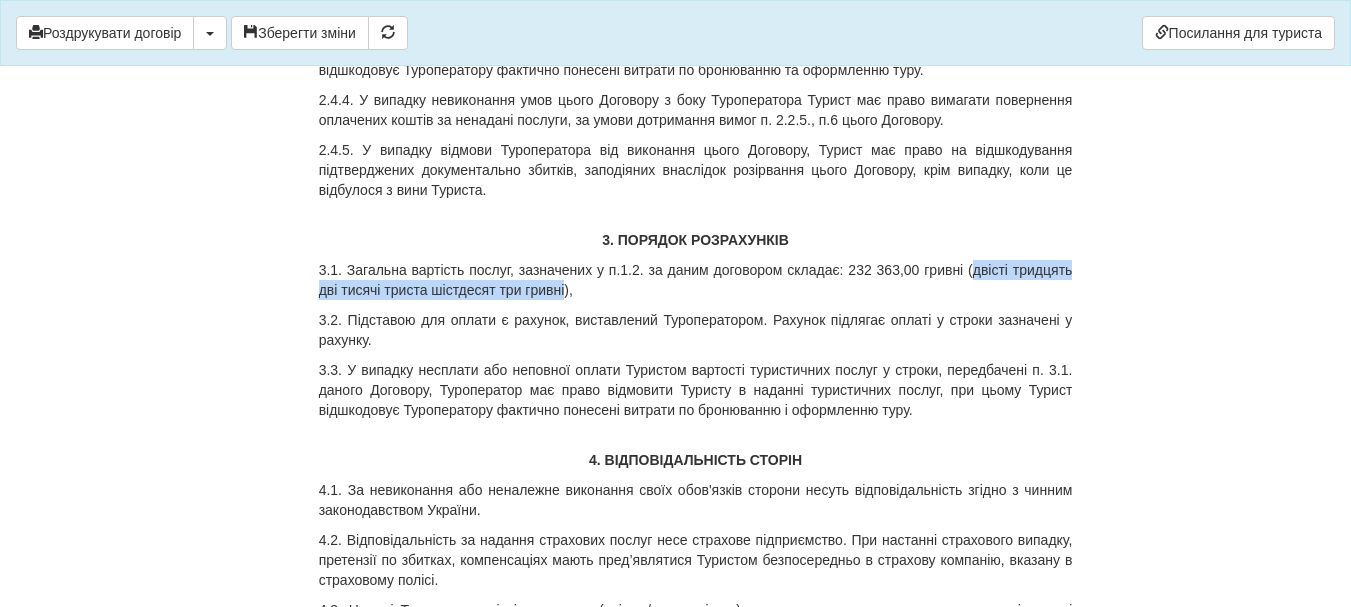 drag, startPoint x: 975, startPoint y: 288, endPoint x: 566, endPoint y: 303, distance: 409.27496 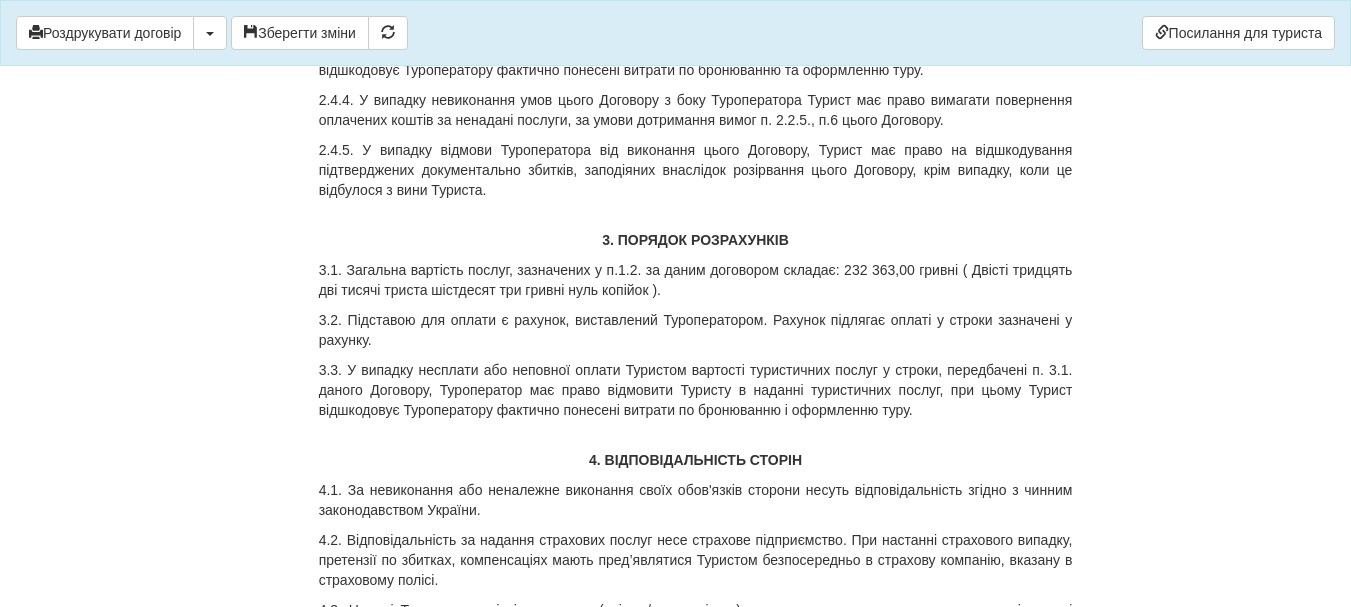 click on "3.1.	Загальна вартість послуг, зазначених у п.1.2. за даним договором складає: 232 363,00 гривні (    Двісті тридцять дві тисячі триста шістдесят три гривні нуль копійок    )." at bounding box center (696, 280) 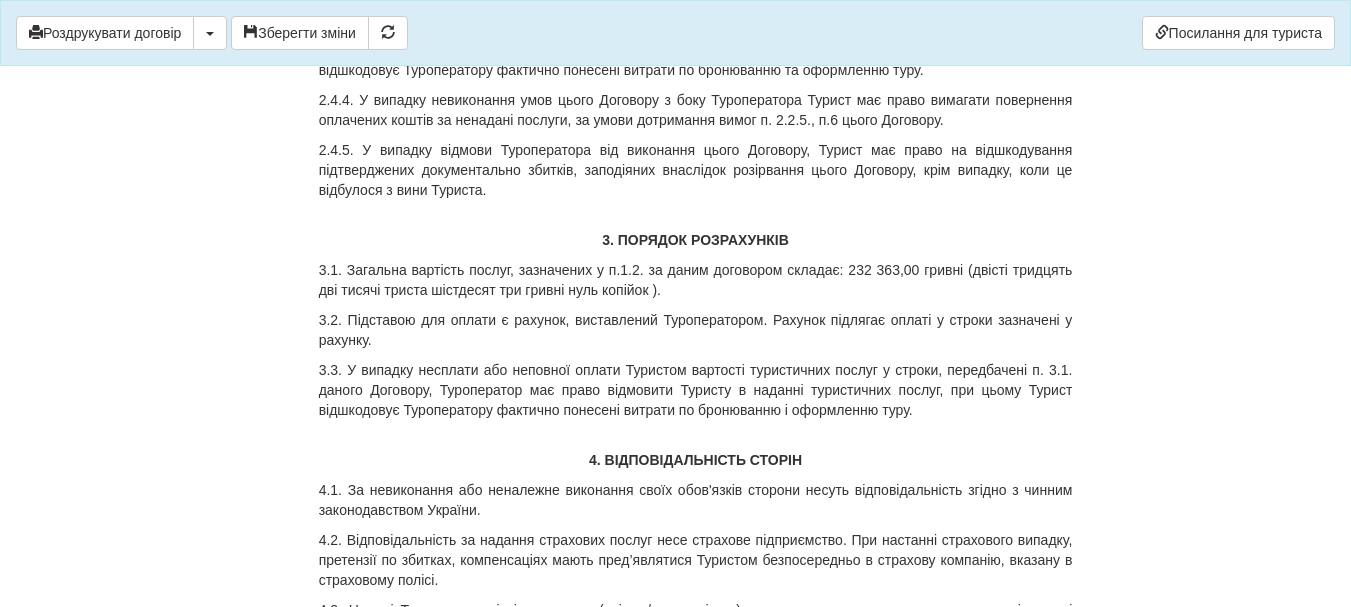 drag, startPoint x: 851, startPoint y: 290, endPoint x: 855, endPoint y: 314, distance: 24.33105 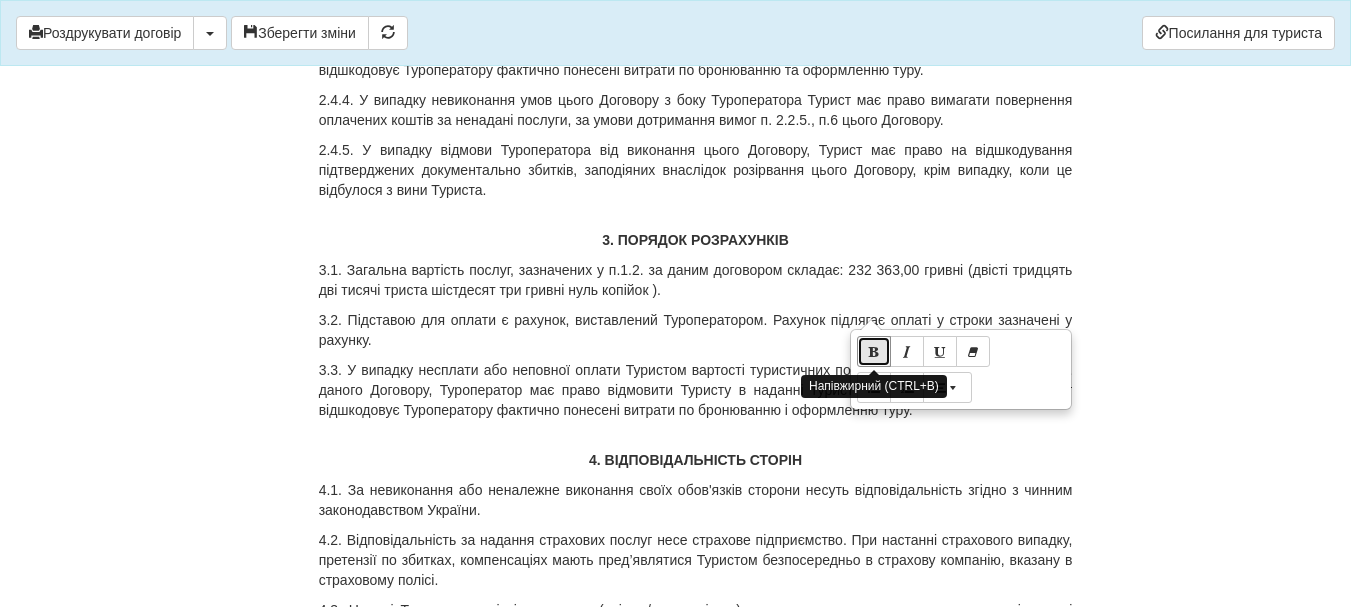 drag, startPoint x: 864, startPoint y: 350, endPoint x: 877, endPoint y: 349, distance: 13.038404 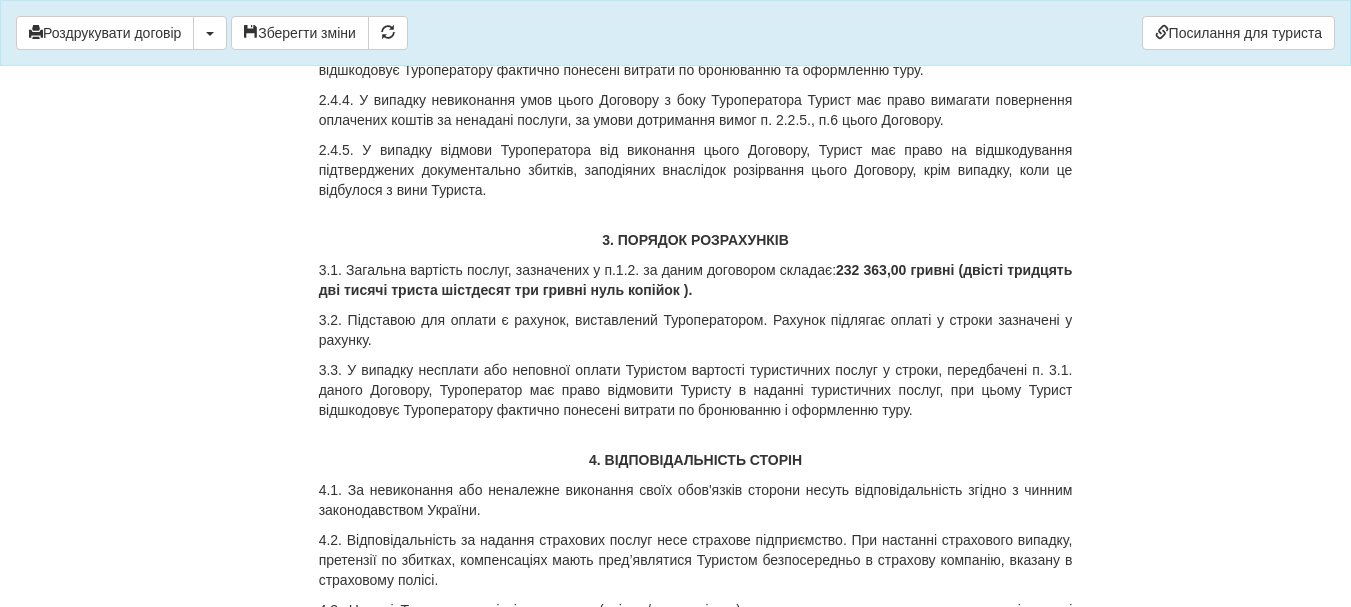 click on "×
Деякі поля не заповнено
Ми підсвітили  порожні поля  червоним кольором.                Ви можете відредагувати текст і внести відсутні дані прямо у цьому вікні.
Для автоматичного заповнення договору:
Необхідно обрати в замовленні туроператора
Роздрукувати договір
Скачати PDF" at bounding box center (676, 850) 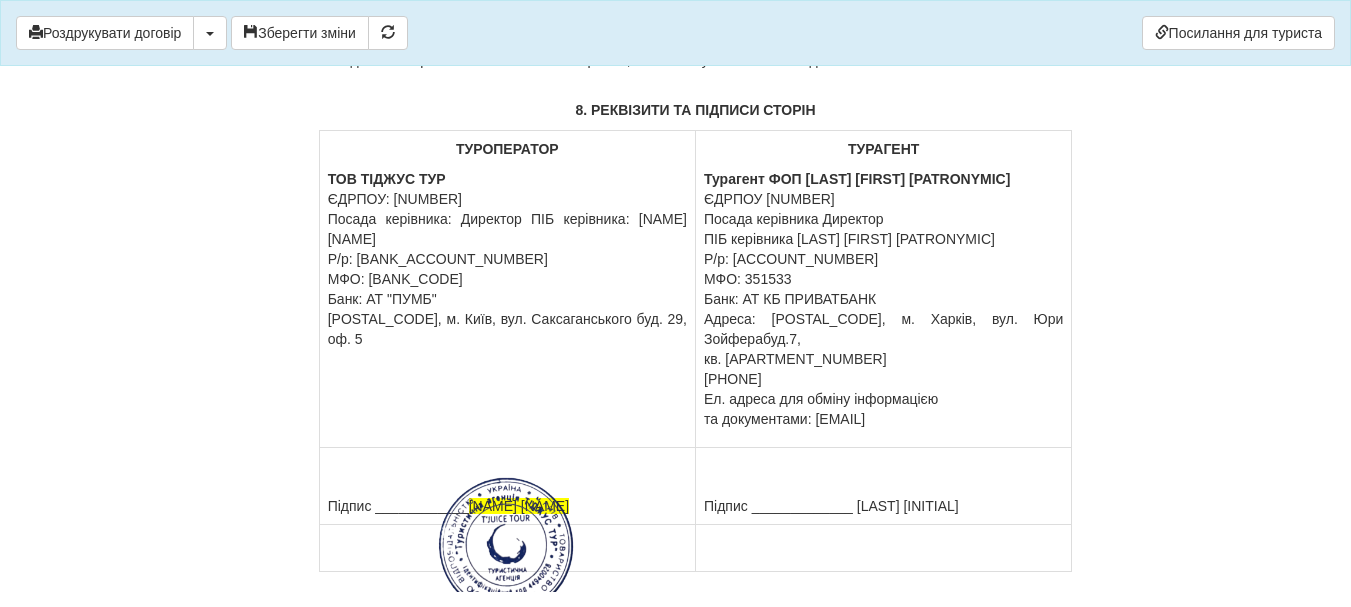 scroll, scrollTop: 6513, scrollLeft: 0, axis: vertical 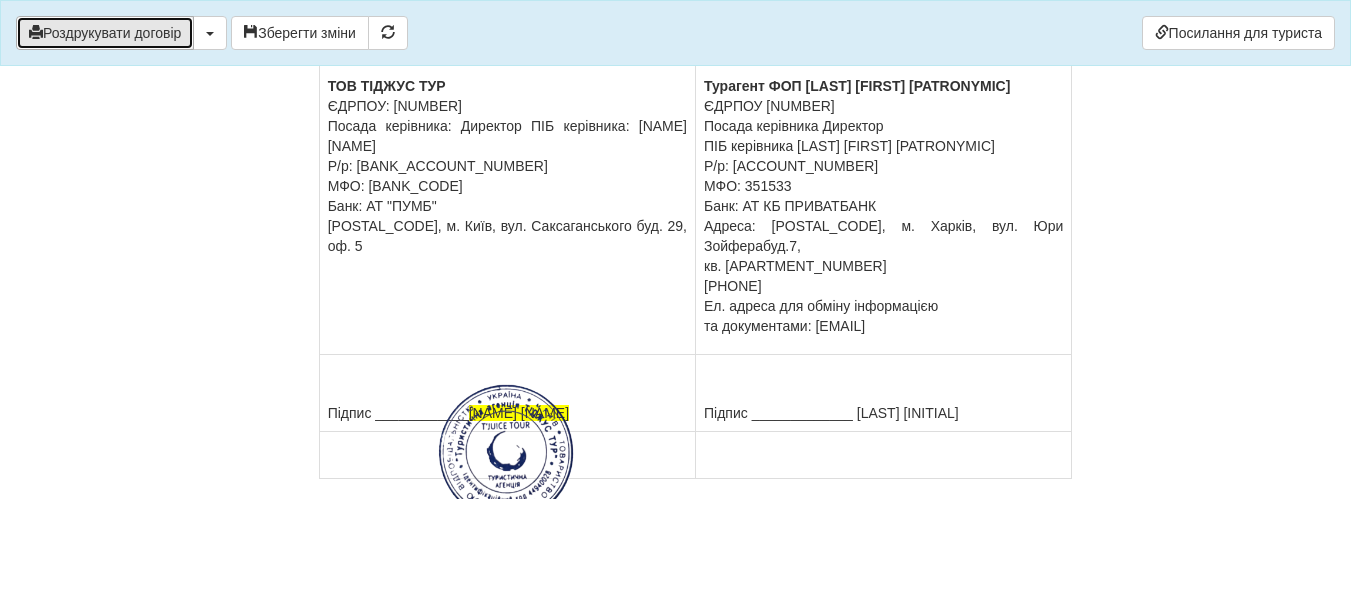 click on "Роздрукувати договір" at bounding box center (105, 33) 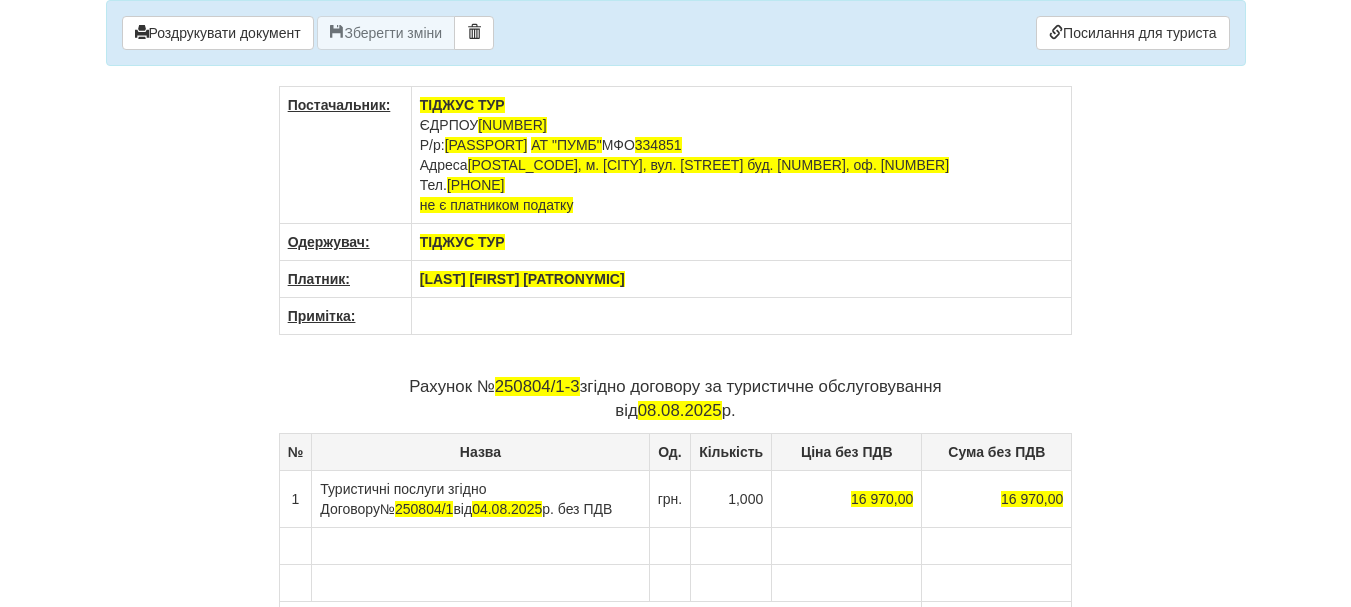 scroll, scrollTop: 0, scrollLeft: 0, axis: both 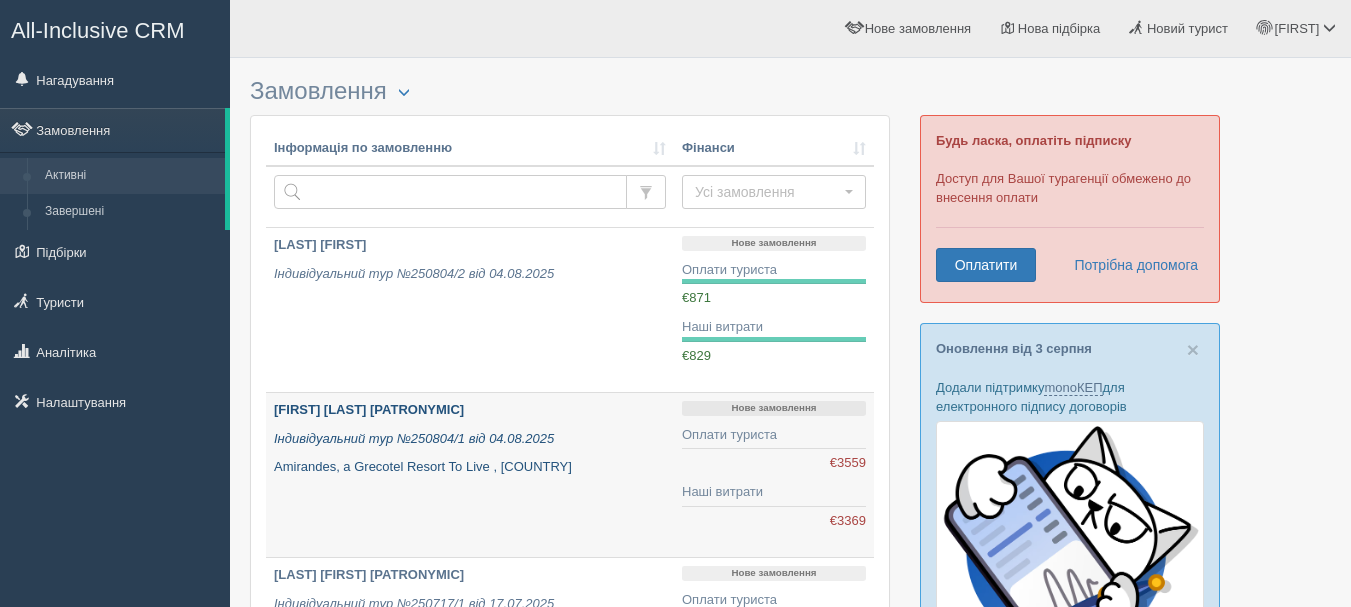 click on "Індивідуальний тур №250804/1 від 04.08.2025" at bounding box center (414, 438) 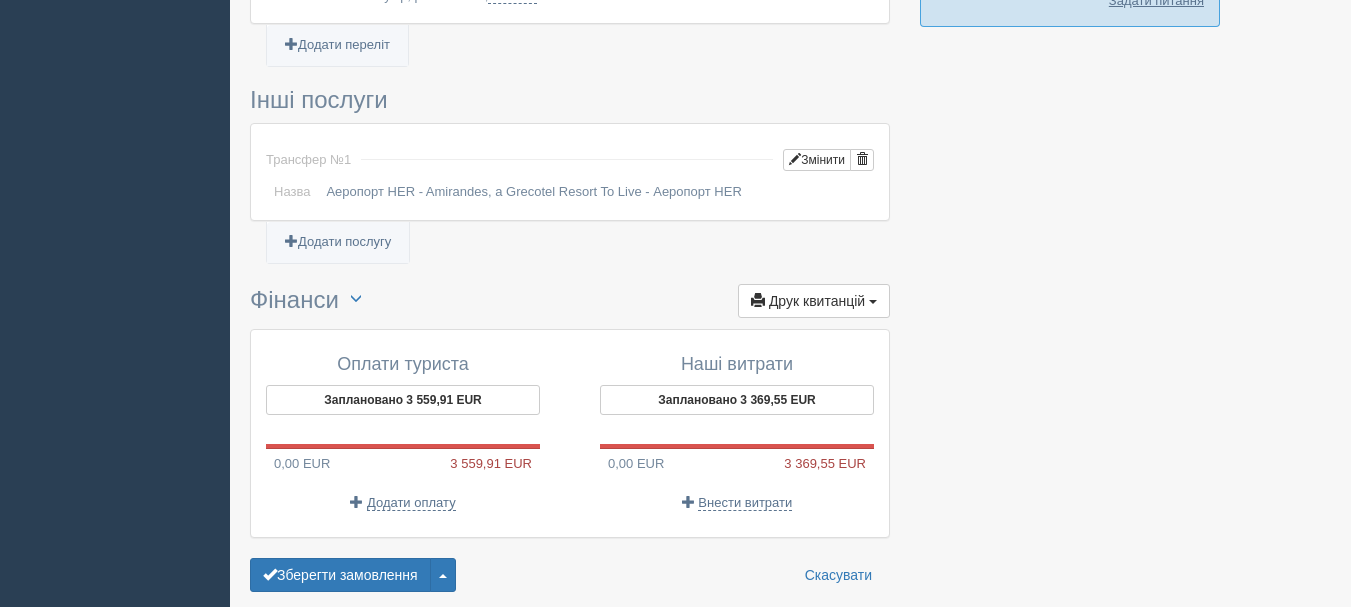 scroll, scrollTop: 1686, scrollLeft: 0, axis: vertical 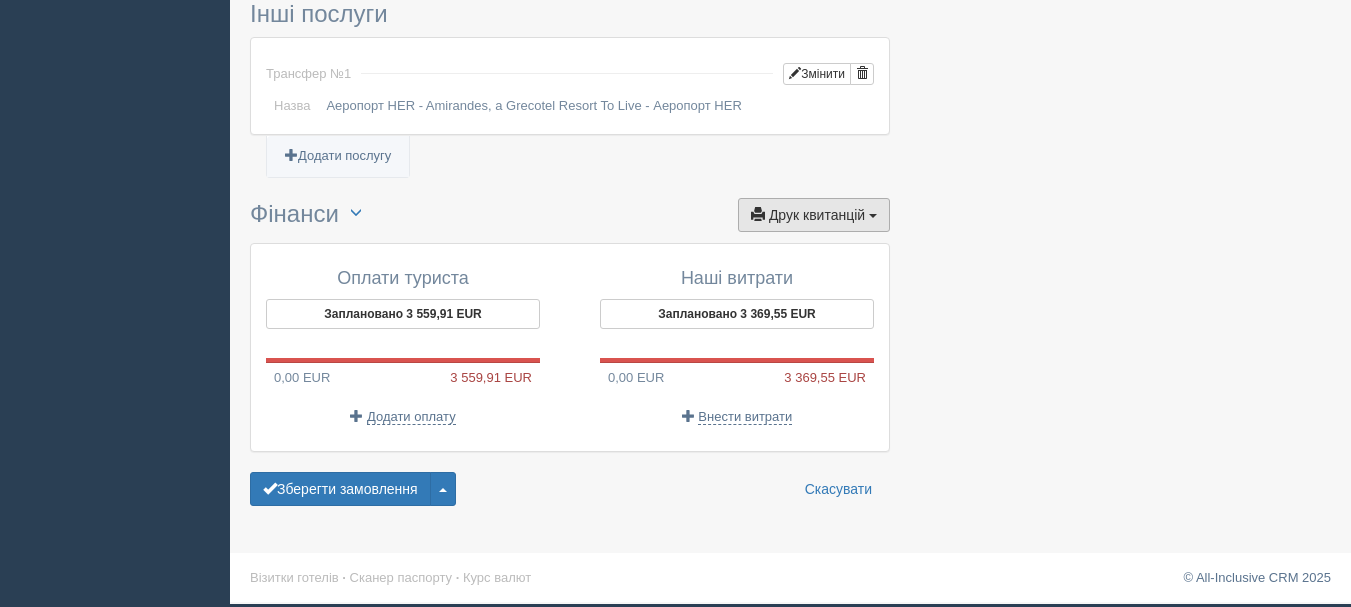 click on "Друк квитанцій" at bounding box center [817, 215] 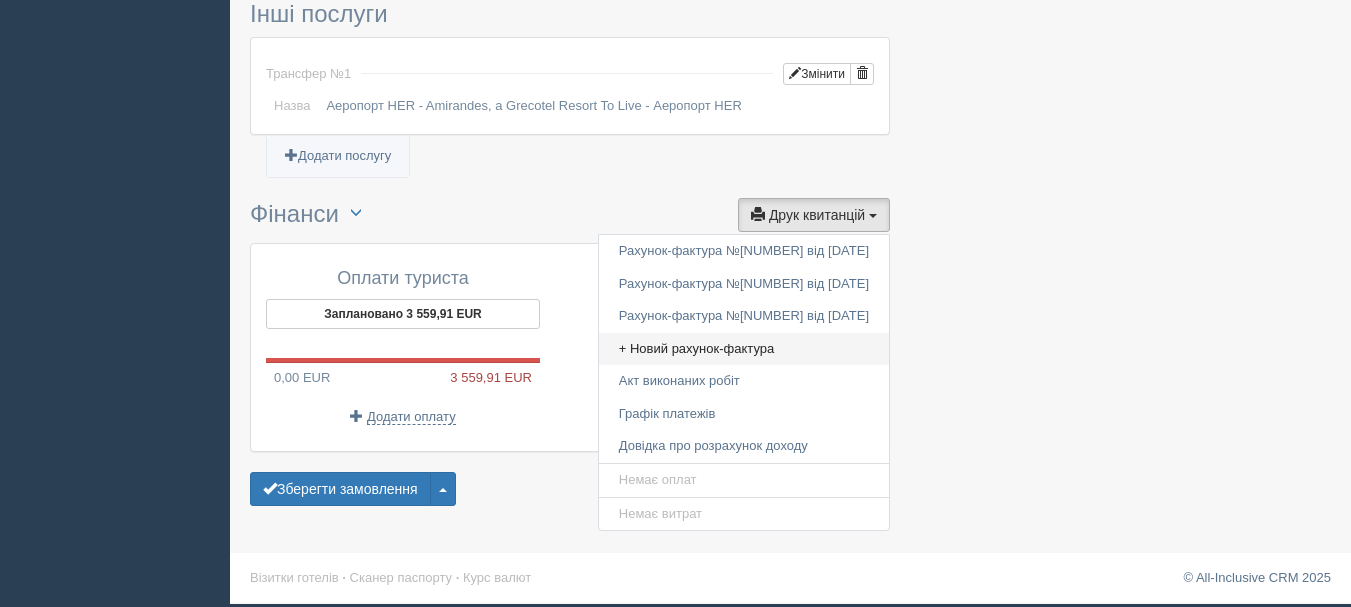 drag, startPoint x: 831, startPoint y: 314, endPoint x: 752, endPoint y: 345, distance: 84.8646 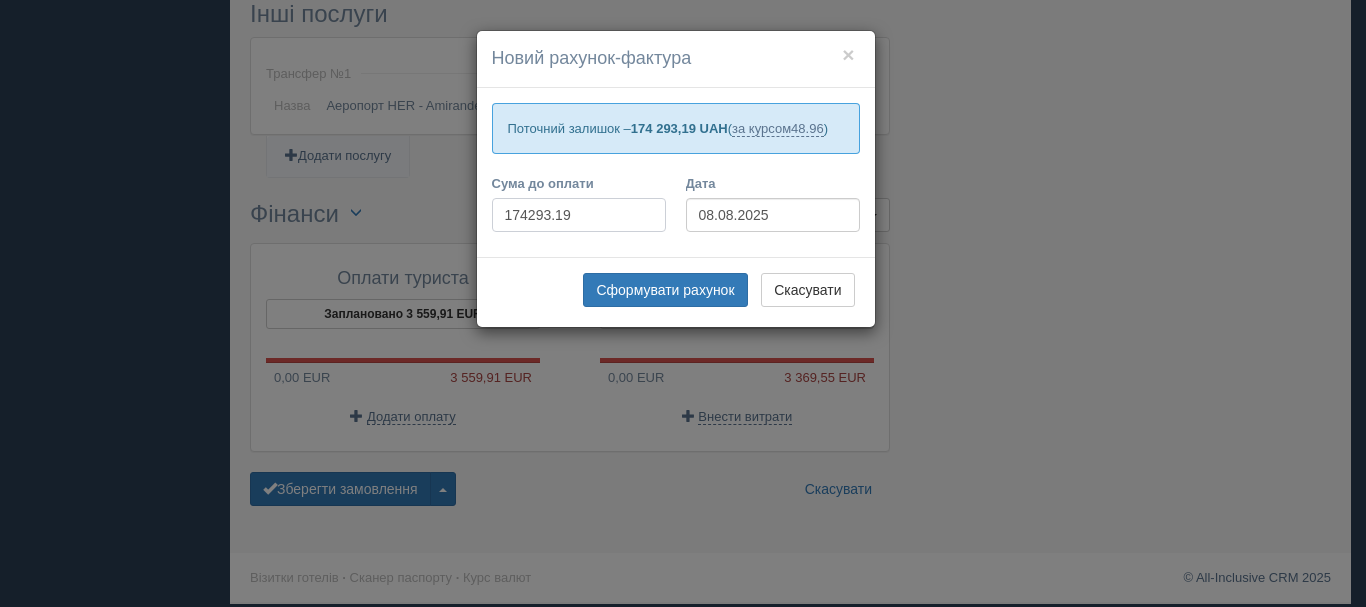 drag, startPoint x: 584, startPoint y: 216, endPoint x: 398, endPoint y: 200, distance: 186.6869 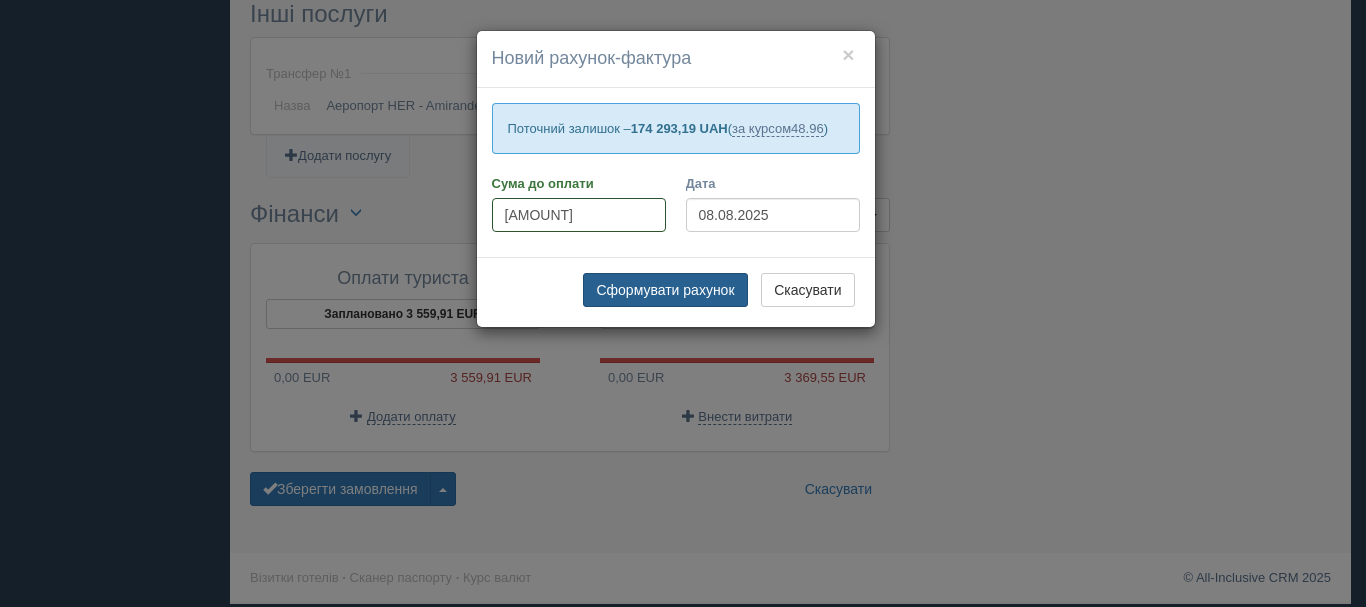 type on "15515" 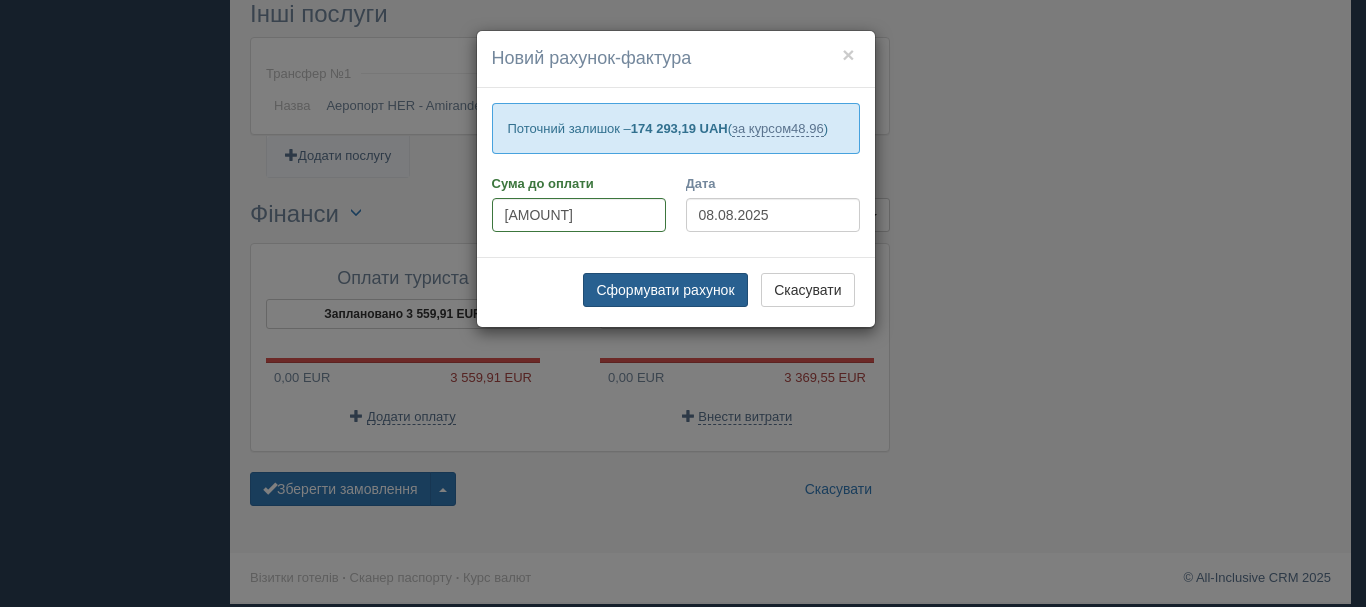 click on "Сформувати рахунок" at bounding box center [665, 290] 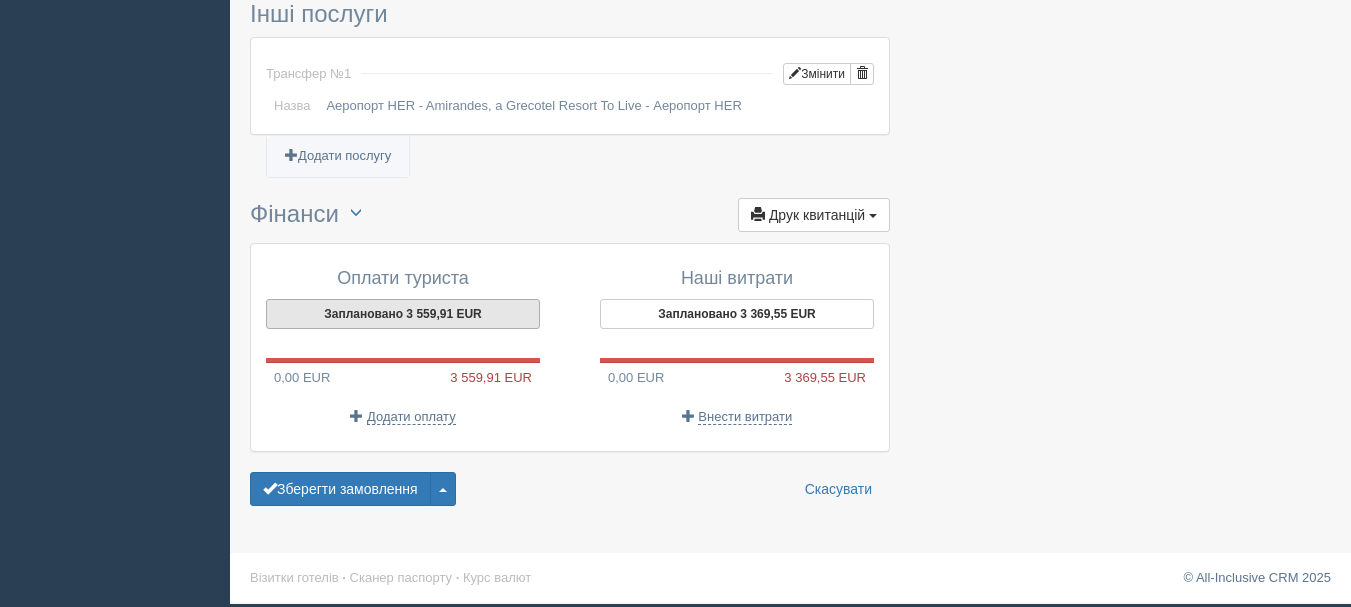 click on "Заплановано 3 559,91 EUR" at bounding box center [403, 314] 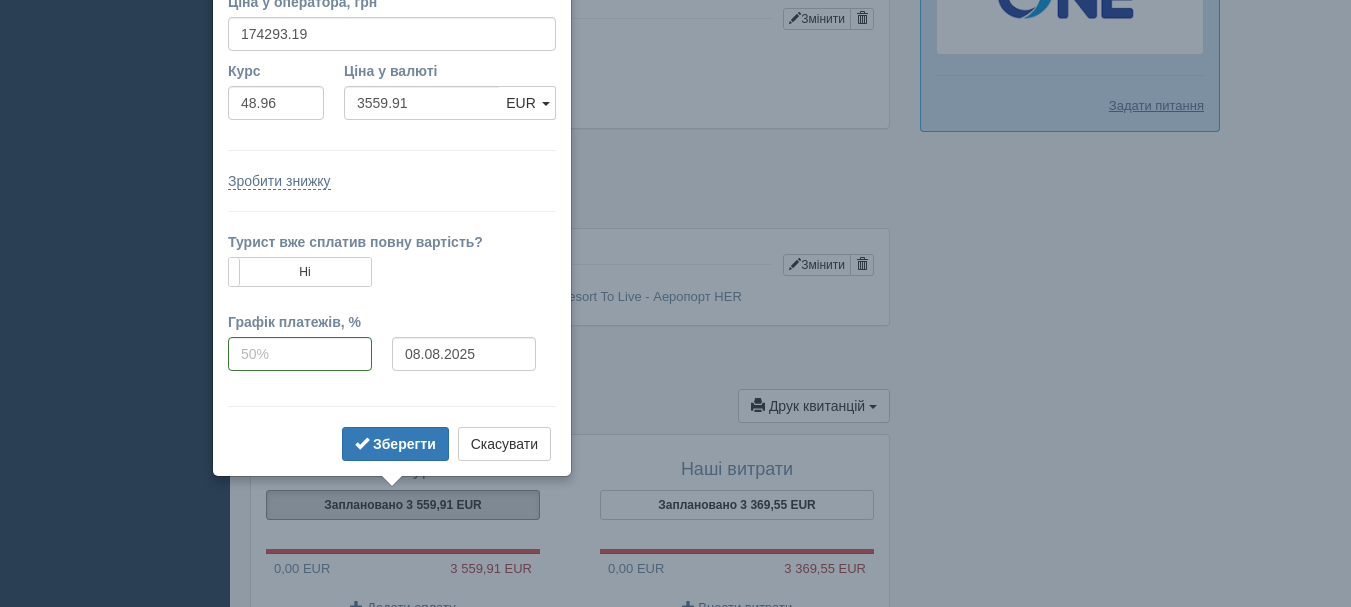 scroll, scrollTop: 1444, scrollLeft: 0, axis: vertical 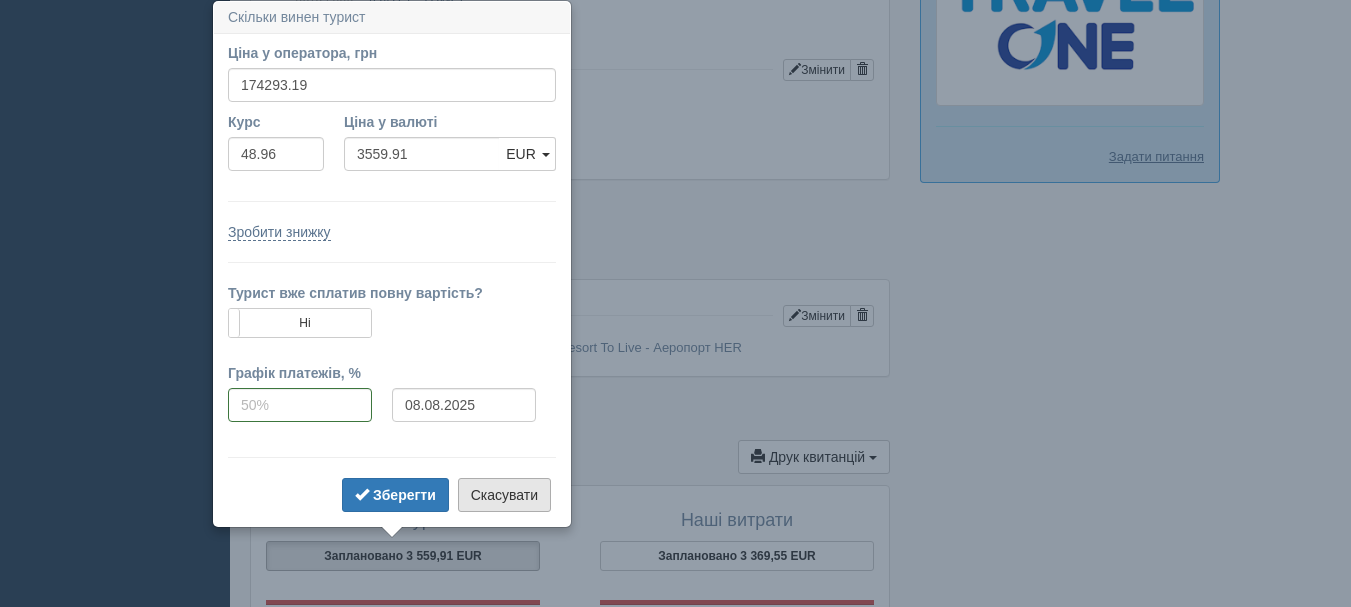 click on "Скасувати" at bounding box center (504, 495) 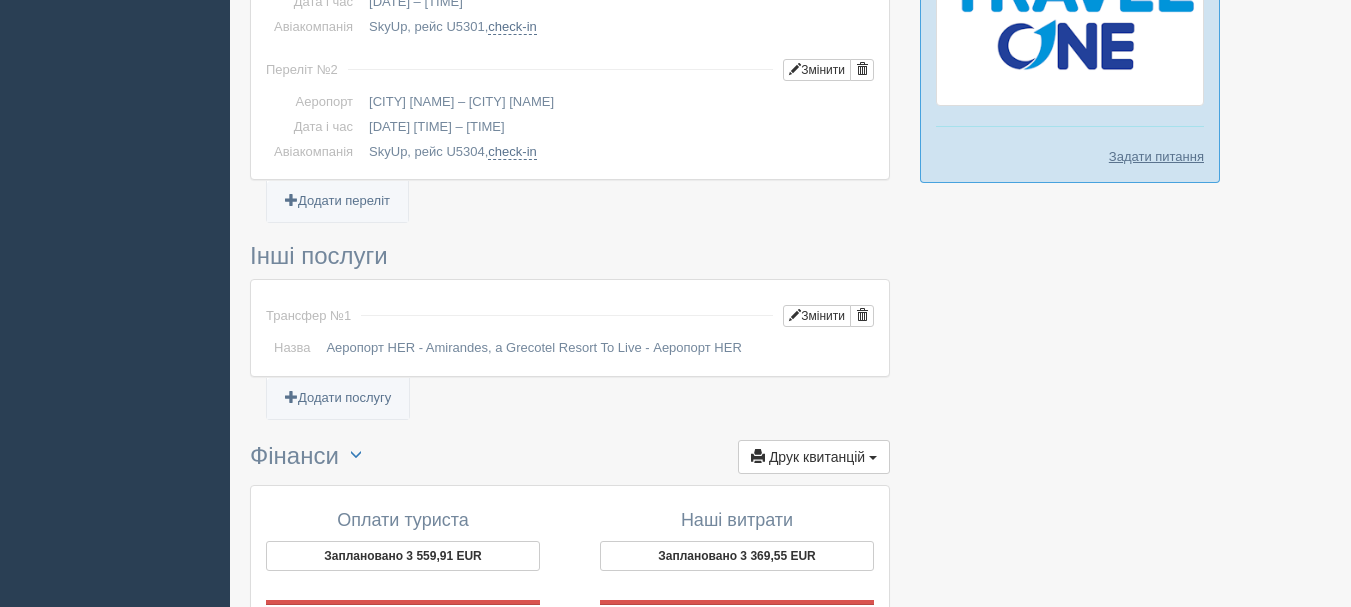 scroll, scrollTop: 1644, scrollLeft: 0, axis: vertical 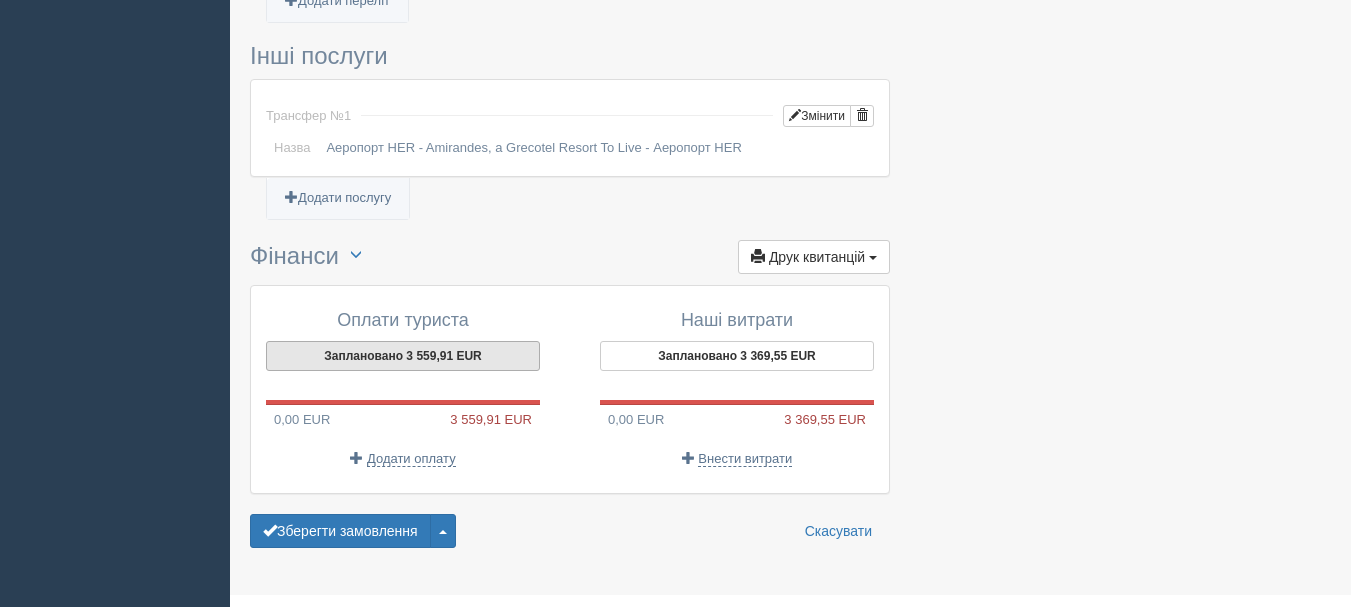 drag, startPoint x: 456, startPoint y: 352, endPoint x: 421, endPoint y: 365, distance: 37.336308 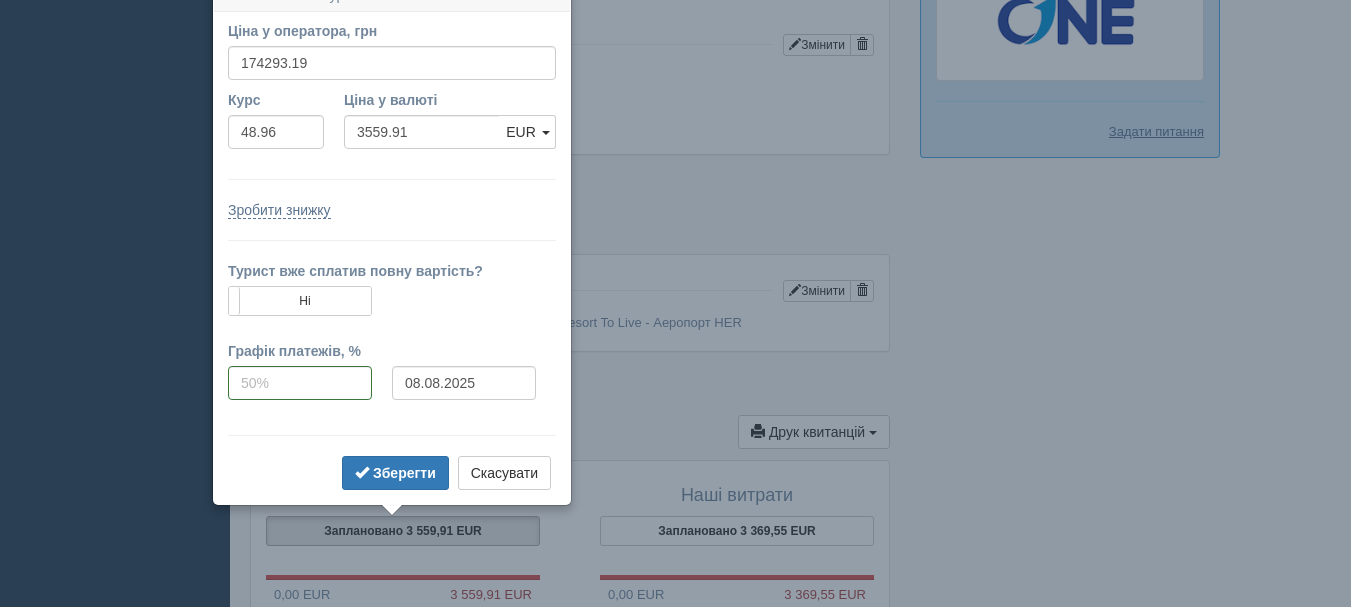 scroll, scrollTop: 1447, scrollLeft: 0, axis: vertical 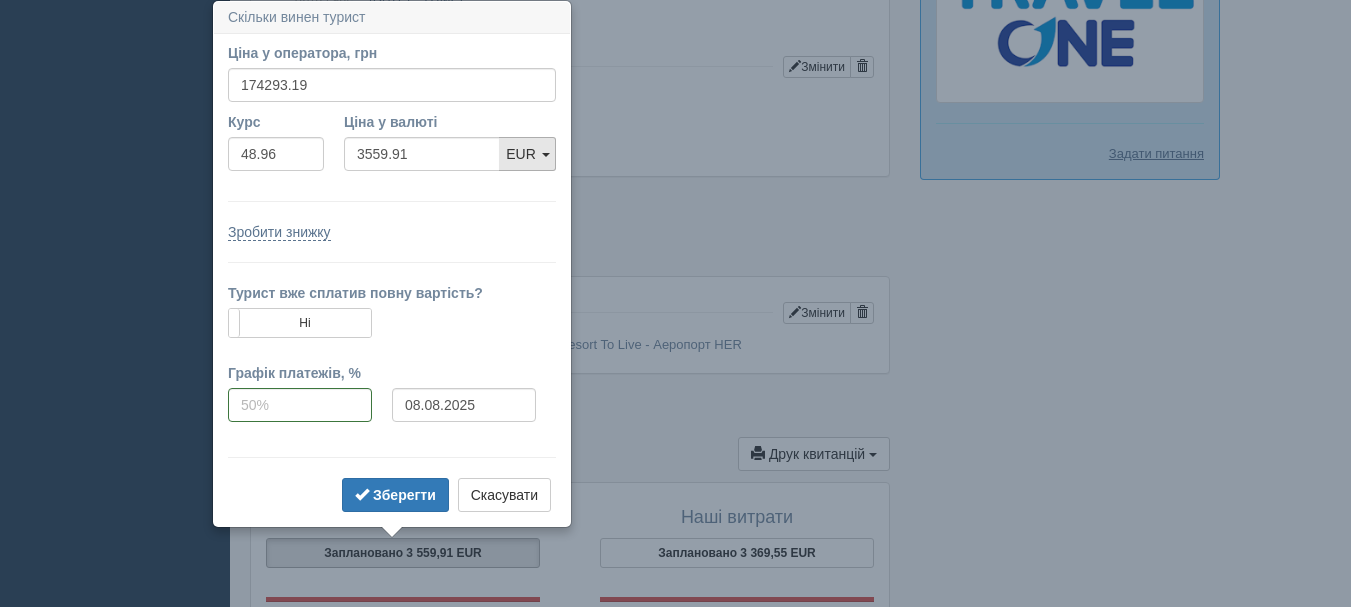 click on "EUR" at bounding box center (527, 154) 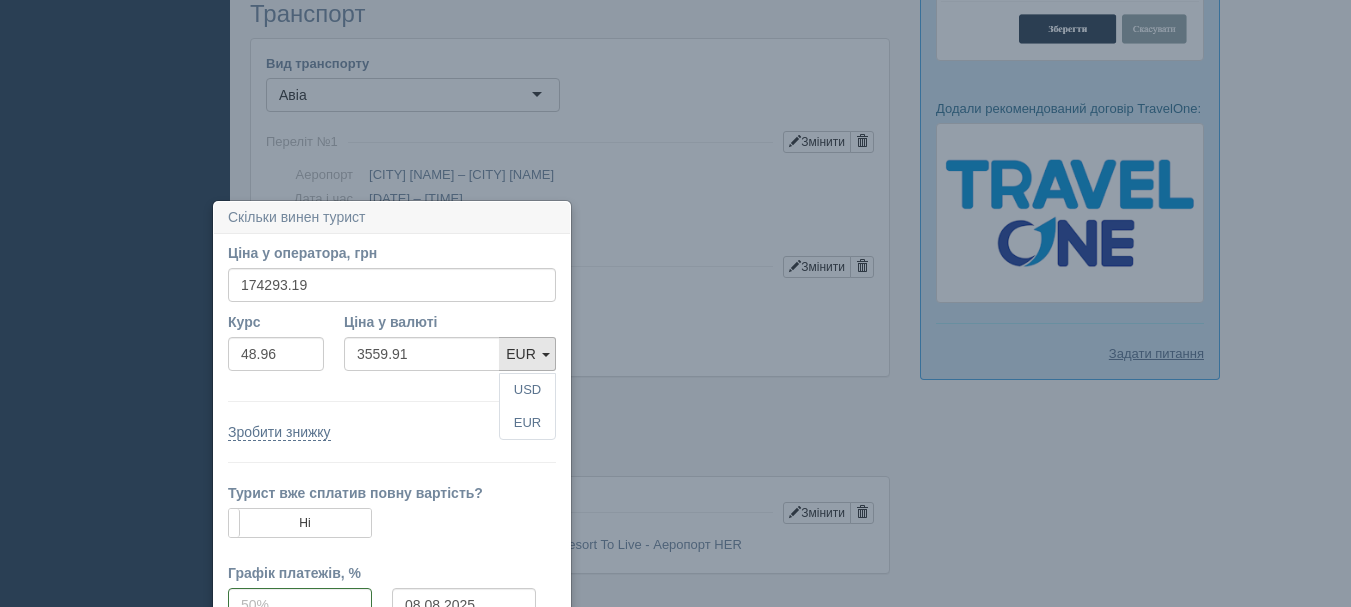 scroll, scrollTop: 1347, scrollLeft: 0, axis: vertical 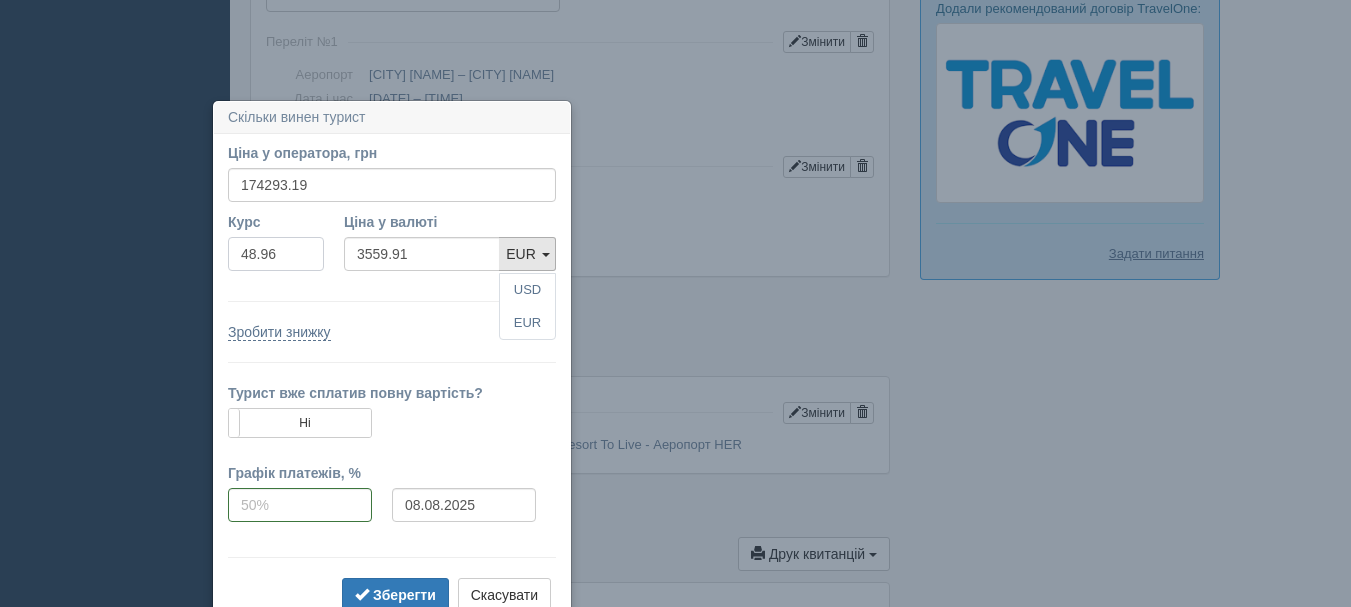 drag, startPoint x: 299, startPoint y: 253, endPoint x: 262, endPoint y: 256, distance: 37.12142 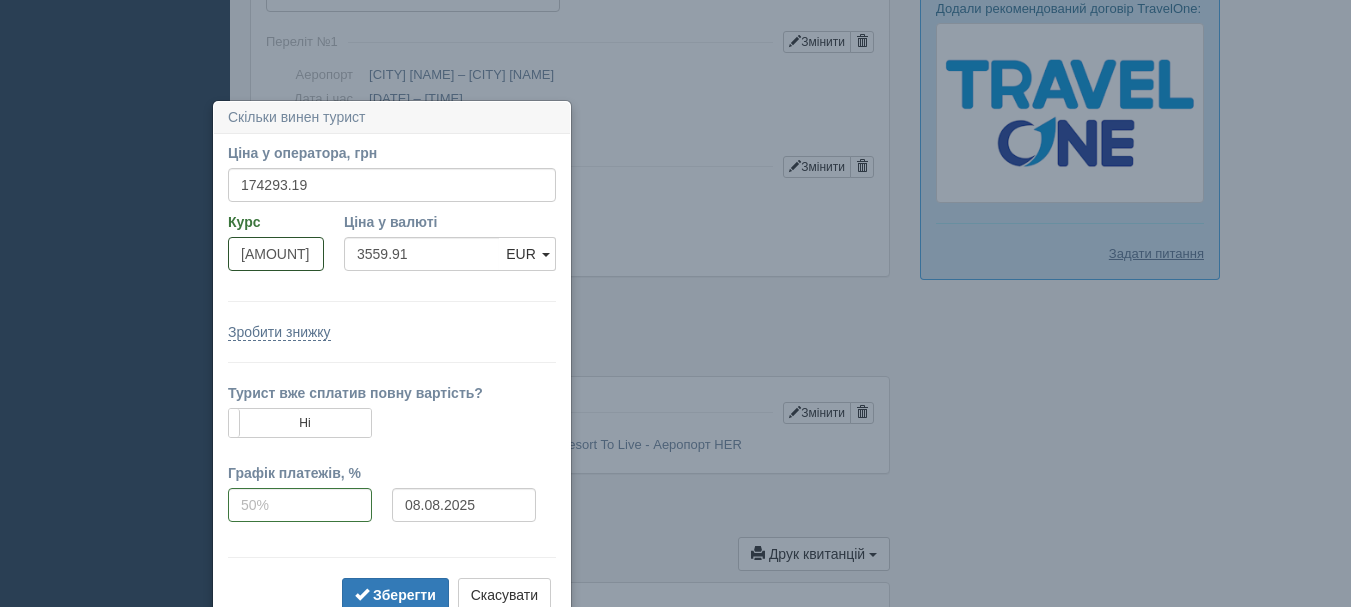 type on "48.53" 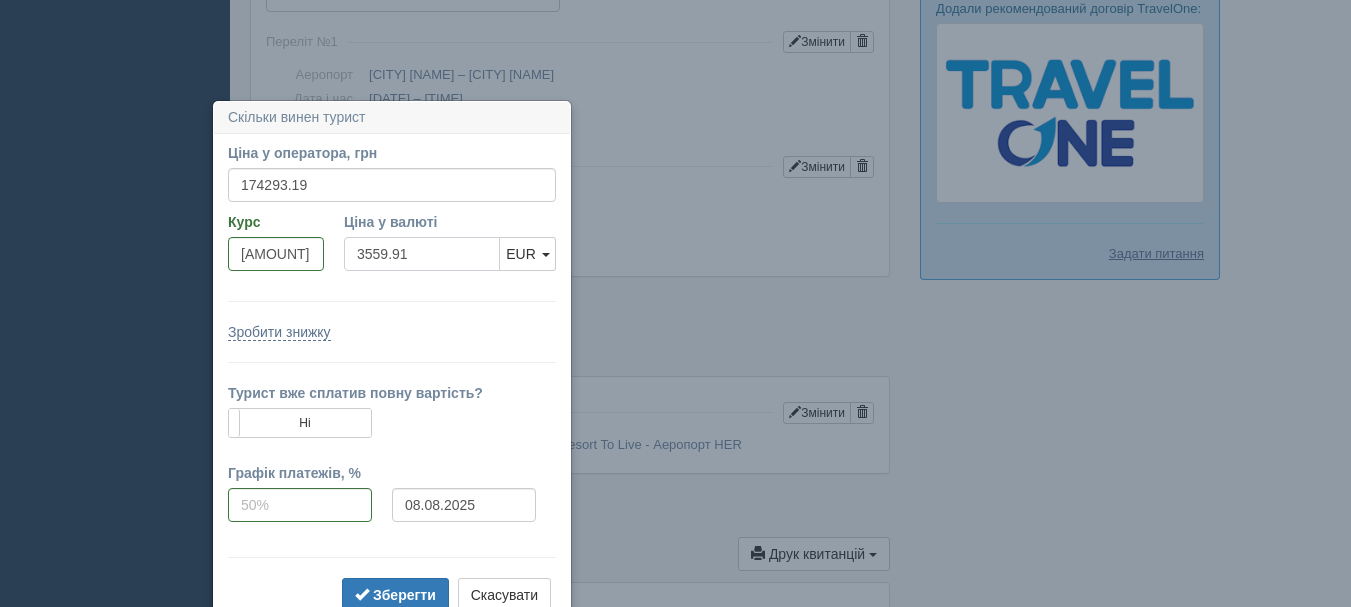 type on "3591.45" 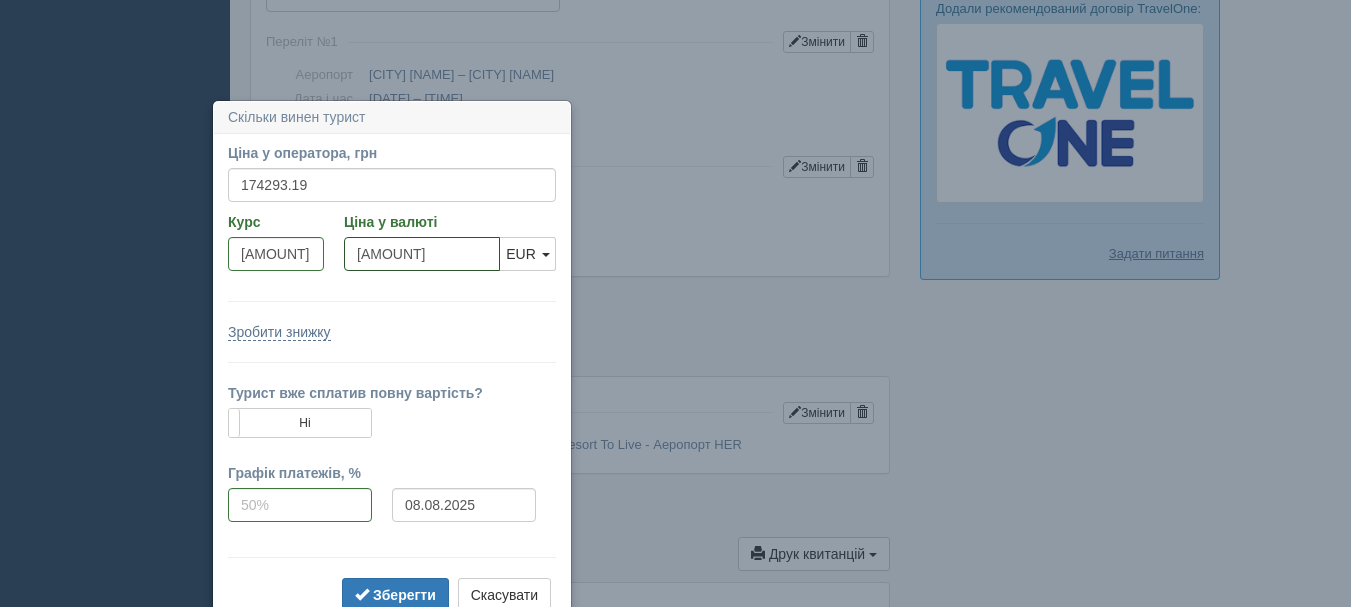 drag, startPoint x: 424, startPoint y: 248, endPoint x: 353, endPoint y: 251, distance: 71.063354 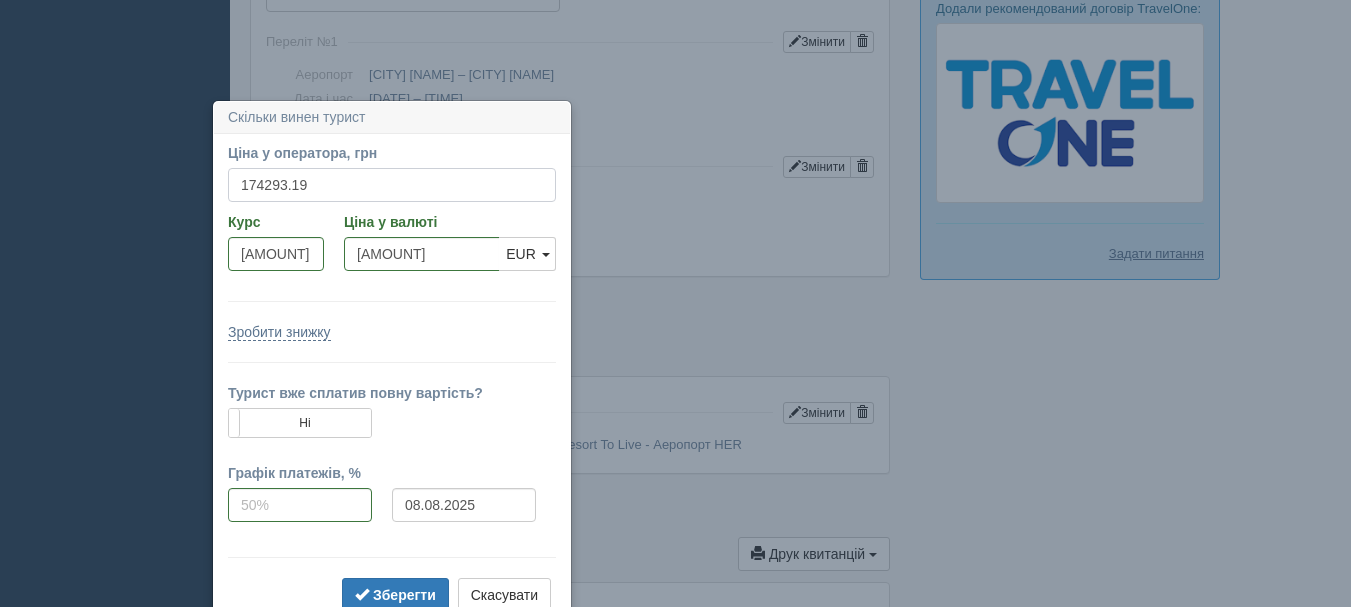 drag, startPoint x: 317, startPoint y: 189, endPoint x: 187, endPoint y: 170, distance: 131.38112 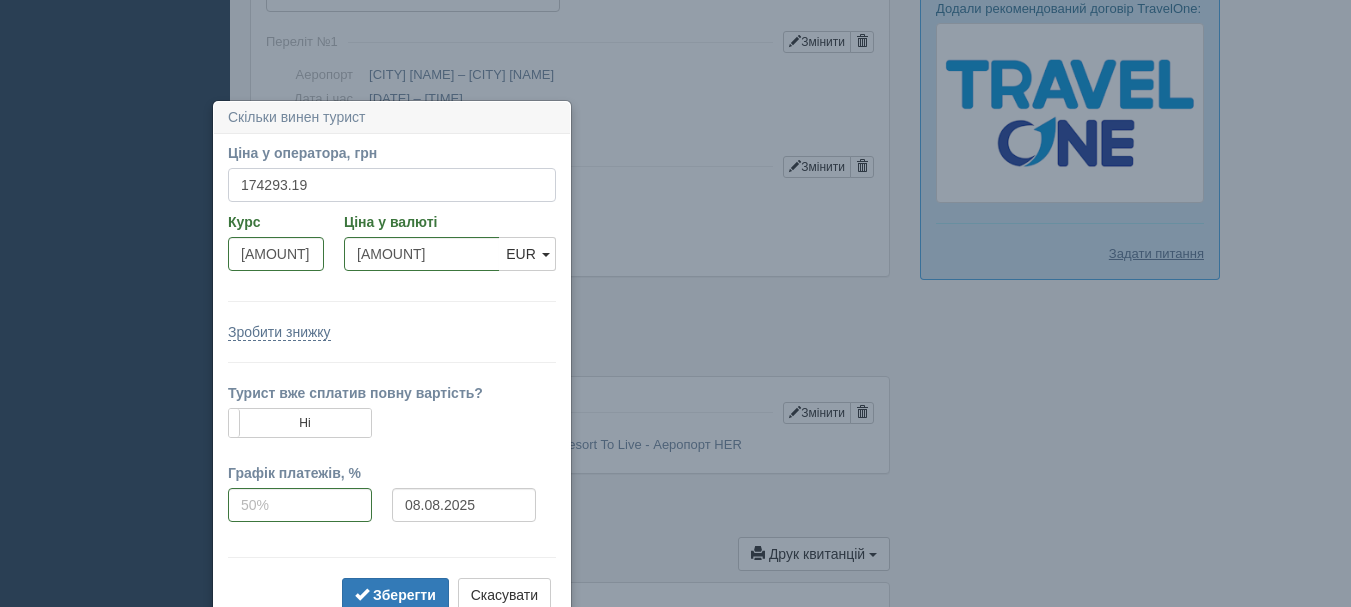 click on "All-Inclusive CRM
Нагадування
Замовлення
Активні" at bounding box center [675, -1044] 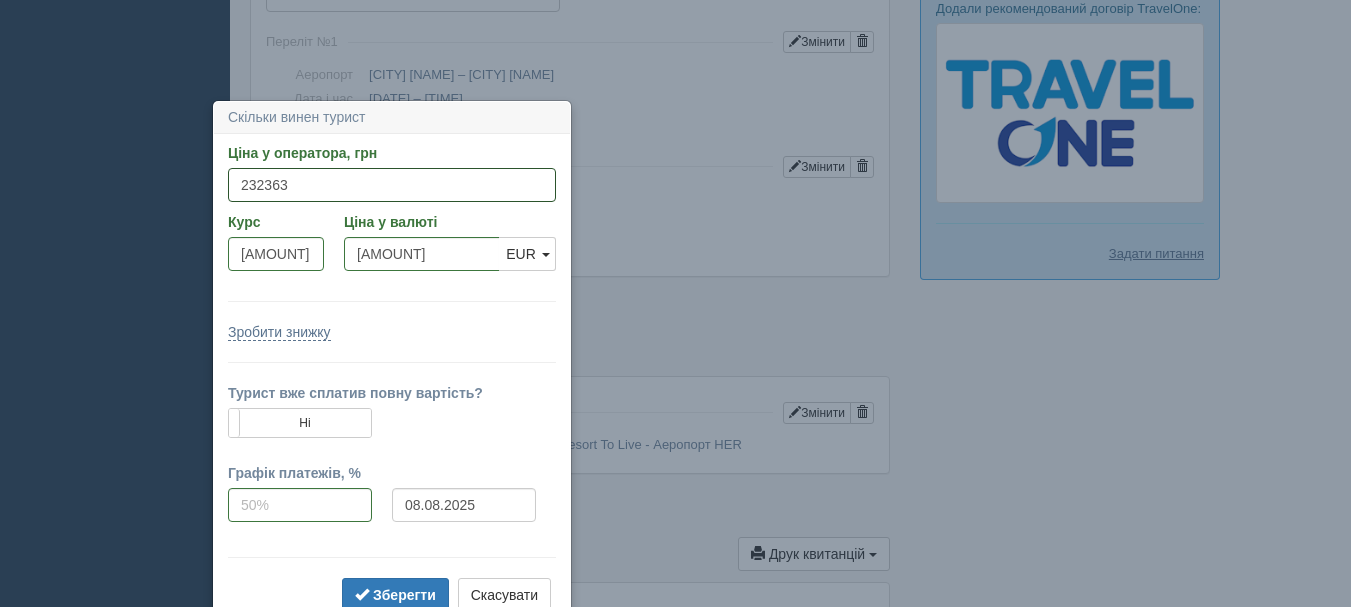 type on "232363" 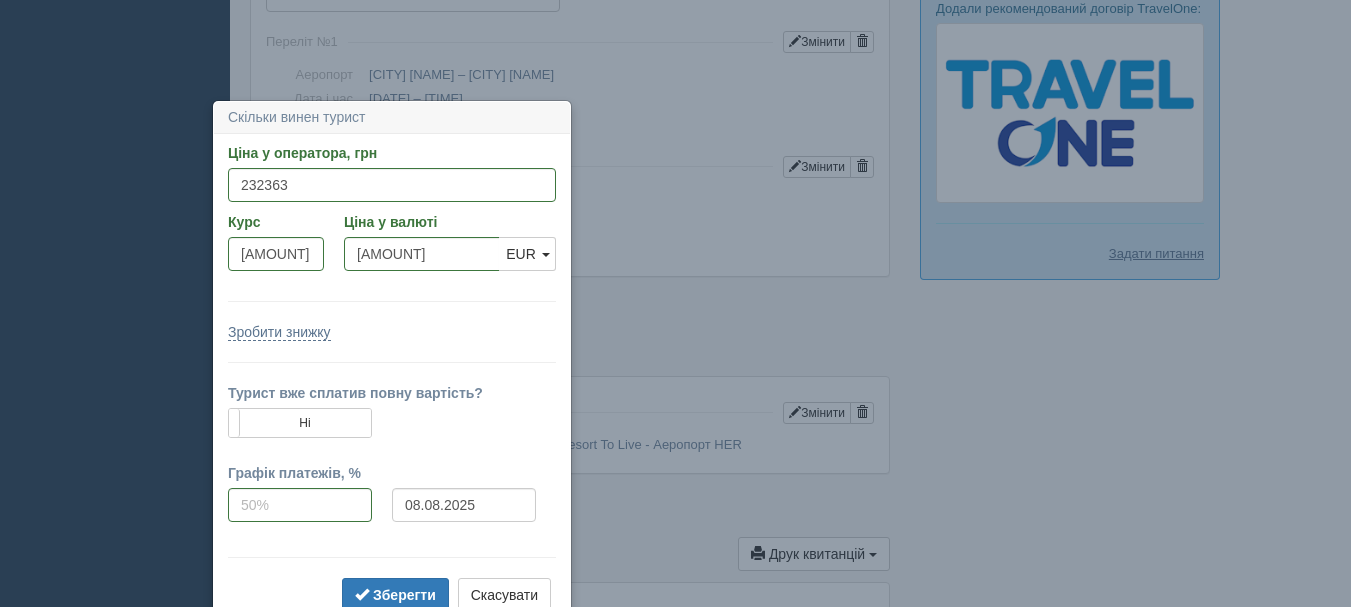 type on "4788.03" 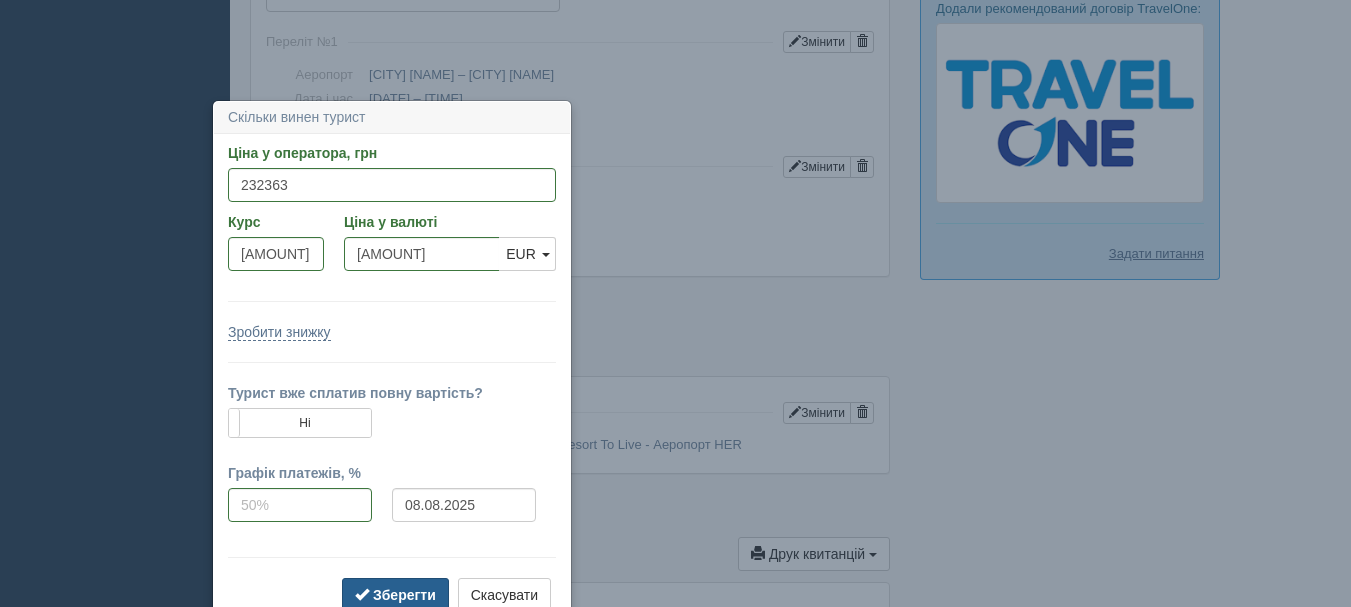 click on "Зберегти" at bounding box center (404, 595) 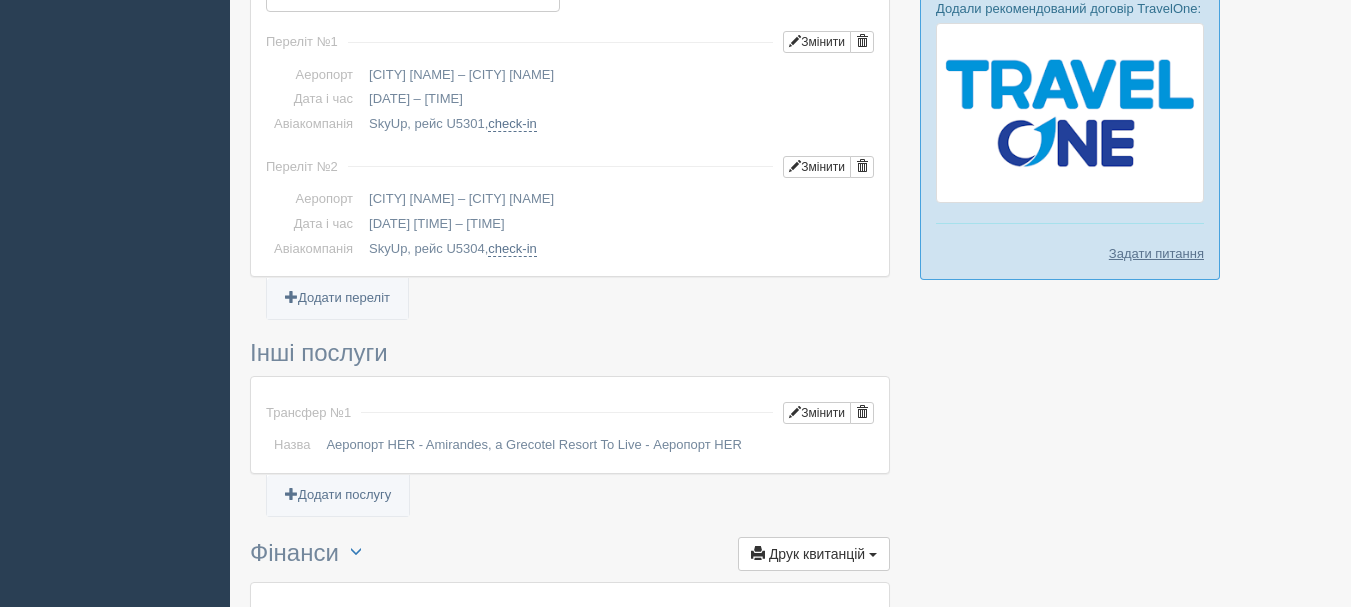 scroll, scrollTop: 1686, scrollLeft: 0, axis: vertical 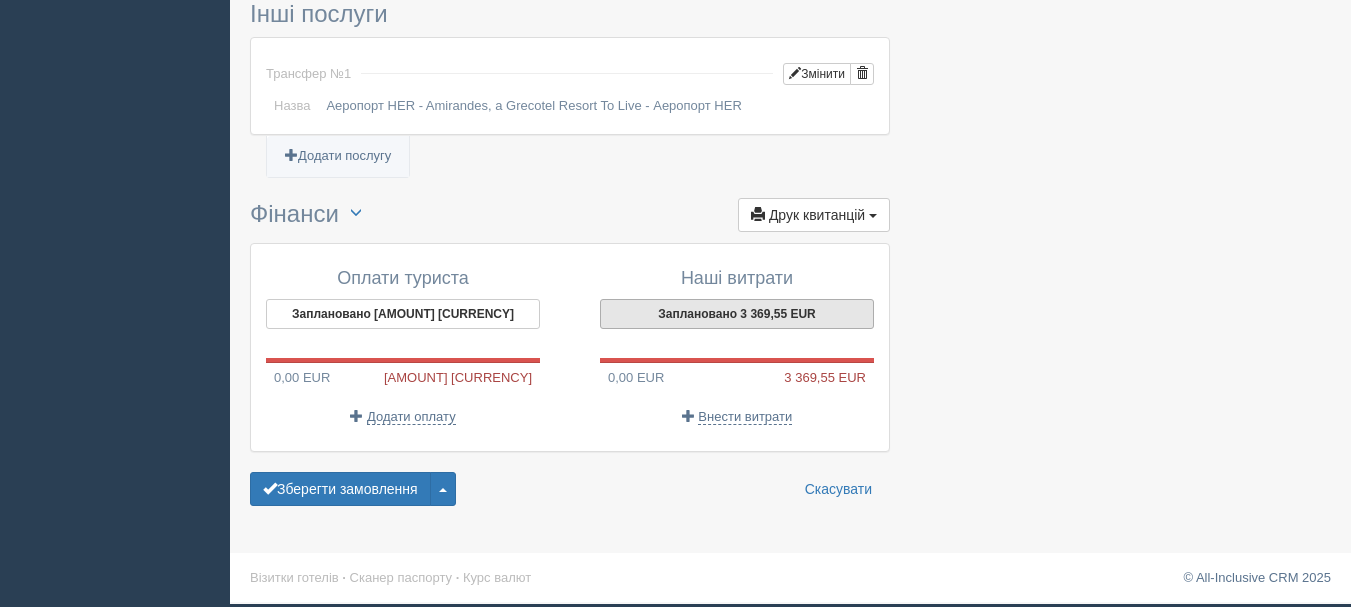 click on "Заплановано 3 369,55 EUR" at bounding box center [737, 314] 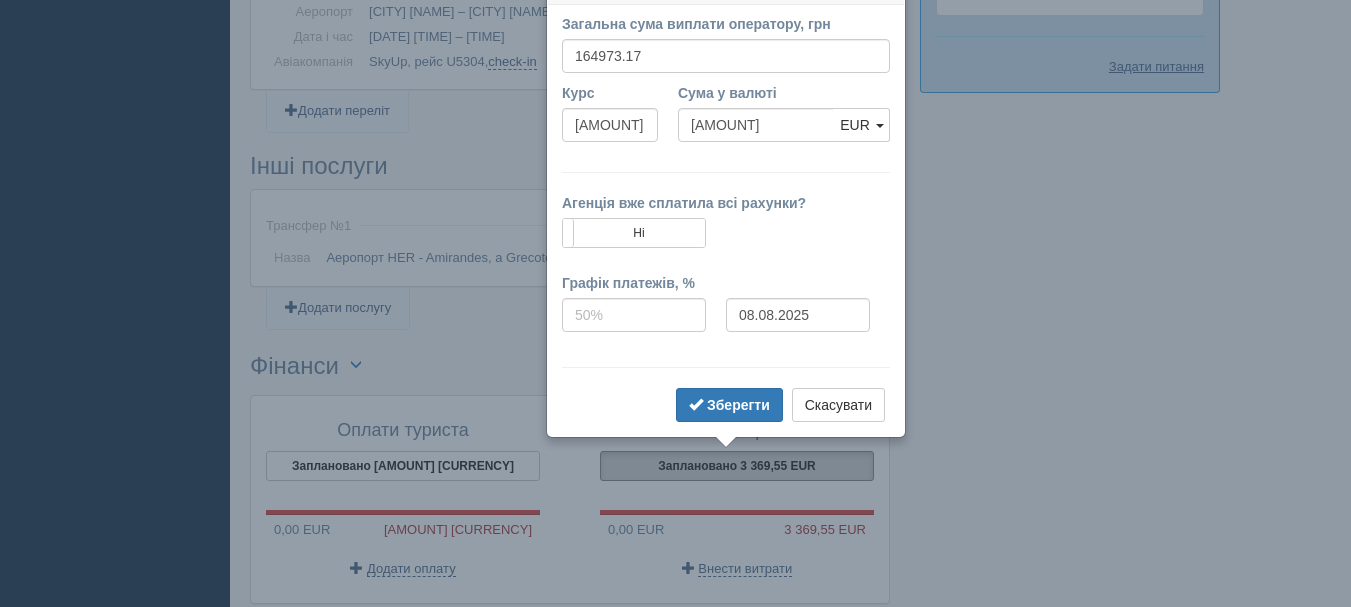 scroll, scrollTop: 1505, scrollLeft: 0, axis: vertical 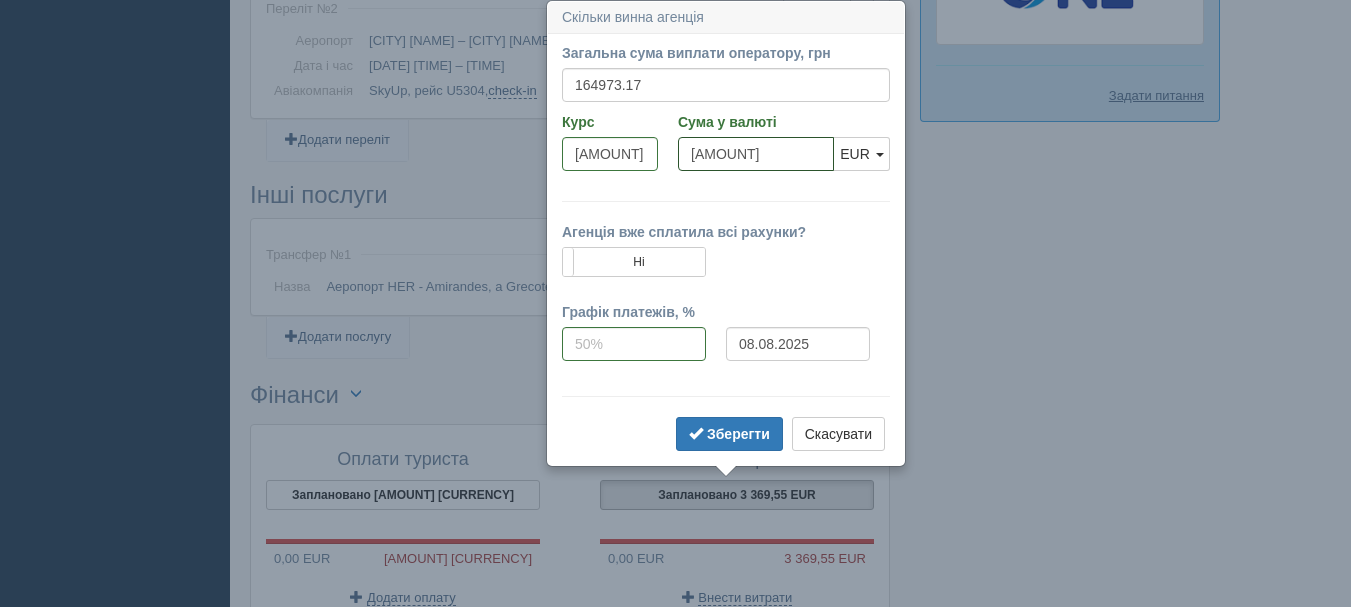 drag, startPoint x: 750, startPoint y: 152, endPoint x: 654, endPoint y: 152, distance: 96 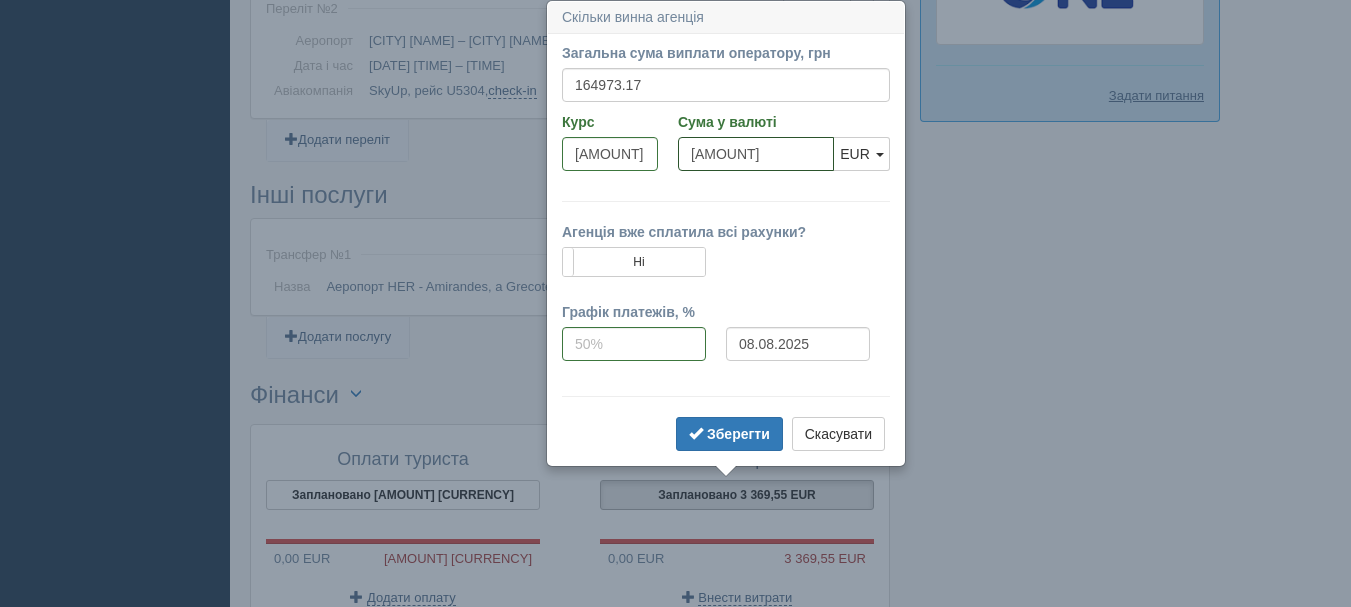 type on "4454" 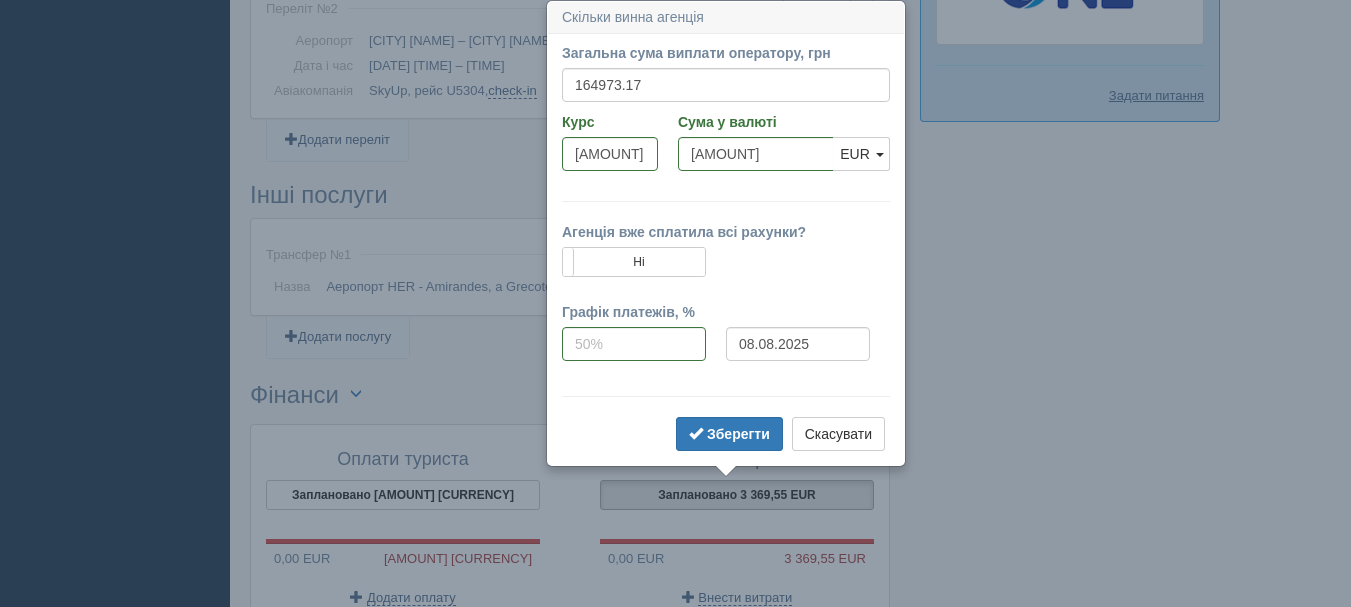 type on "37.04" 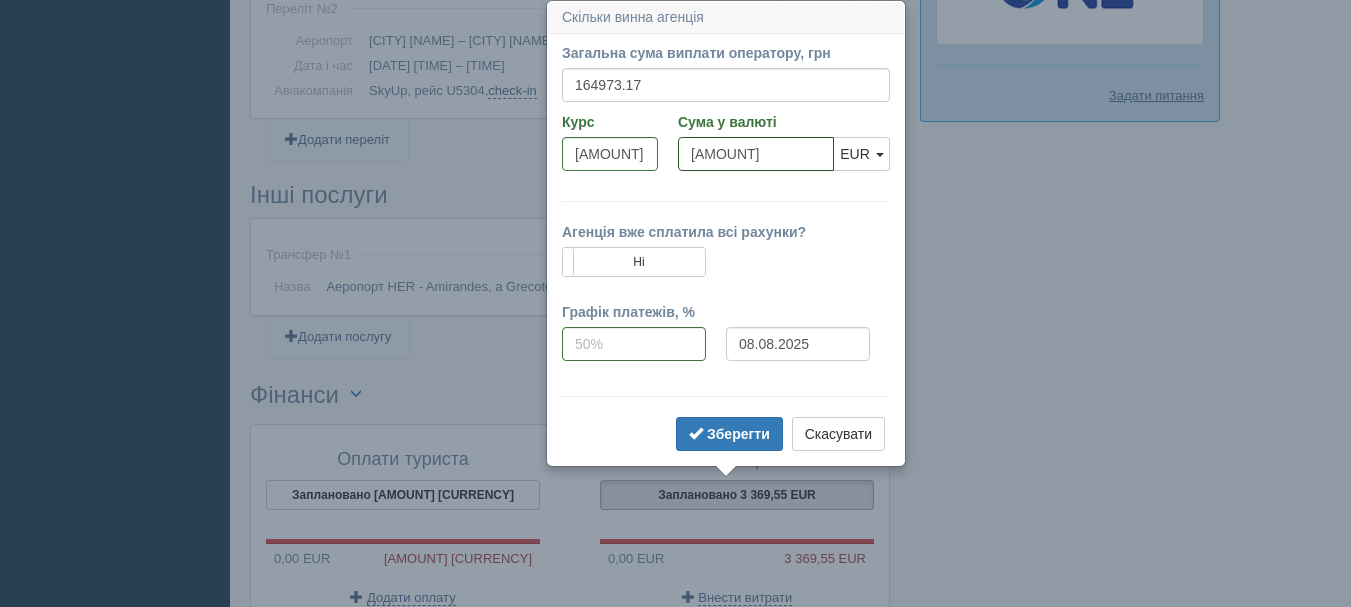 type on "4454.91" 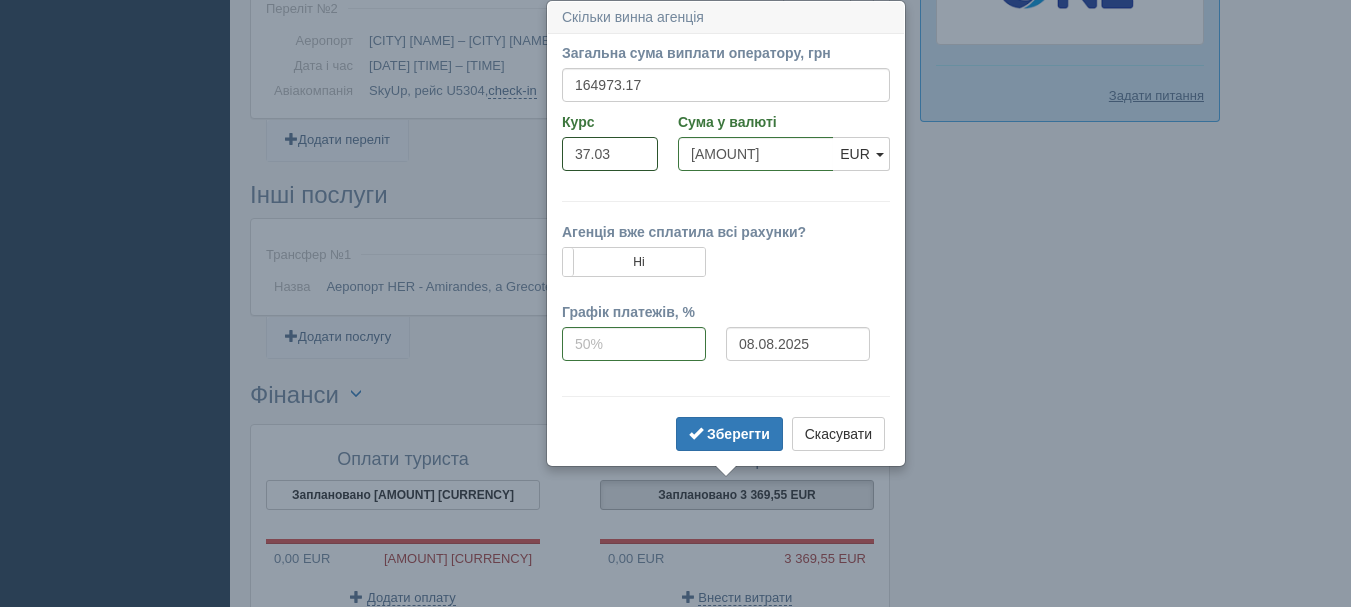drag, startPoint x: 634, startPoint y: 158, endPoint x: 546, endPoint y: 154, distance: 88.09086 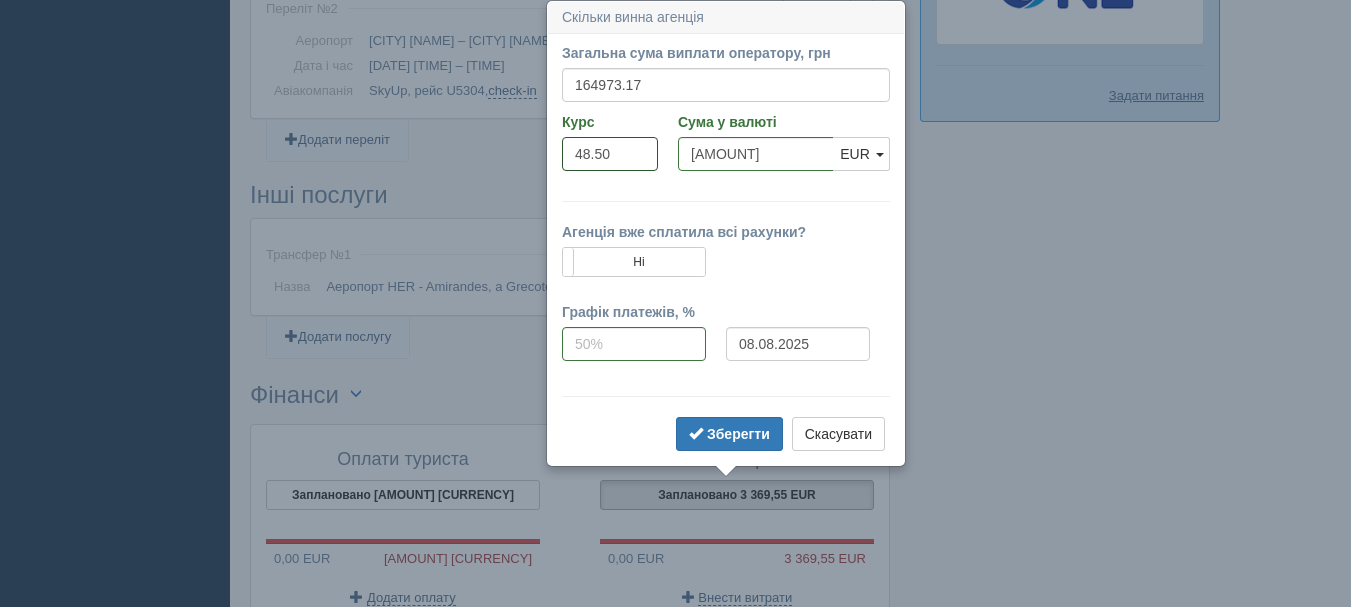 type on "48.50" 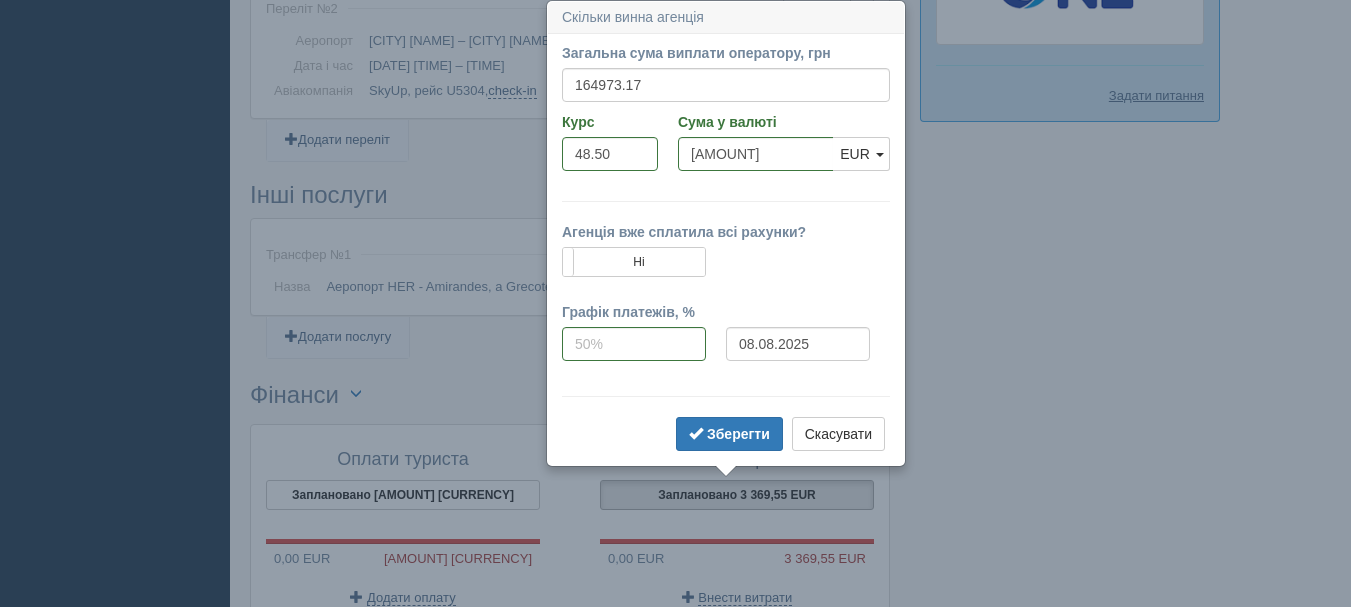 type on "3401.51" 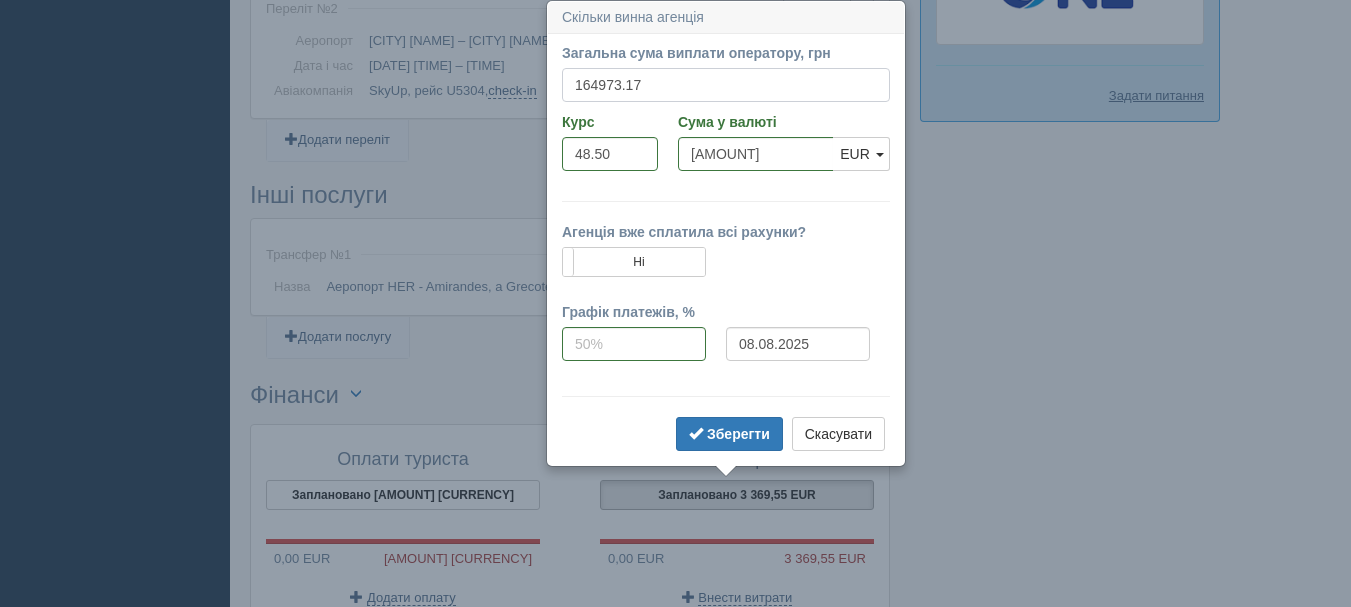 drag, startPoint x: 669, startPoint y: 73, endPoint x: 530, endPoint y: 78, distance: 139.0899 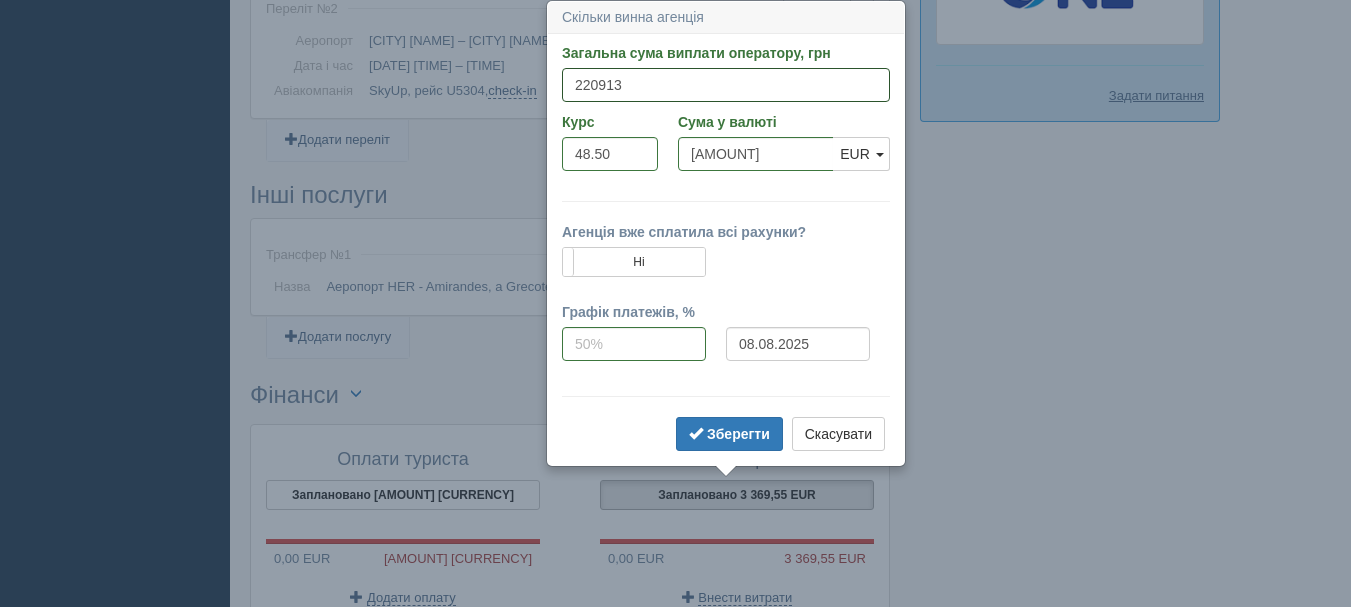 type on "220913" 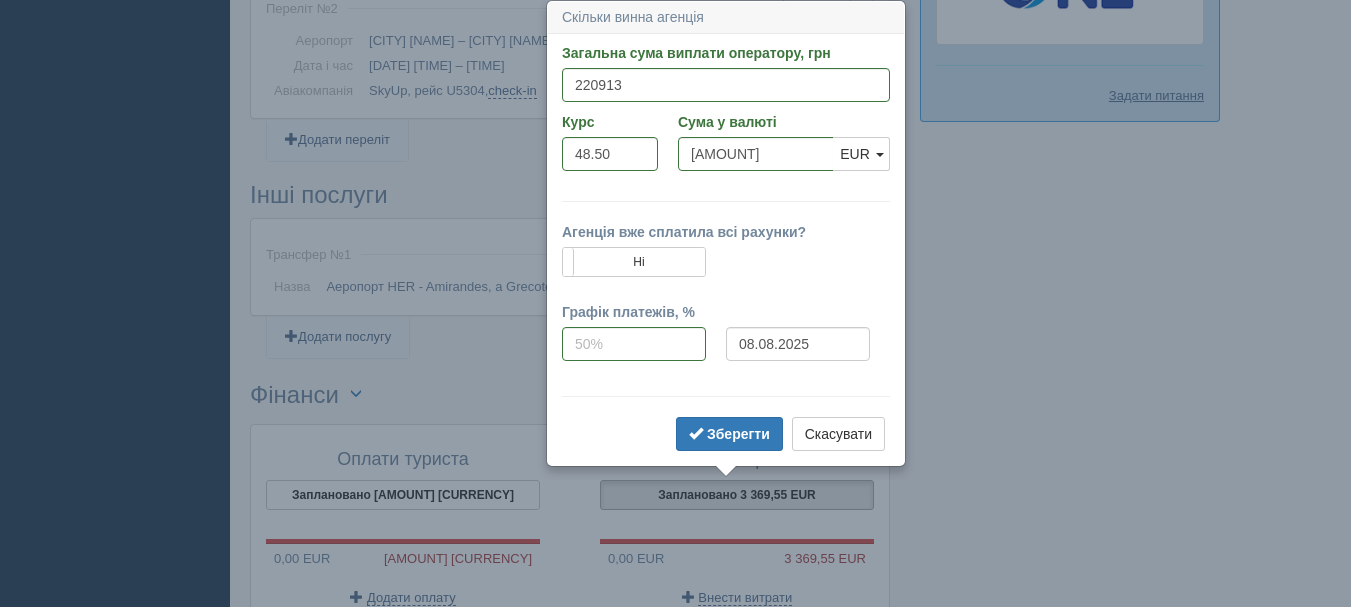 type on "4554.91" 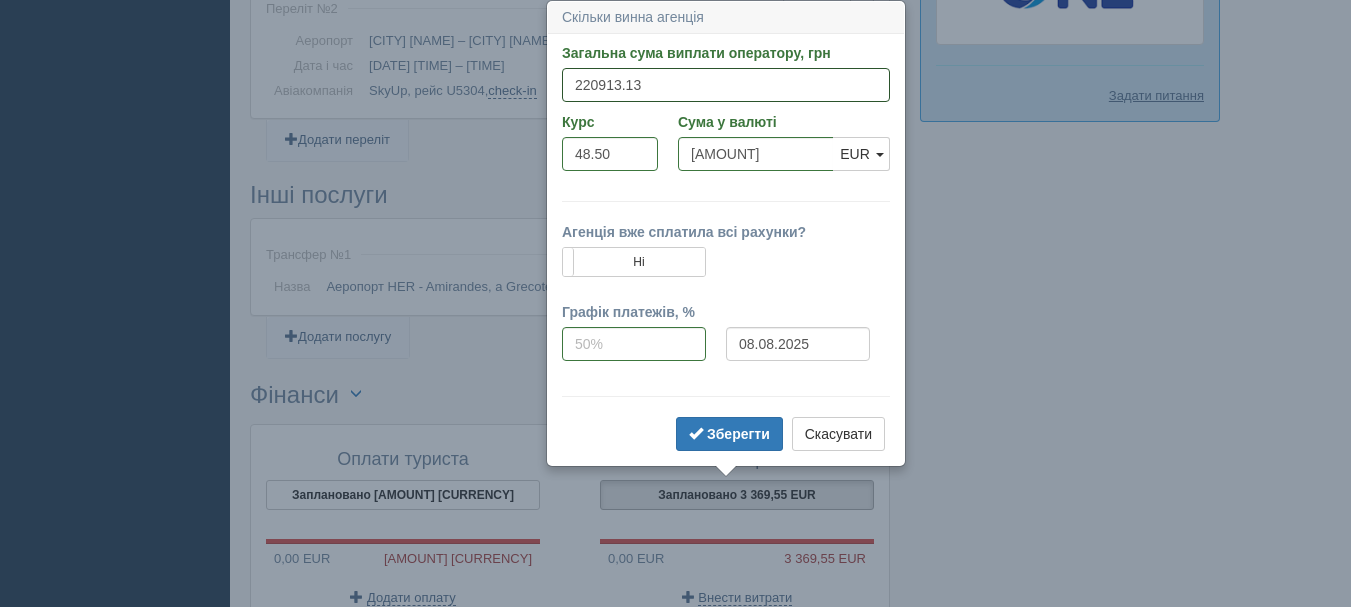 type on "220913.13" 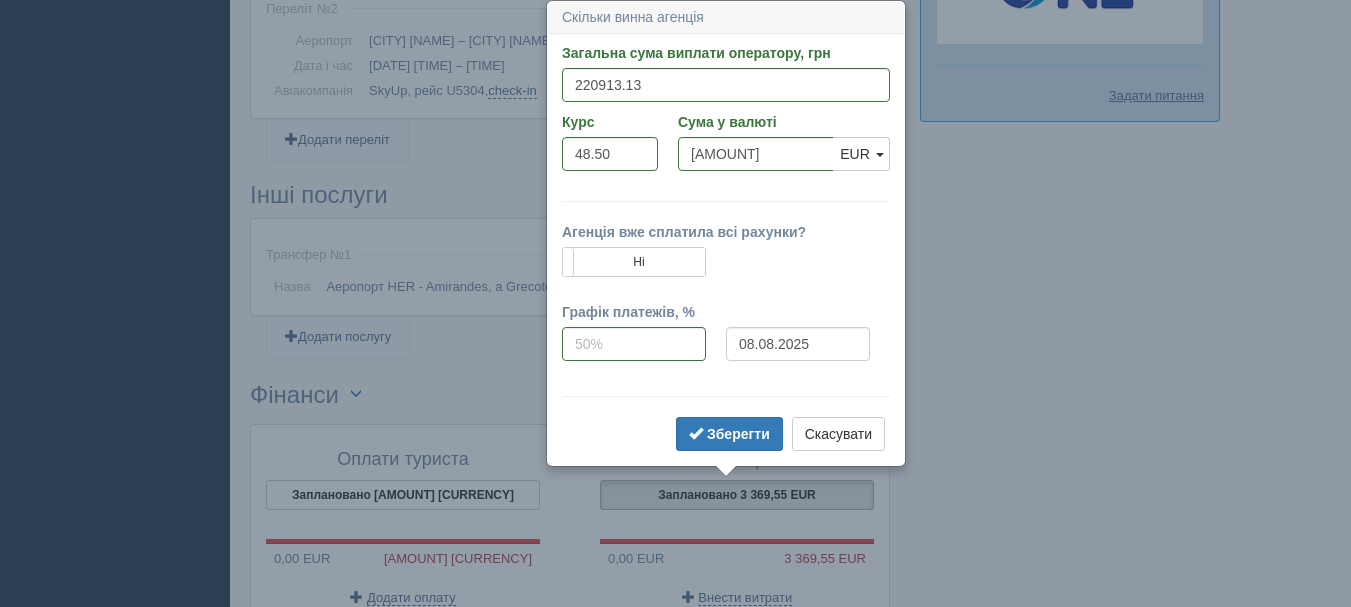 click on "Загальна сума виплати оператору, грн
220913.13
Вказати суму у валюті
Курс
48.50
Сума у валюті
4554.91
USD
EUR
EUR
USD
EUR
Агенція вже сплатила всі рахунки?
Так, оплачено 100% Ні" at bounding box center (726, 249) 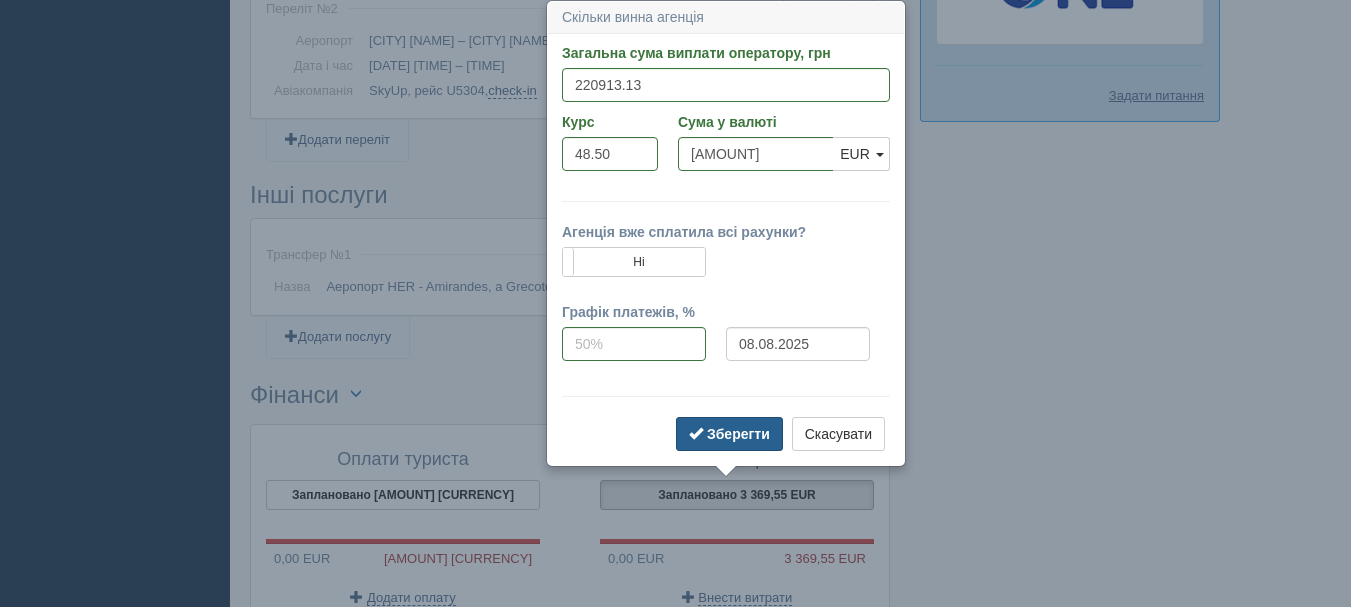 click on "Зберегти" at bounding box center [729, 434] 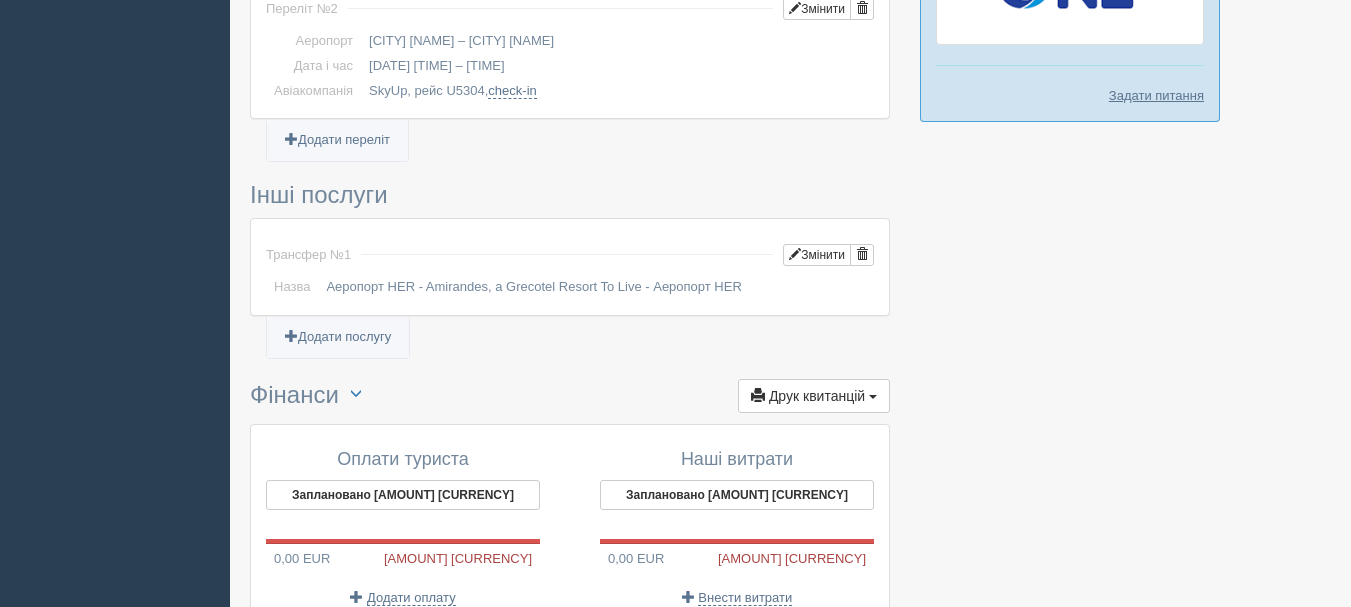 scroll, scrollTop: 1686, scrollLeft: 0, axis: vertical 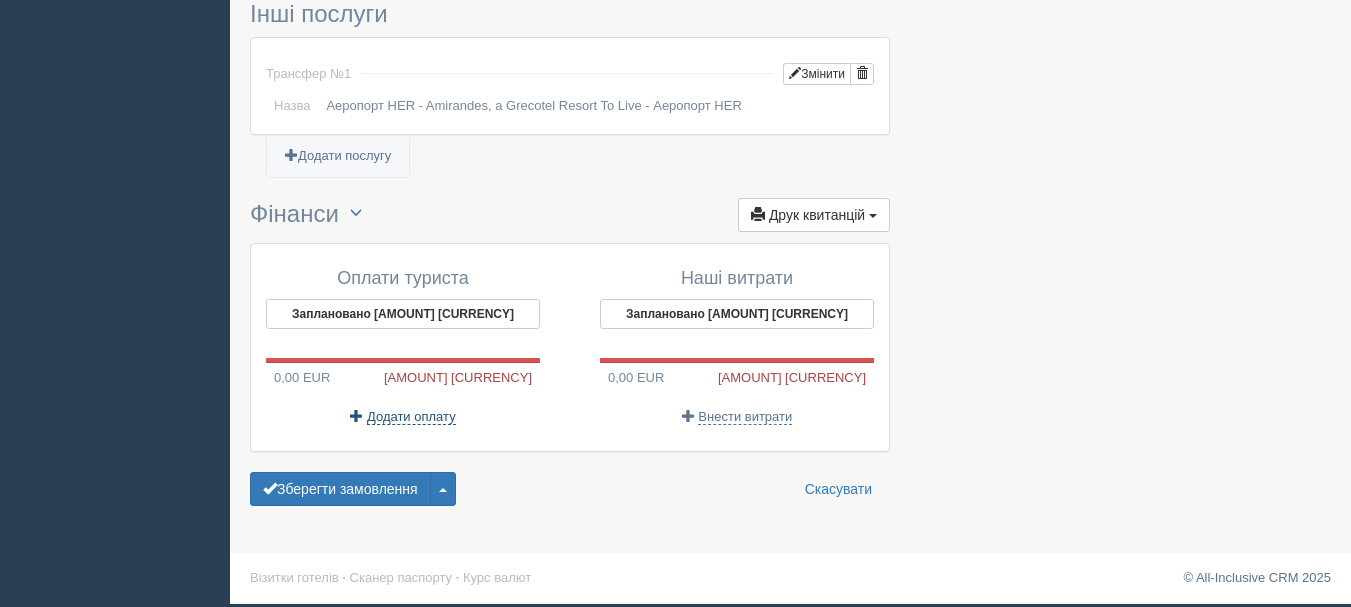 click on "Додати оплату" at bounding box center [411, 417] 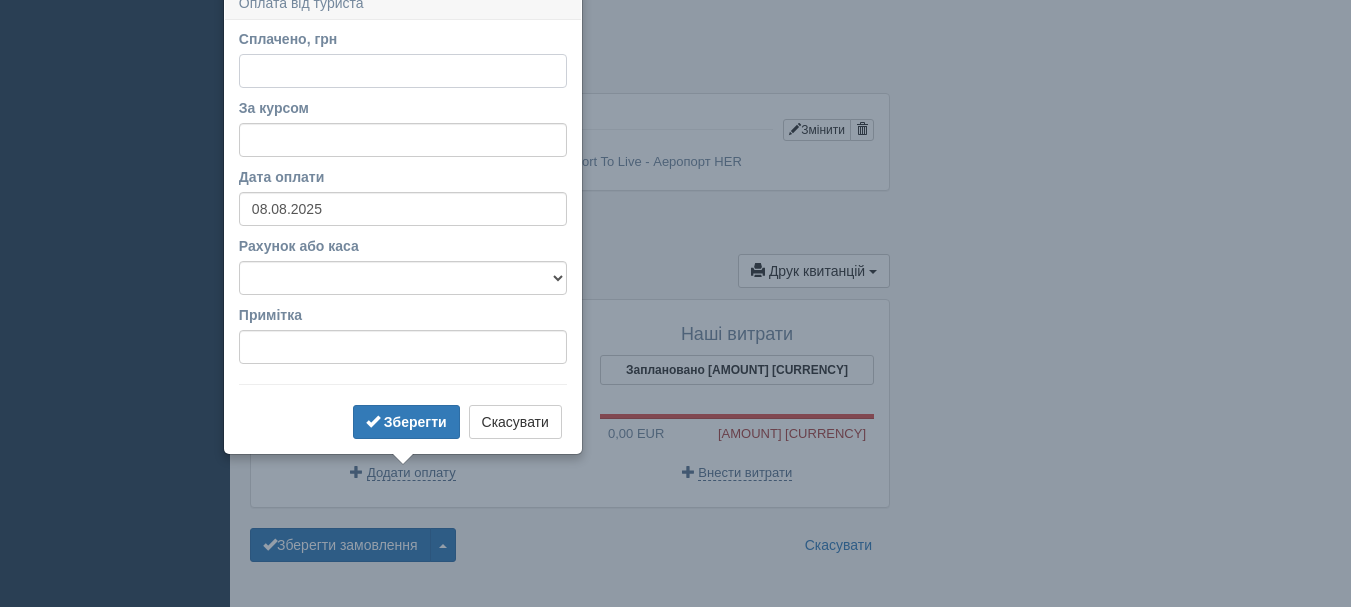 scroll, scrollTop: 1616, scrollLeft: 0, axis: vertical 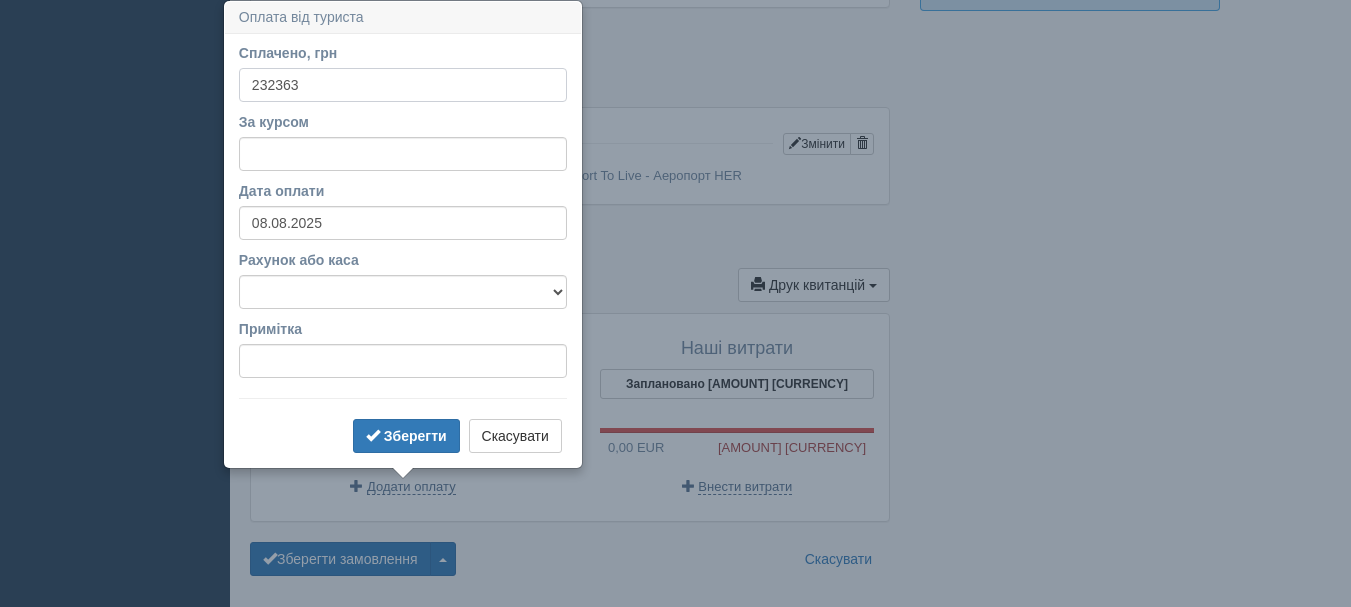 type on "232363" 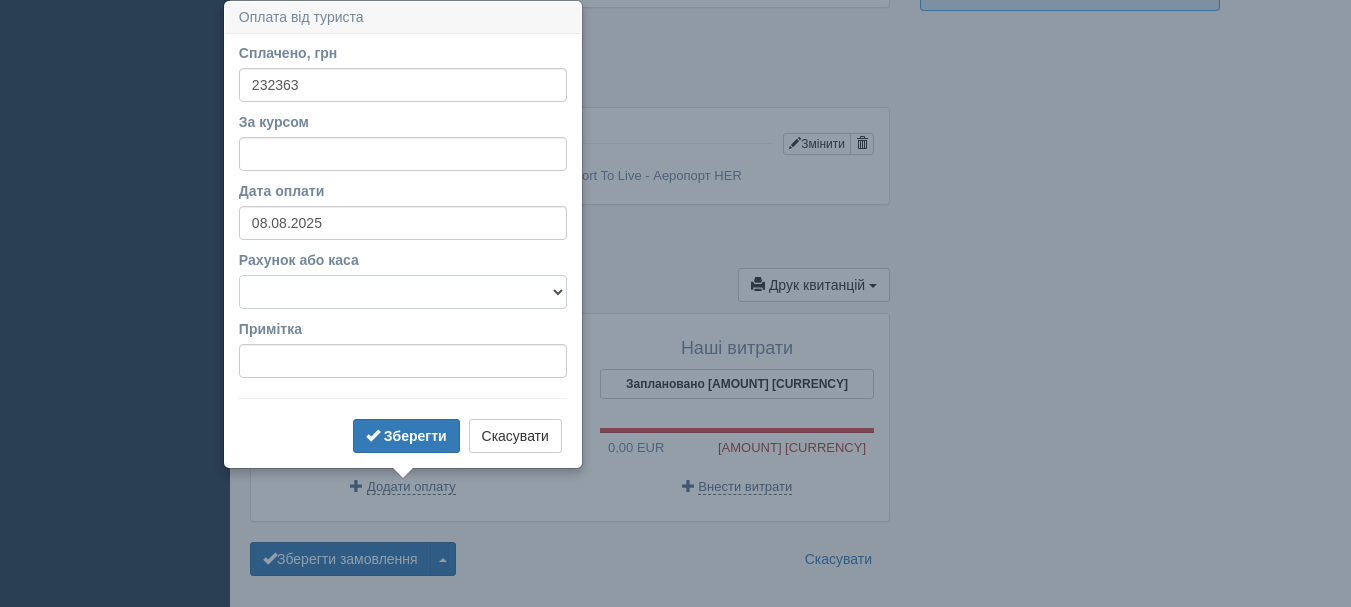 click on "Банківський рахунок
Готівкова каса" at bounding box center [403, 292] 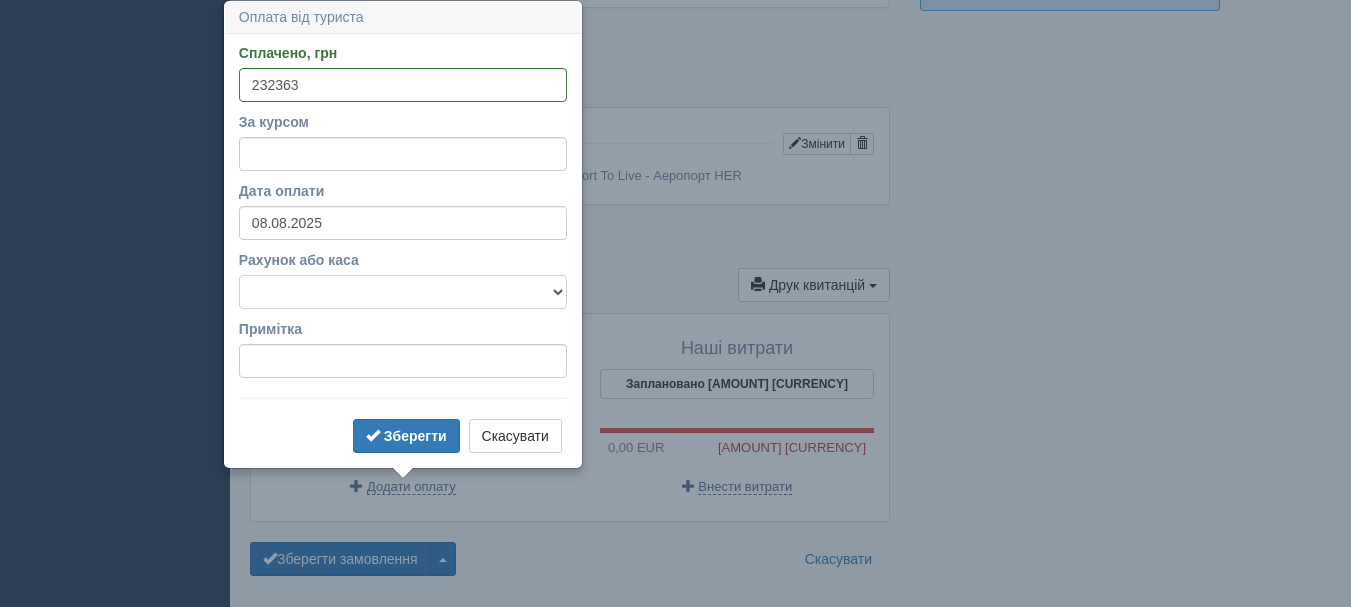 select on "1449" 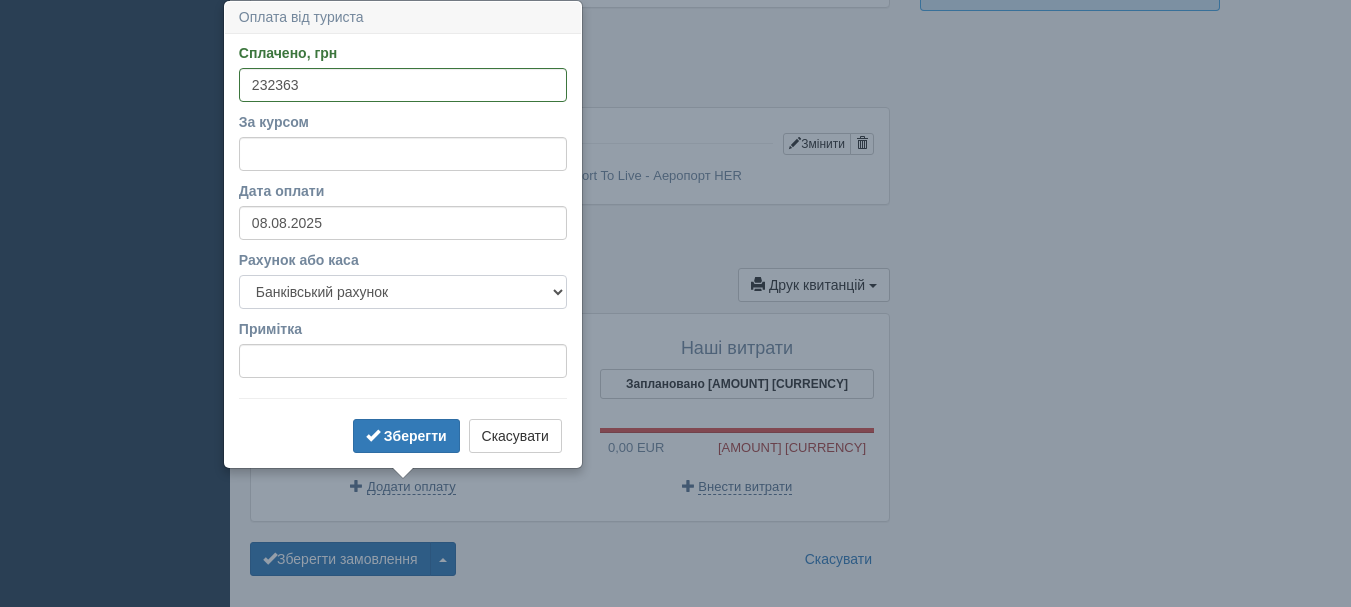 click on "Банківський рахунок
Готівкова каса" at bounding box center [403, 292] 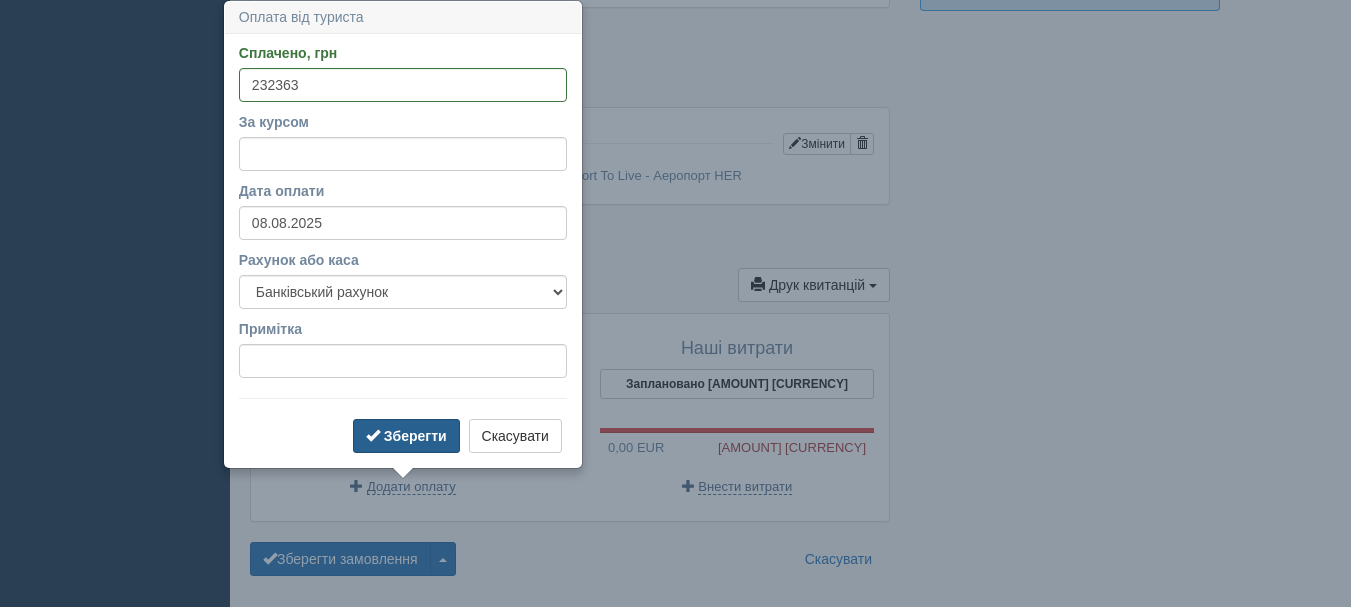click on "Зберегти" at bounding box center [415, 436] 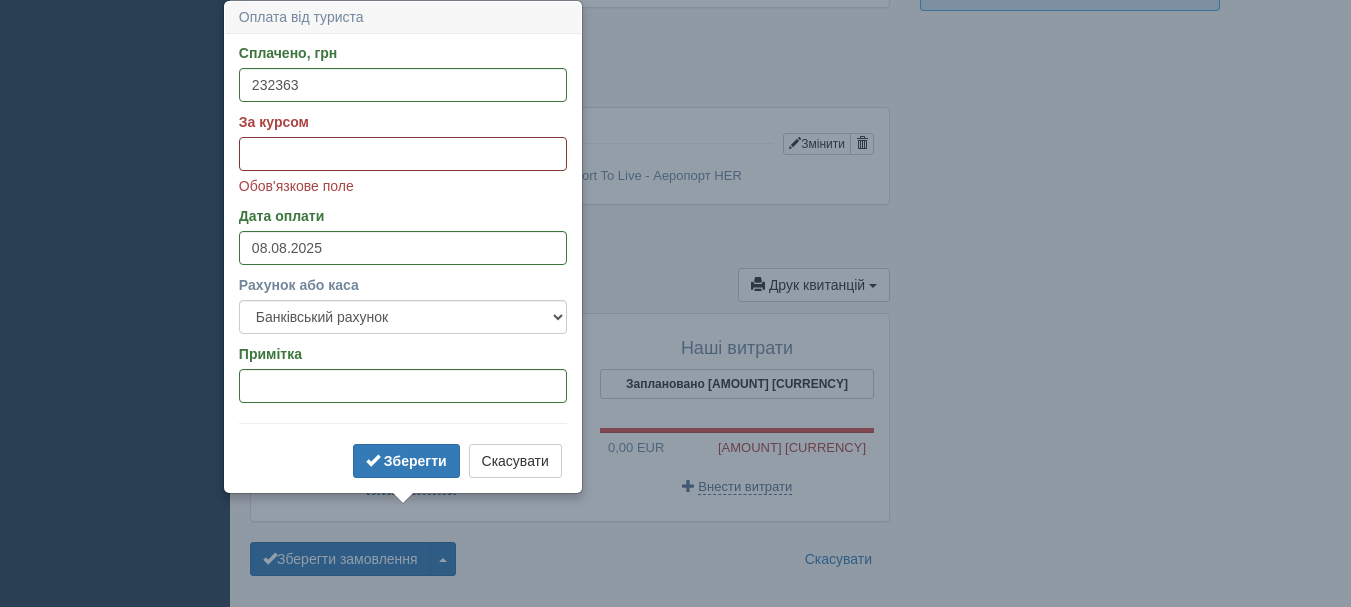 click on "За курсом" at bounding box center (403, 154) 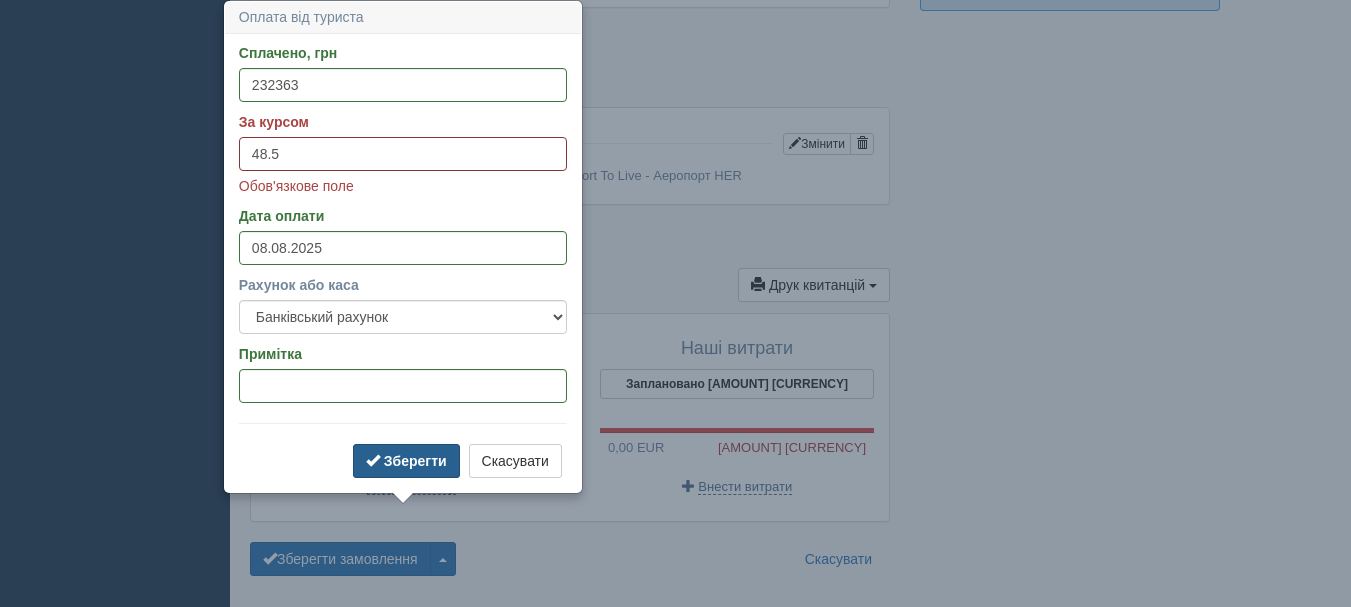 type on "48.5" 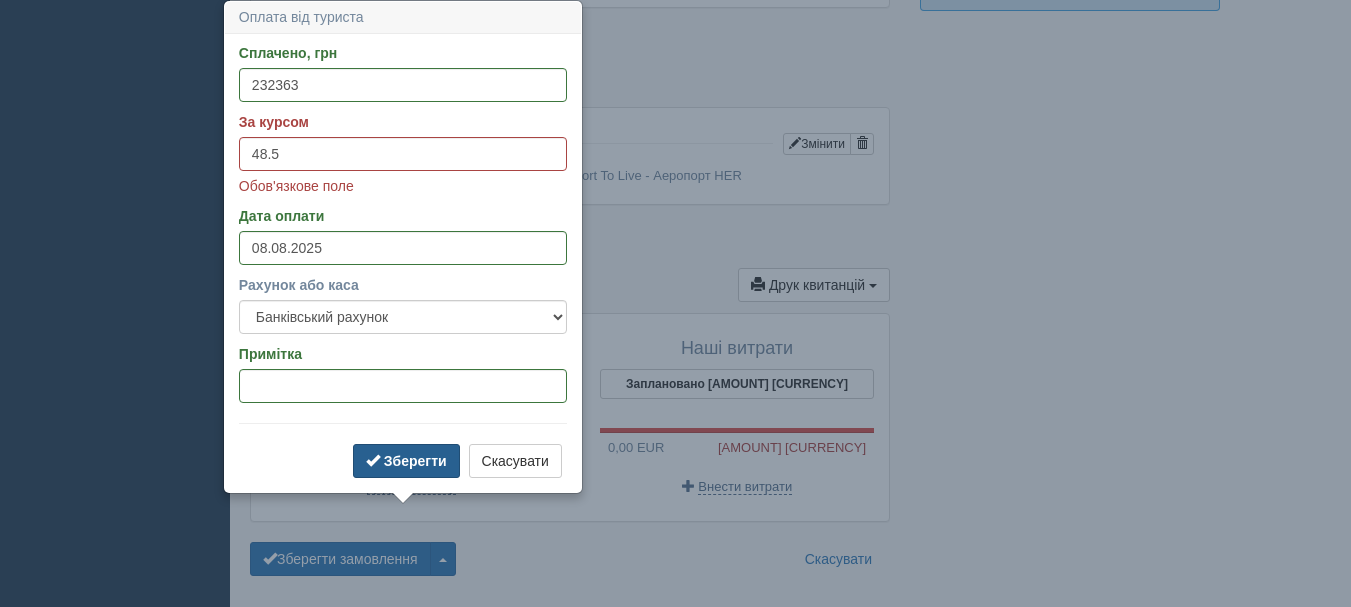 click on "Зберегти" at bounding box center [415, 461] 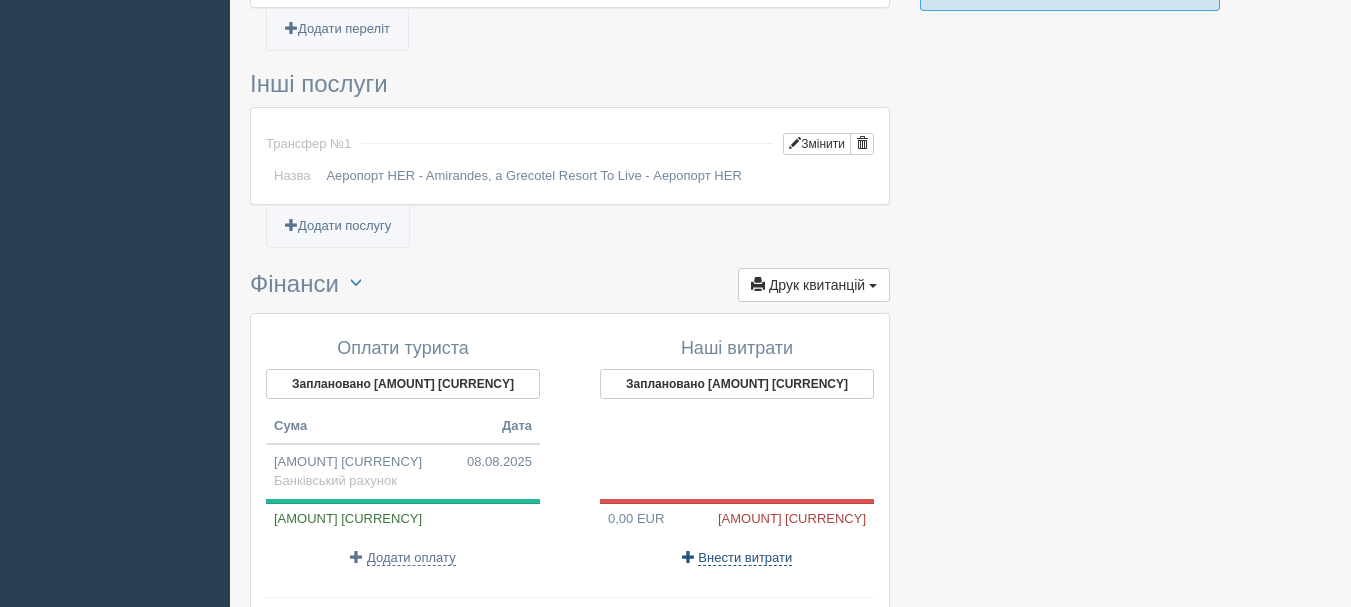 click on "Внести витрати" at bounding box center [745, 558] 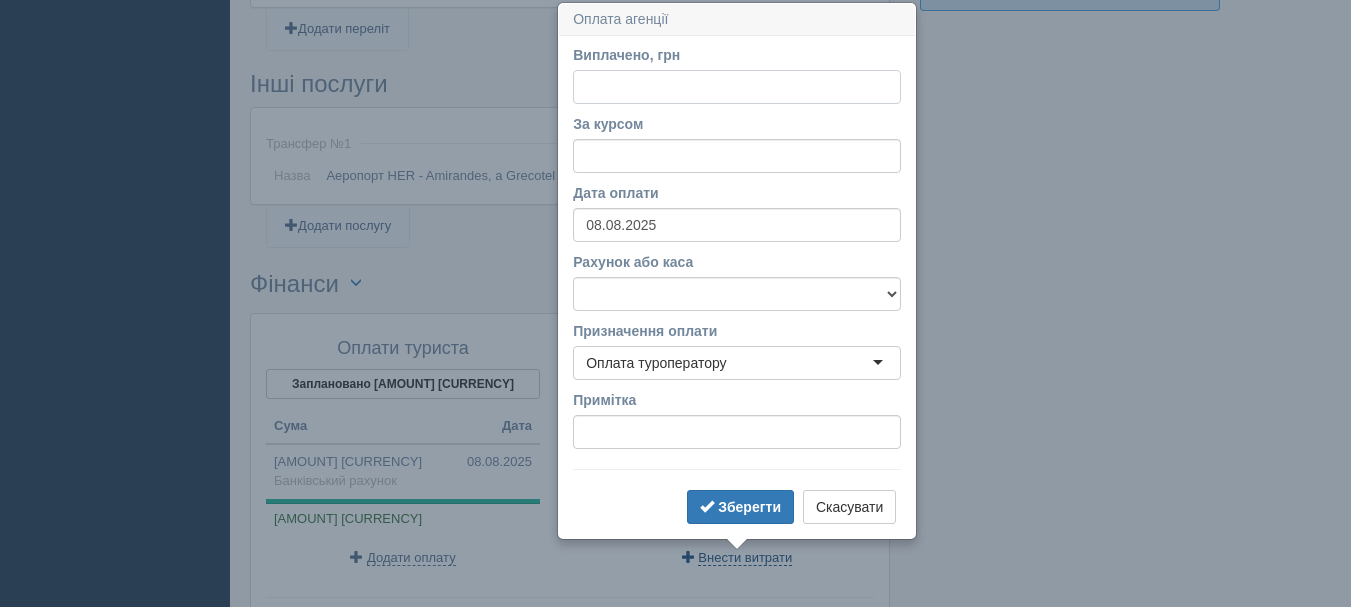 scroll, scrollTop: 1618, scrollLeft: 0, axis: vertical 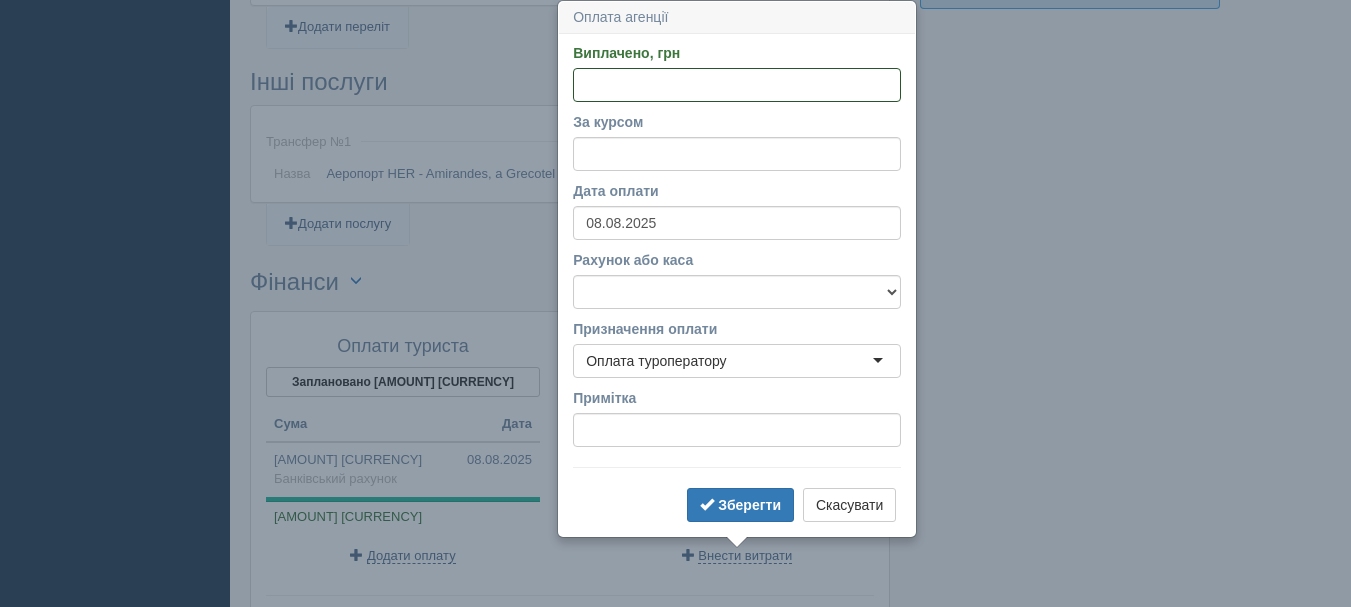 click on "Виплачено, грн" at bounding box center (737, 85) 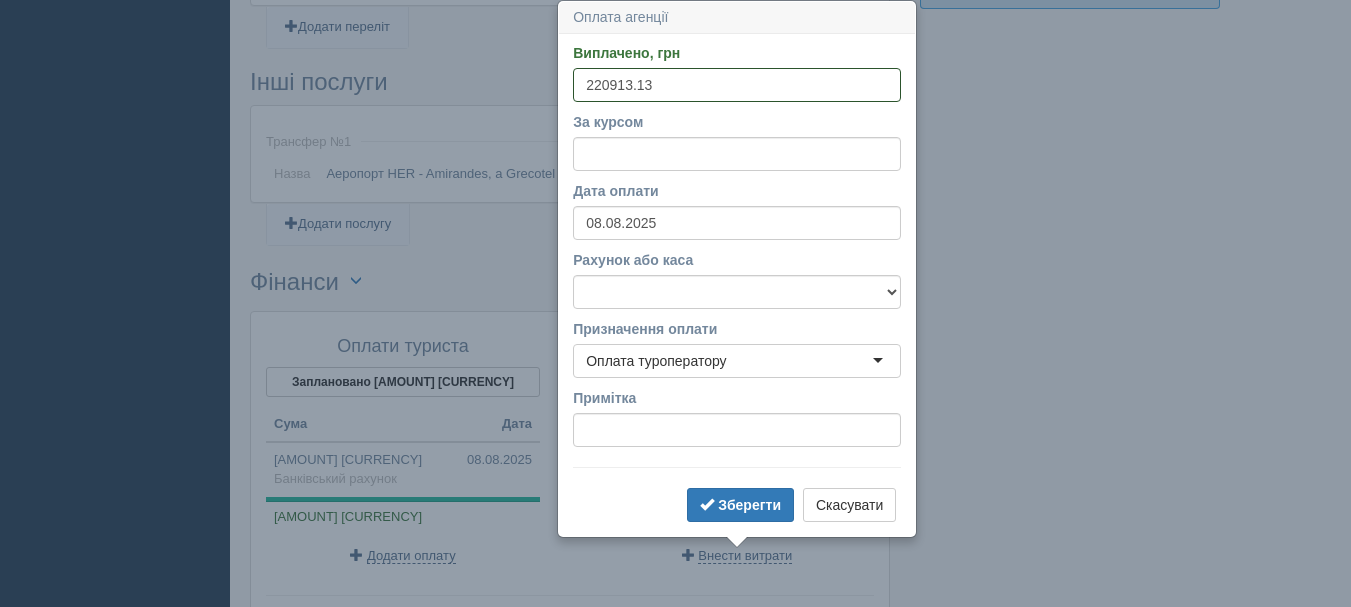 type on "220913.13" 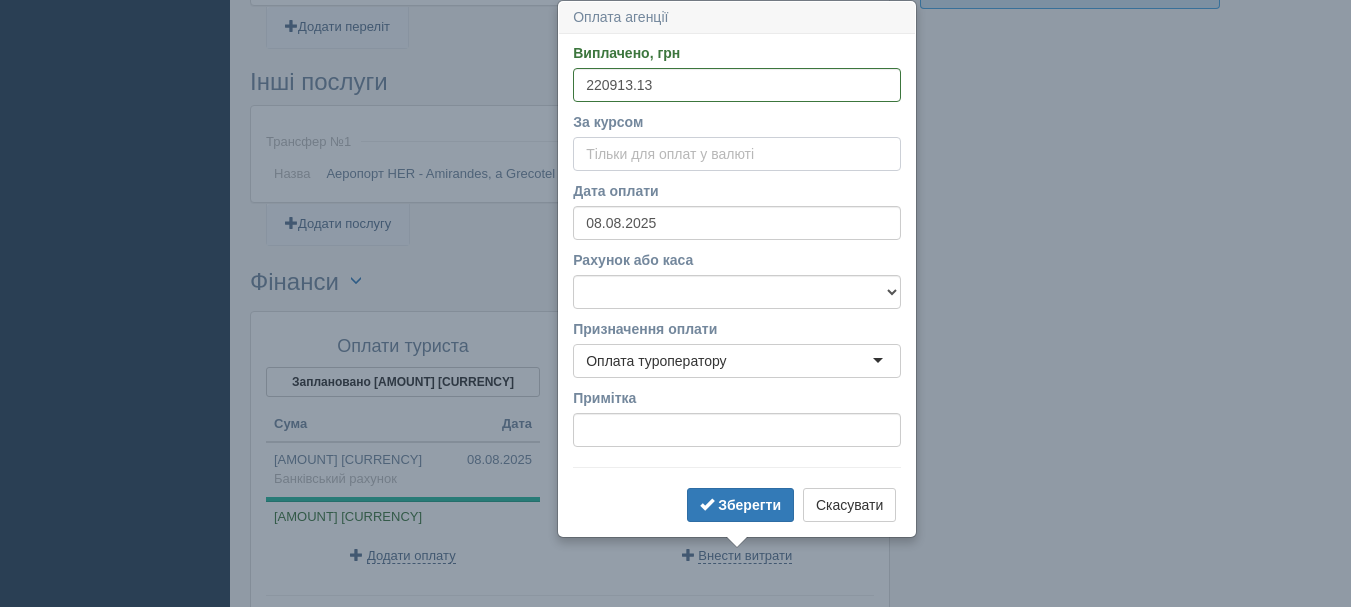 click on "За курсом" at bounding box center [737, 154] 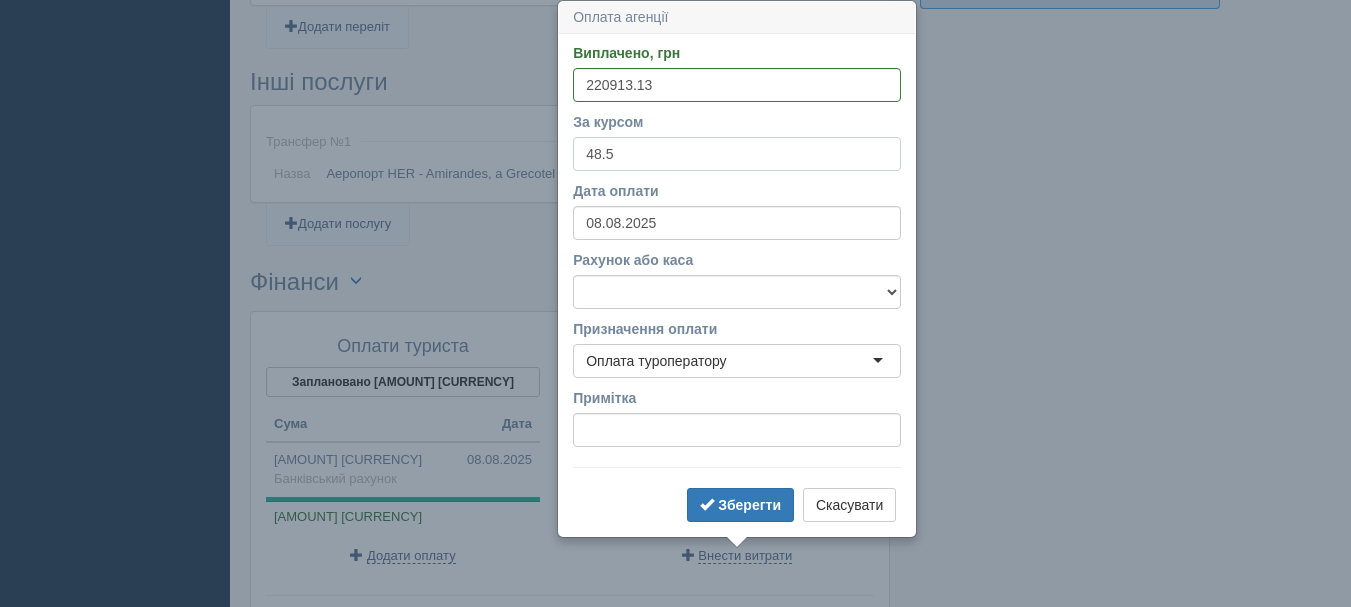 type on "48.5" 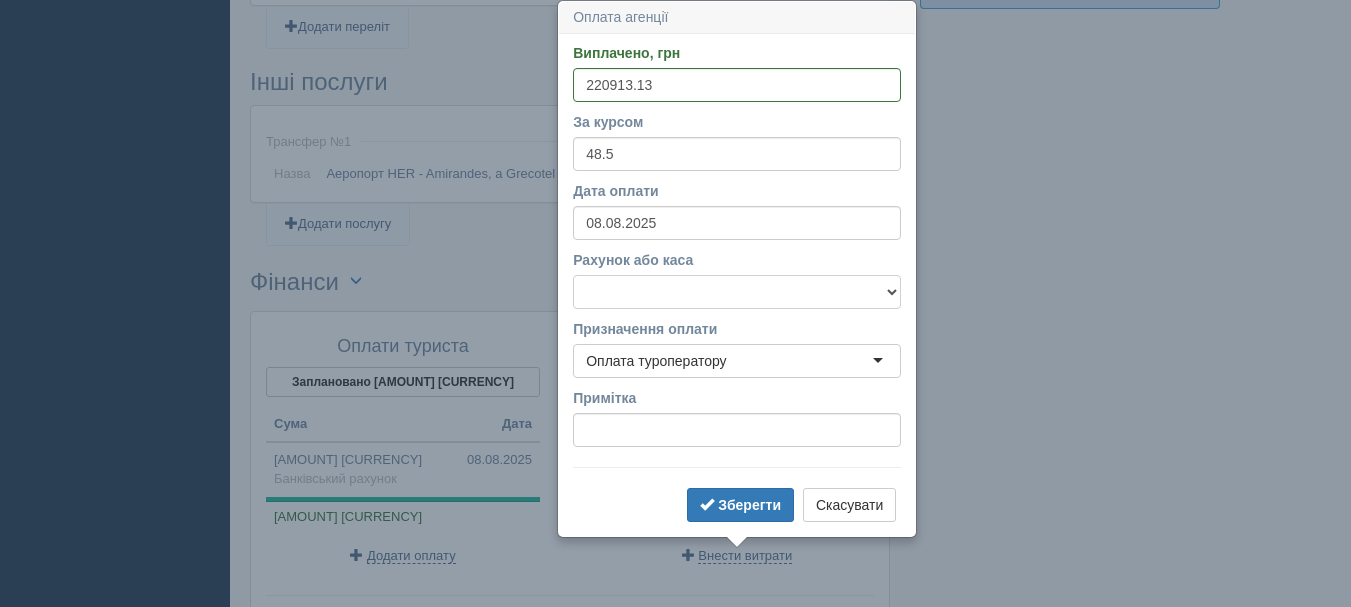 click on "Банківський рахунок
Готівкова каса" at bounding box center [737, 292] 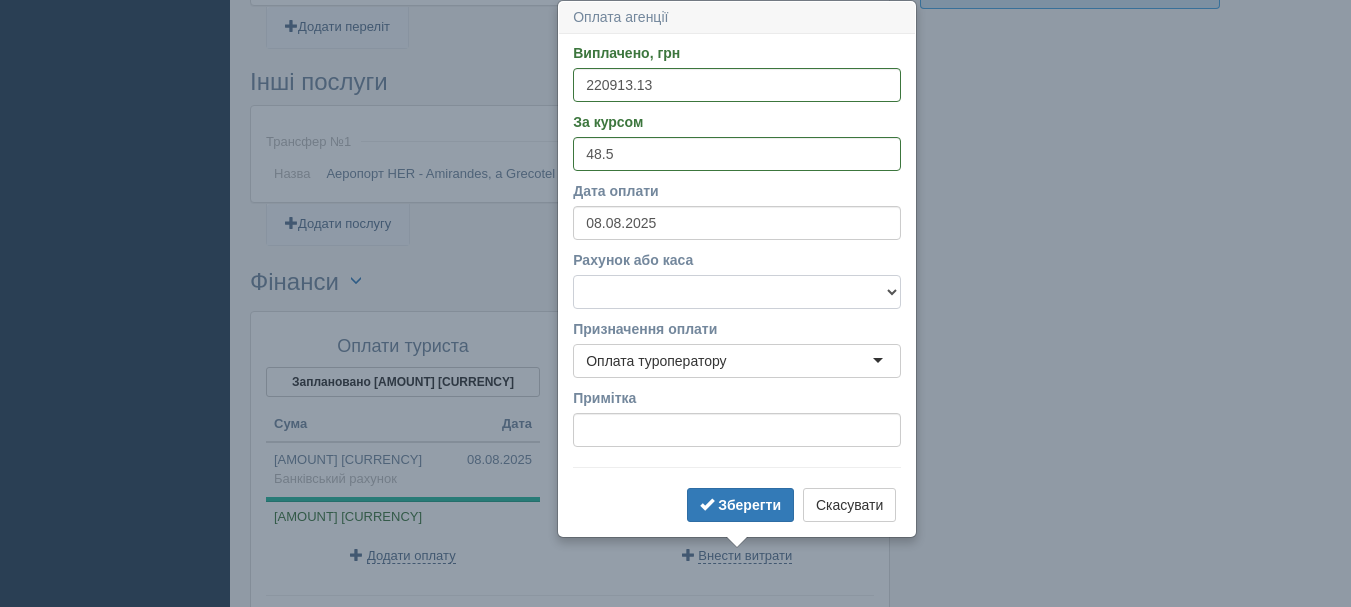 select on "1449" 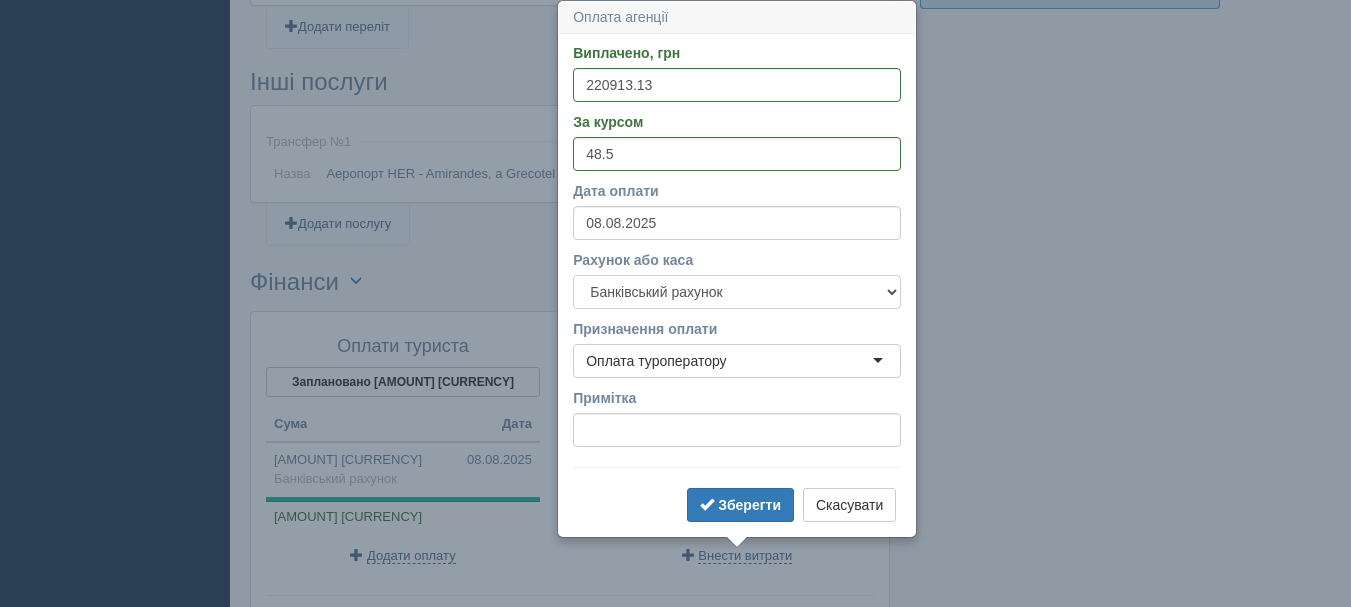 click on "Банківський рахунок
Готівкова каса" at bounding box center [737, 292] 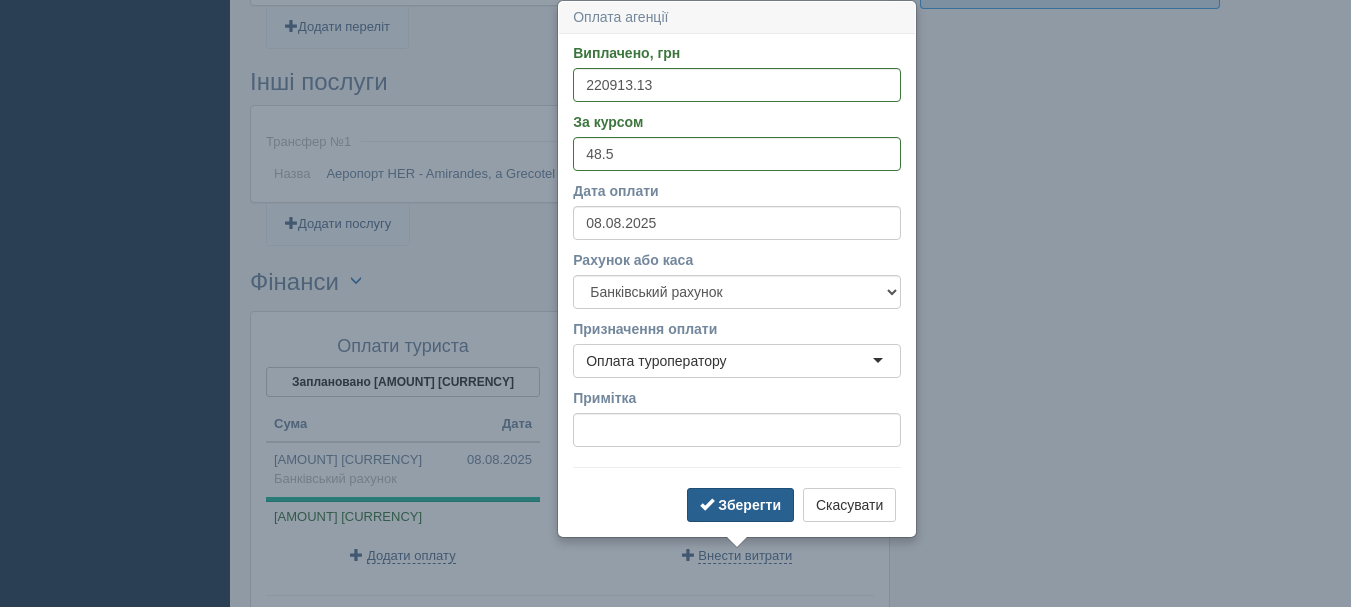 click on "Зберегти" at bounding box center (749, 505) 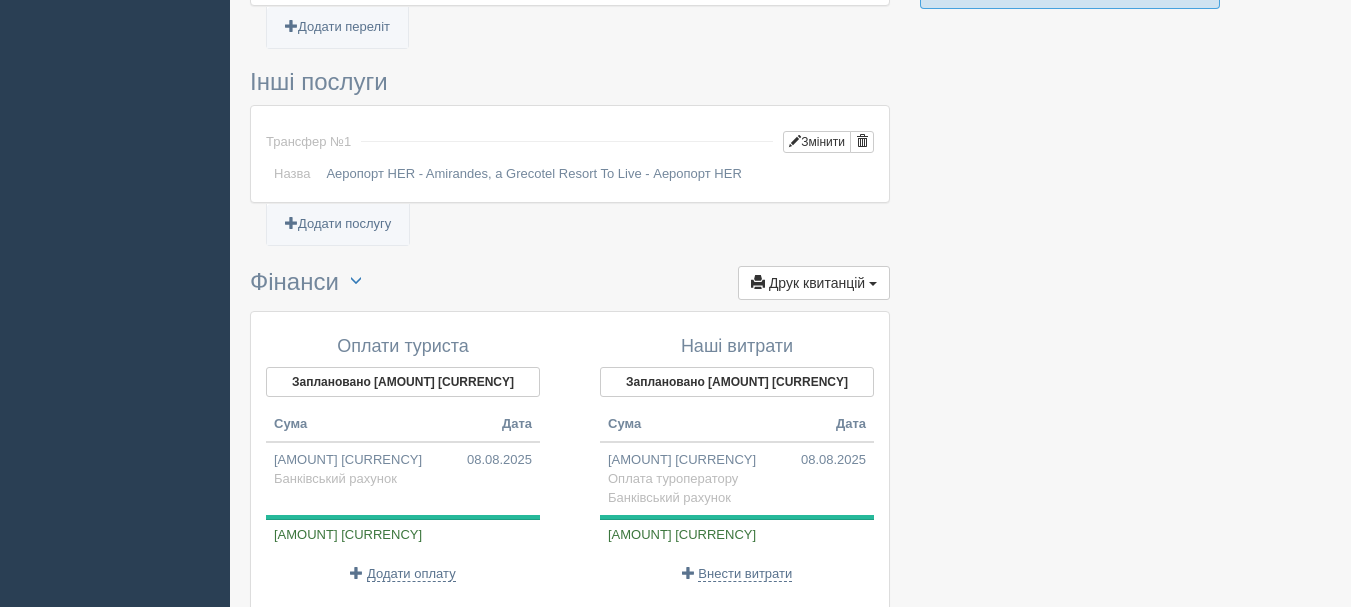 scroll, scrollTop: 1818, scrollLeft: 0, axis: vertical 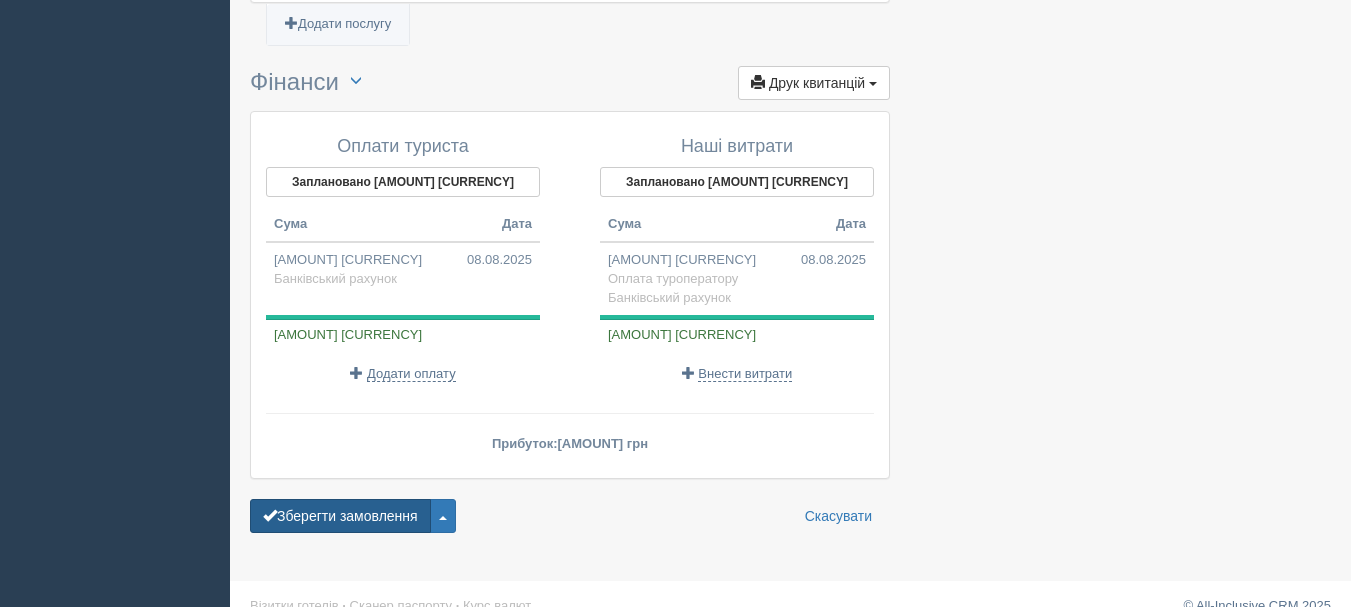 click on "Зберегти замовлення" at bounding box center (340, 516) 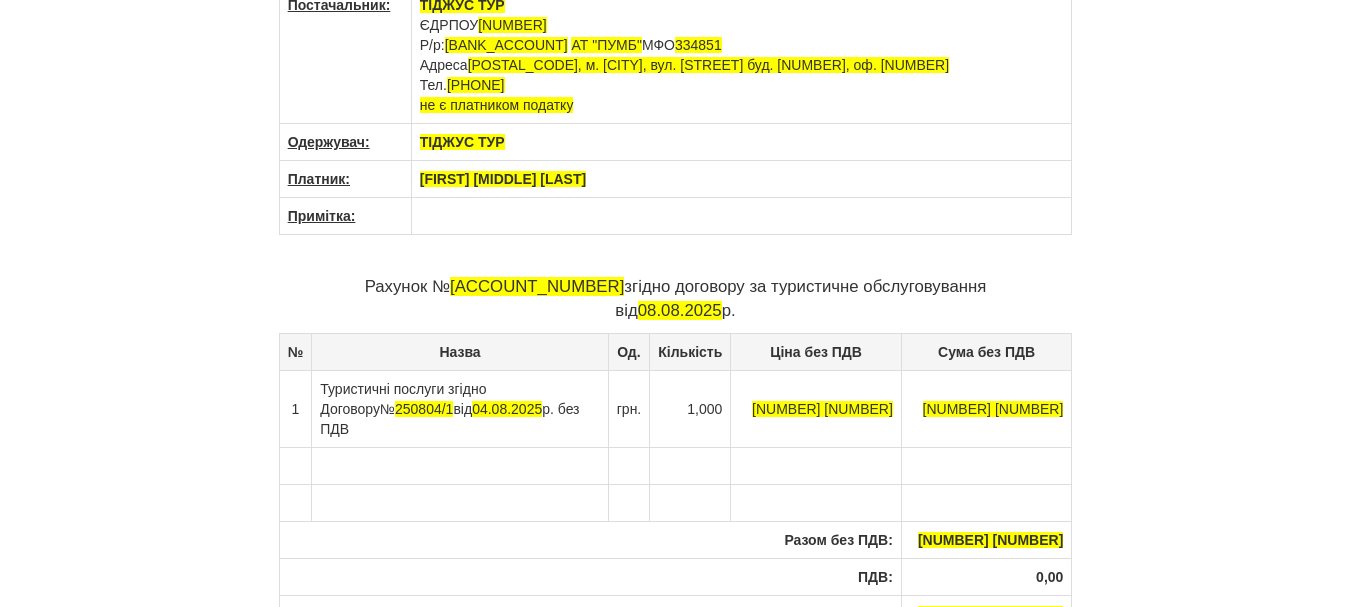 scroll, scrollTop: 0, scrollLeft: 0, axis: both 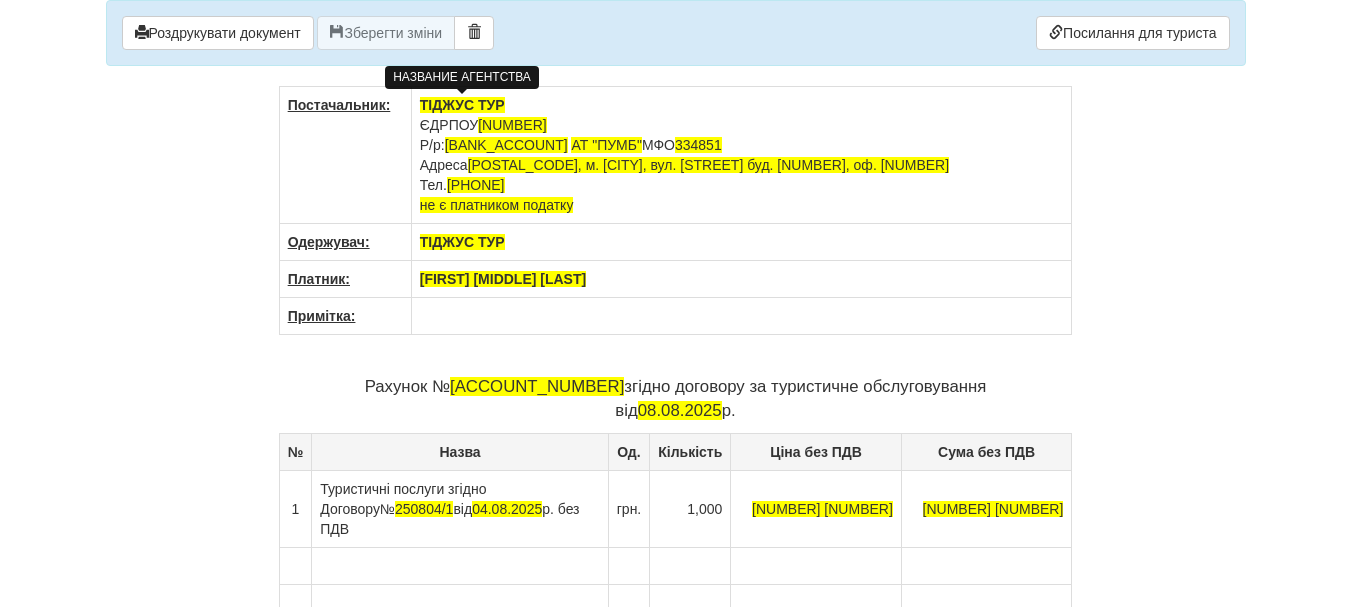 click on "ТІДЖУС ТУР" at bounding box center [462, 105] 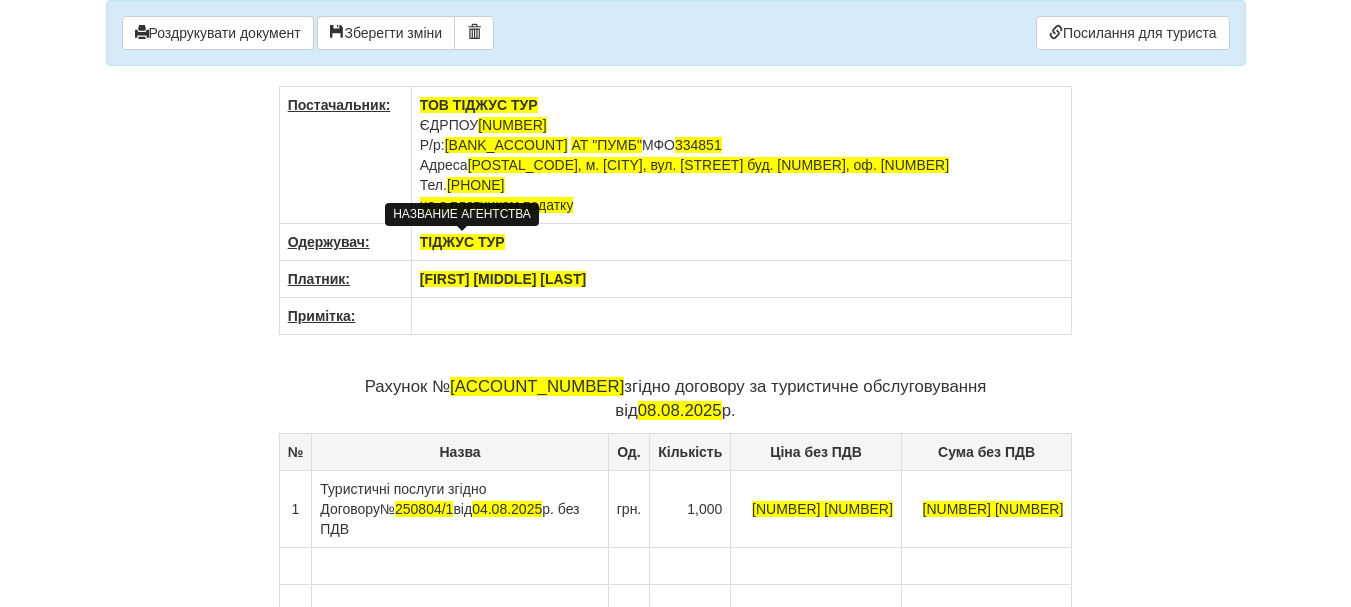 click on "ТІДЖУС ТУР" at bounding box center (462, 242) 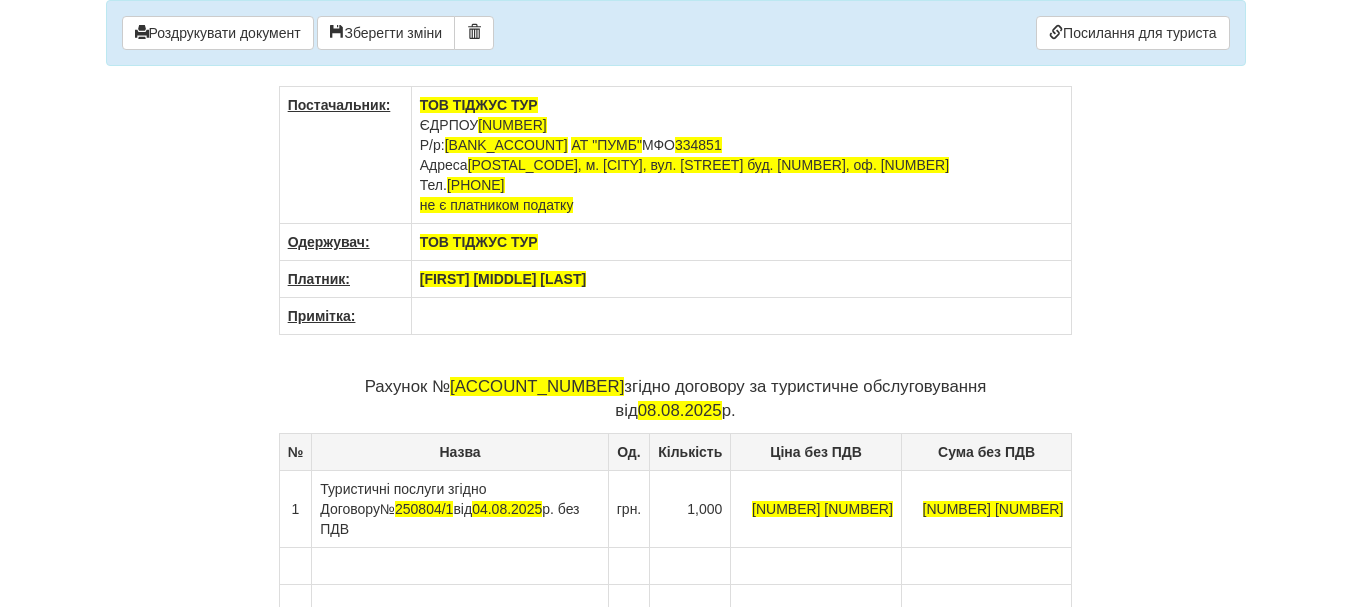 drag, startPoint x: 633, startPoint y: 282, endPoint x: 400, endPoint y: 282, distance: 233 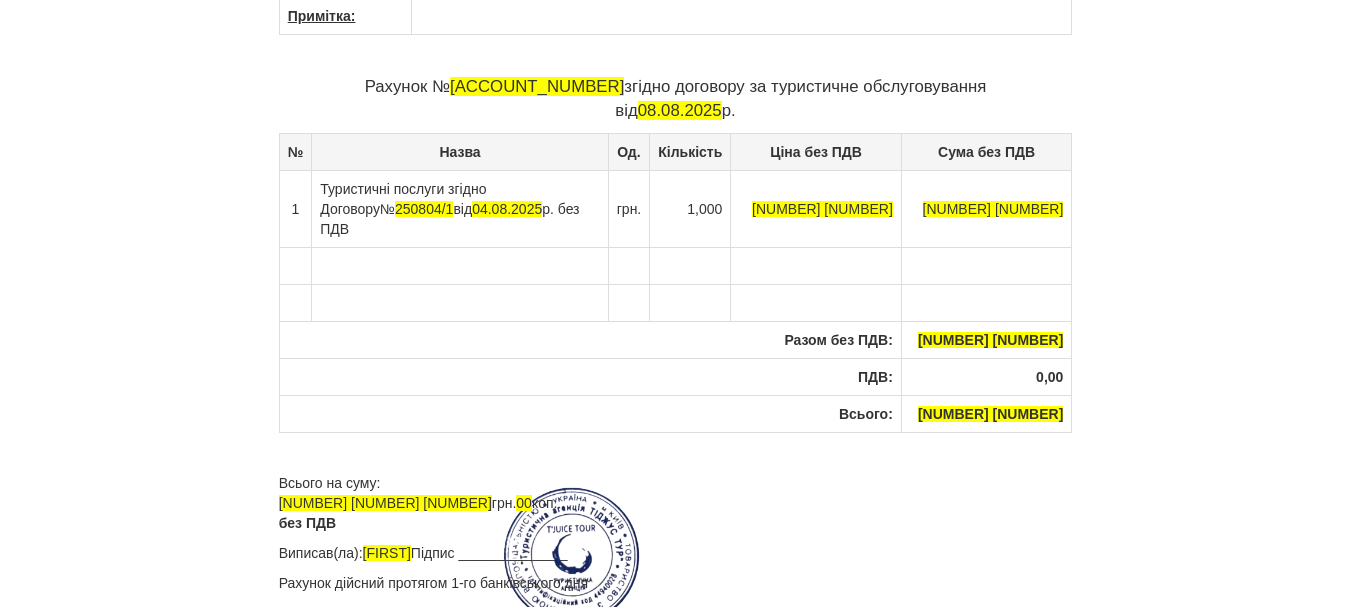 scroll, scrollTop: 303, scrollLeft: 0, axis: vertical 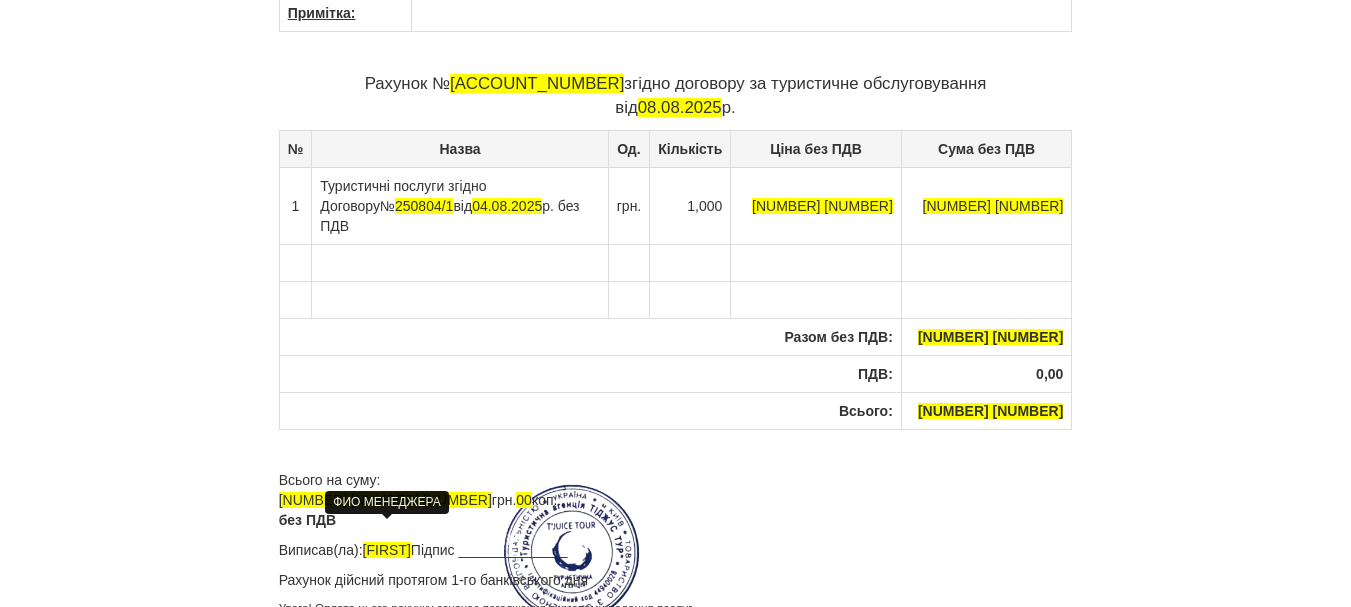 click on "[FIRST]" at bounding box center (387, 550) 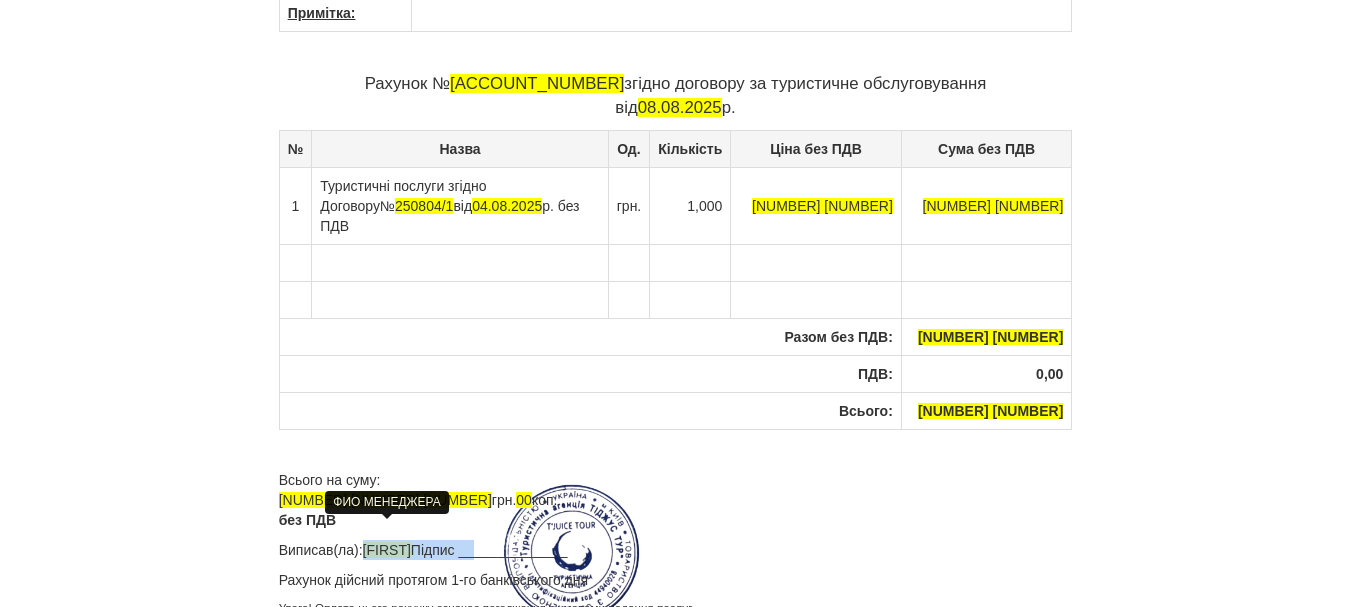click on "[FIRST]" at bounding box center (387, 550) 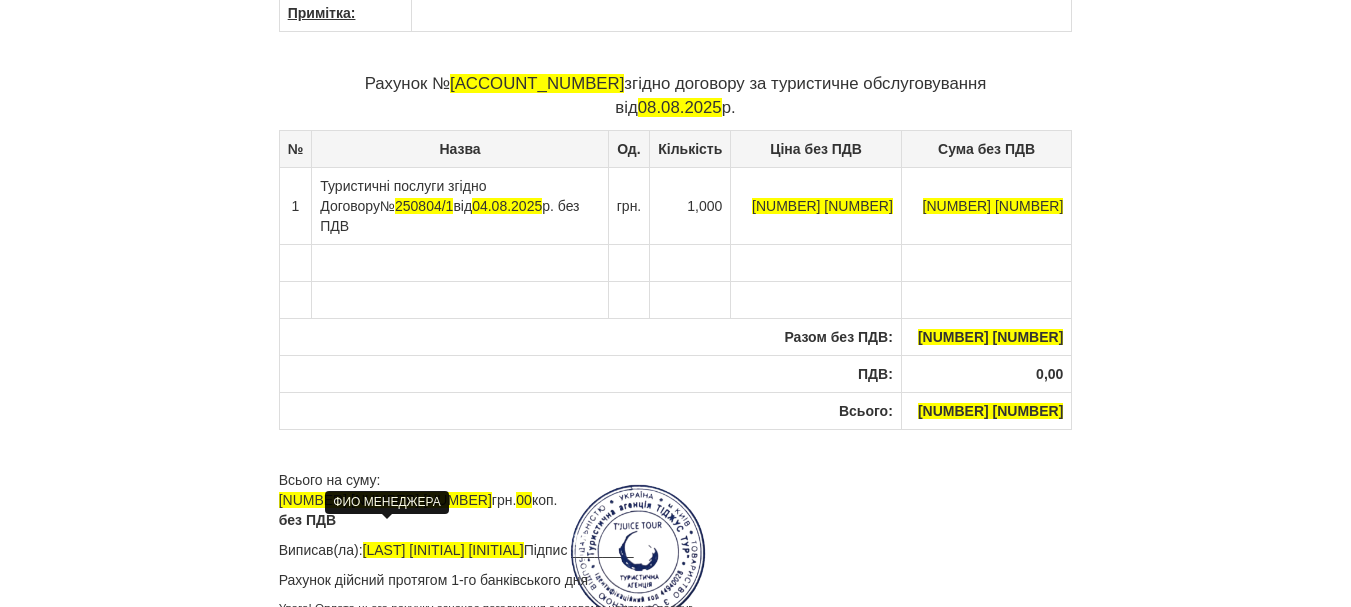 scroll, scrollTop: 0, scrollLeft: 0, axis: both 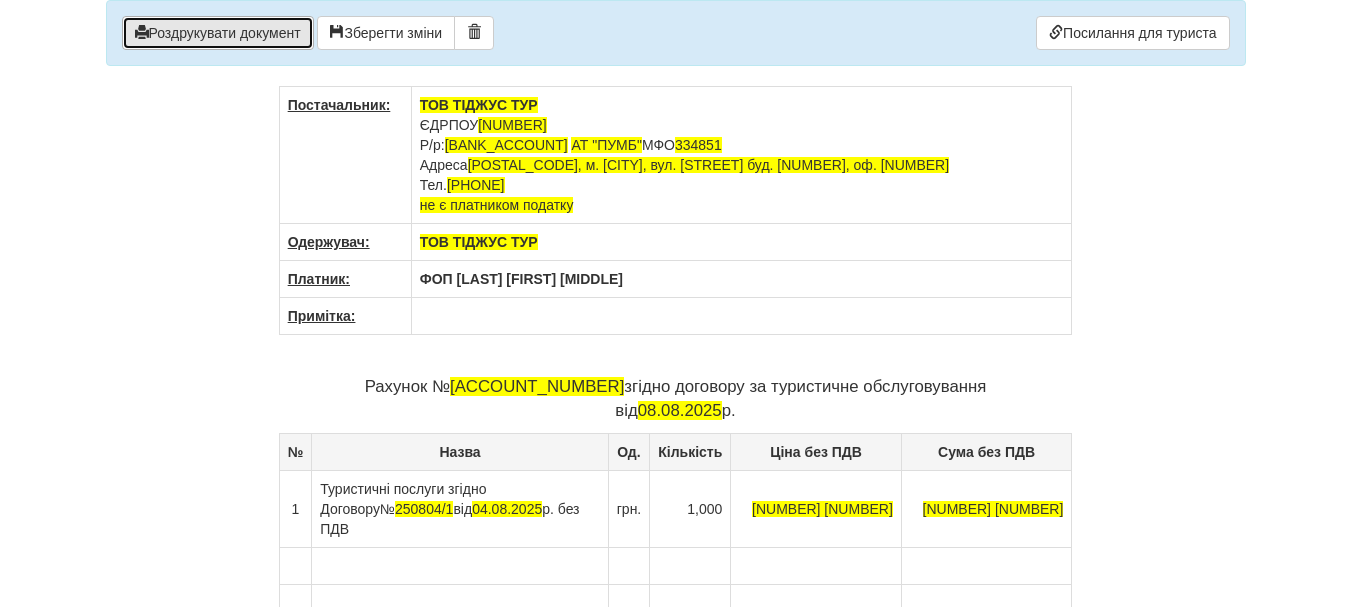 click on "Роздрукувати документ" at bounding box center (218, 33) 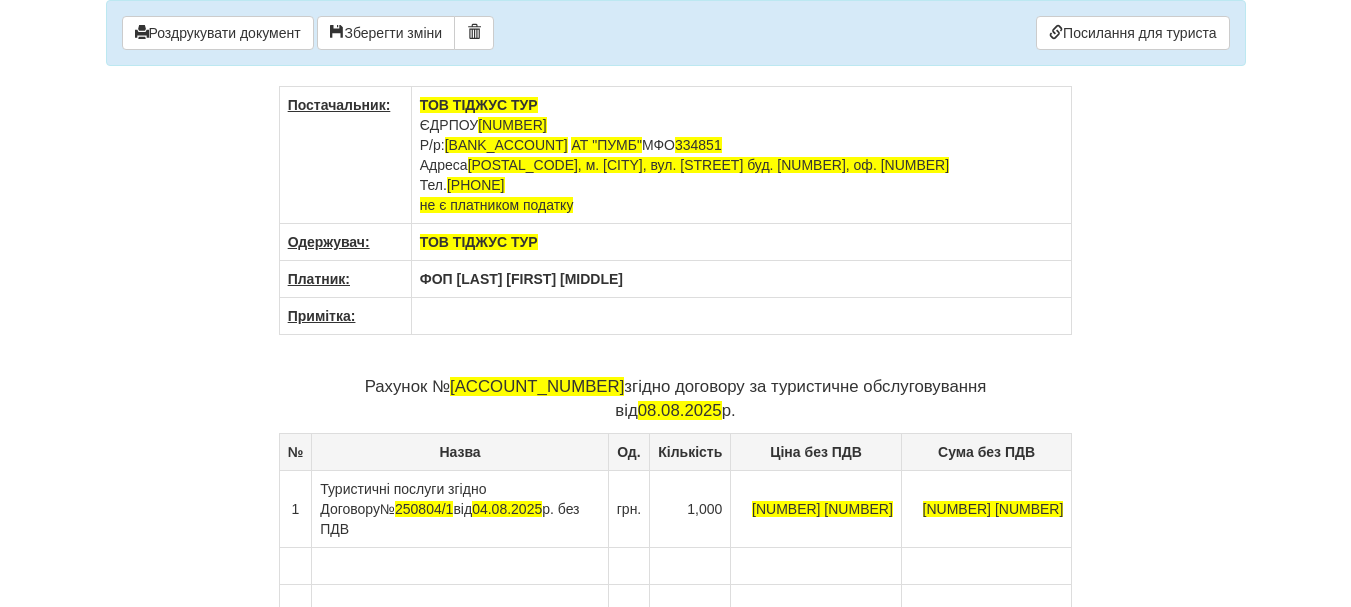 scroll, scrollTop: 303, scrollLeft: 0, axis: vertical 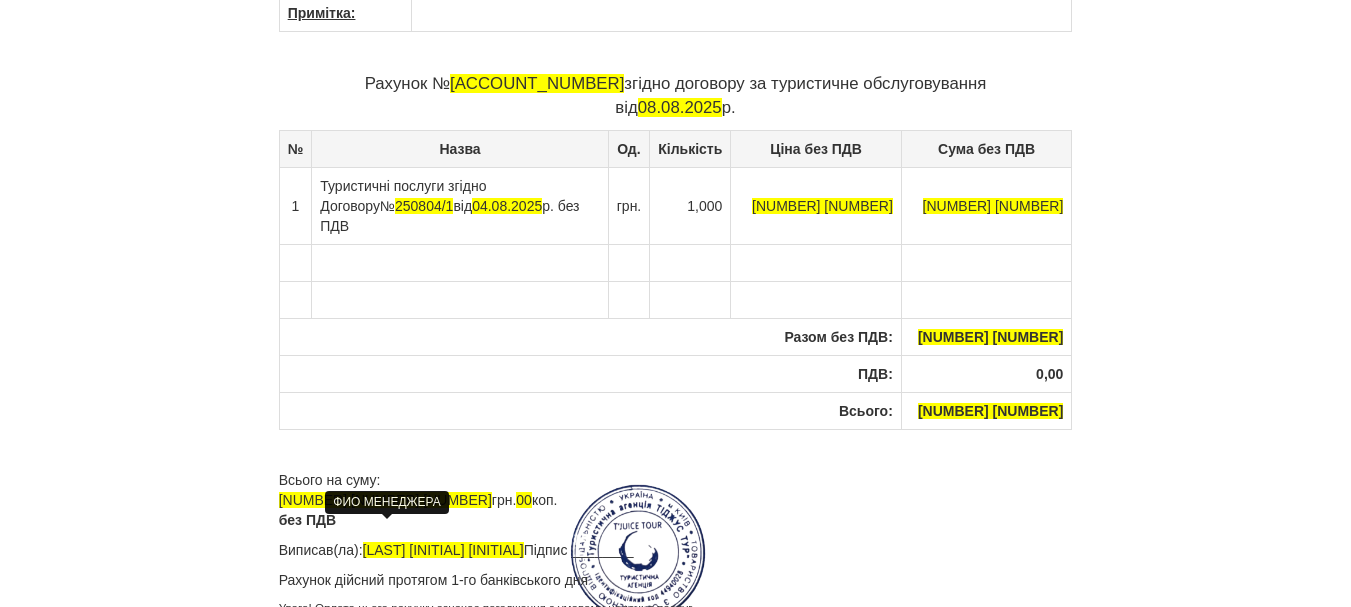 click on "[LAST] [INITIAL] [INITIAL]" at bounding box center (443, 550) 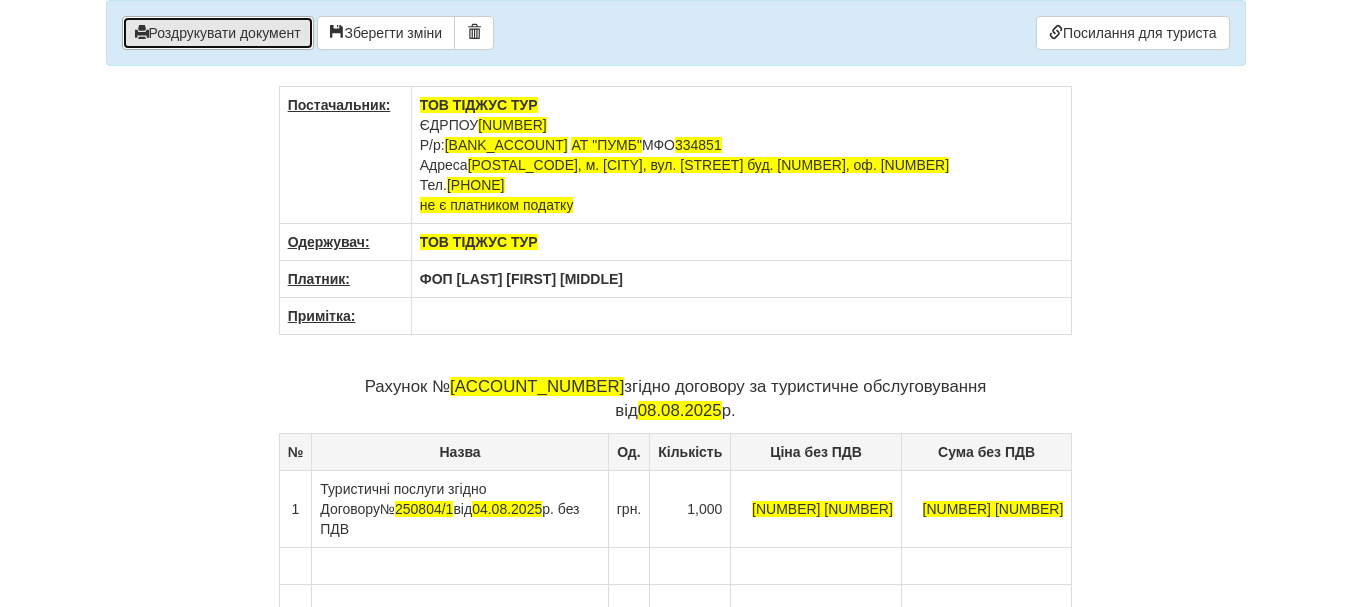 click on "Роздрукувати документ" at bounding box center [218, 33] 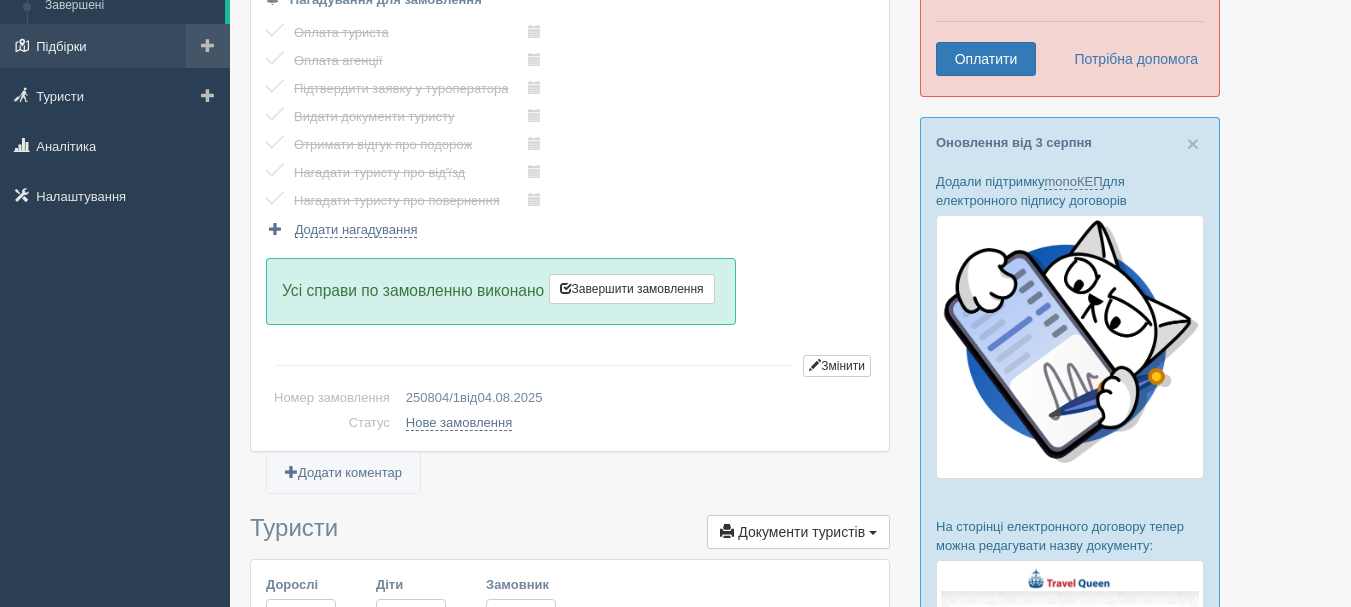scroll, scrollTop: 0, scrollLeft: 0, axis: both 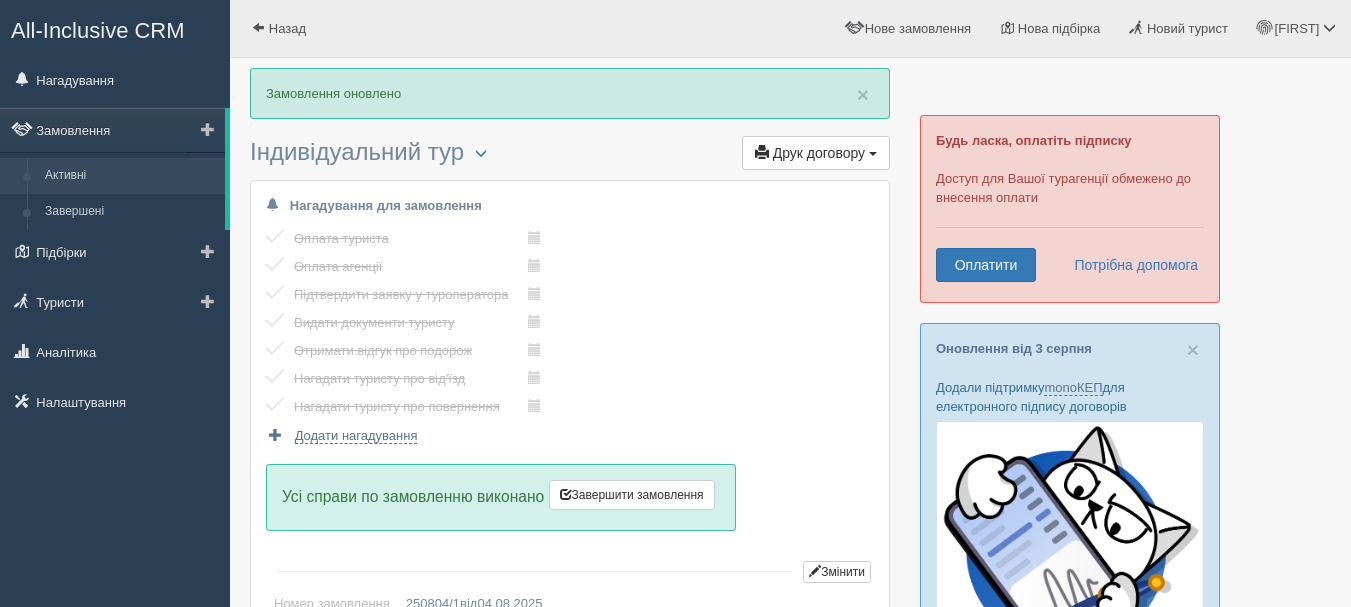 click on "Активні" at bounding box center [130, 176] 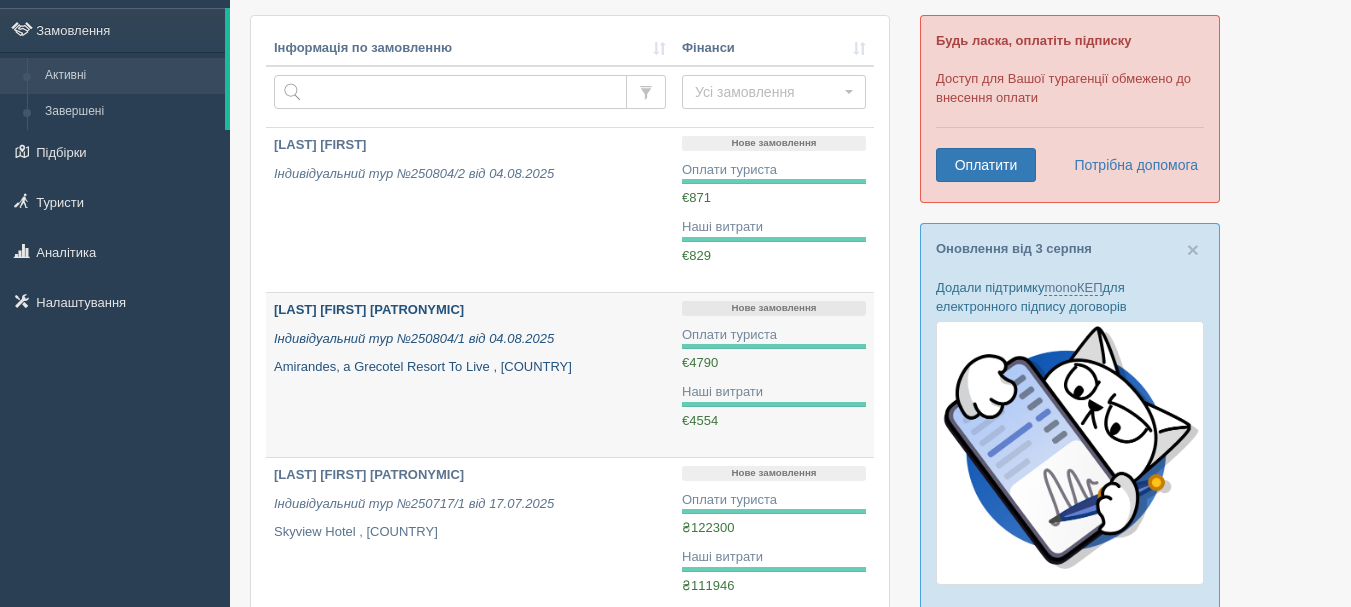 scroll, scrollTop: 200, scrollLeft: 0, axis: vertical 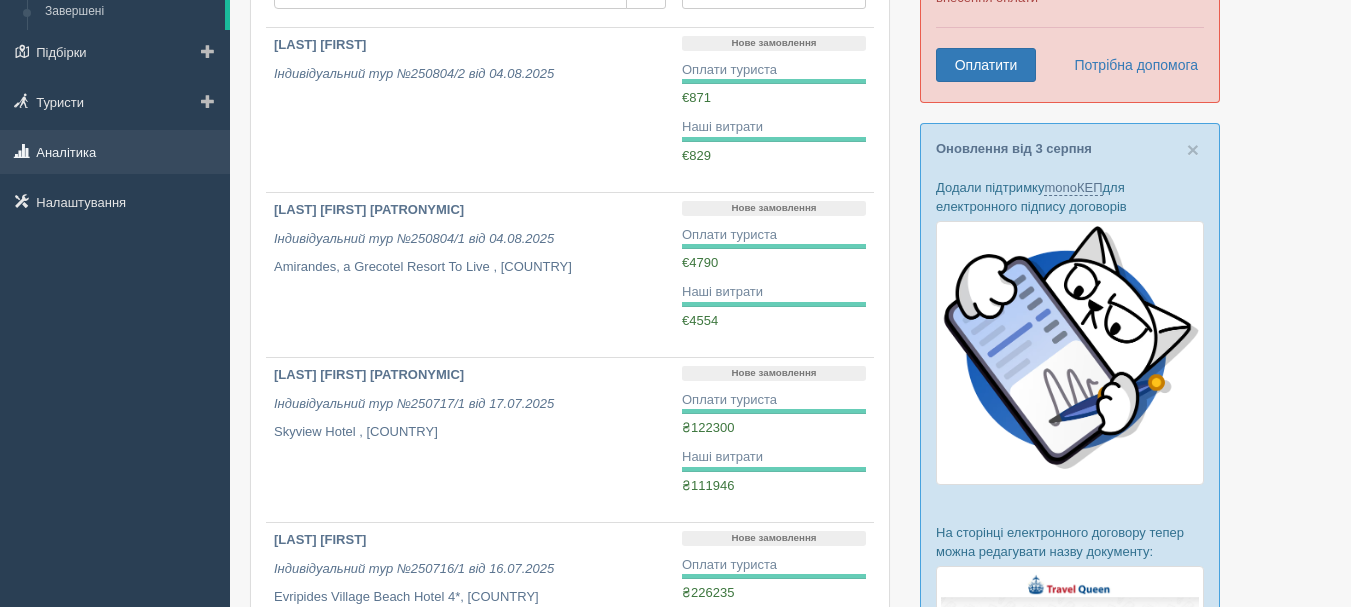 click on "Аналітика" at bounding box center (115, 152) 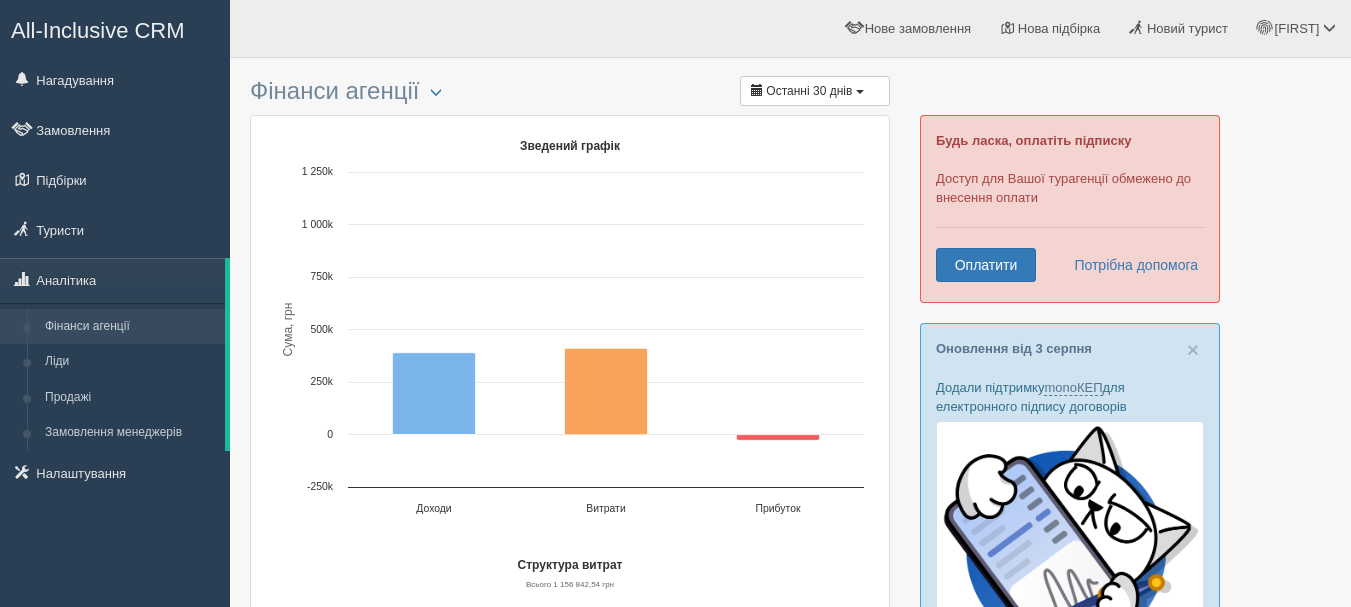 scroll, scrollTop: 0, scrollLeft: 0, axis: both 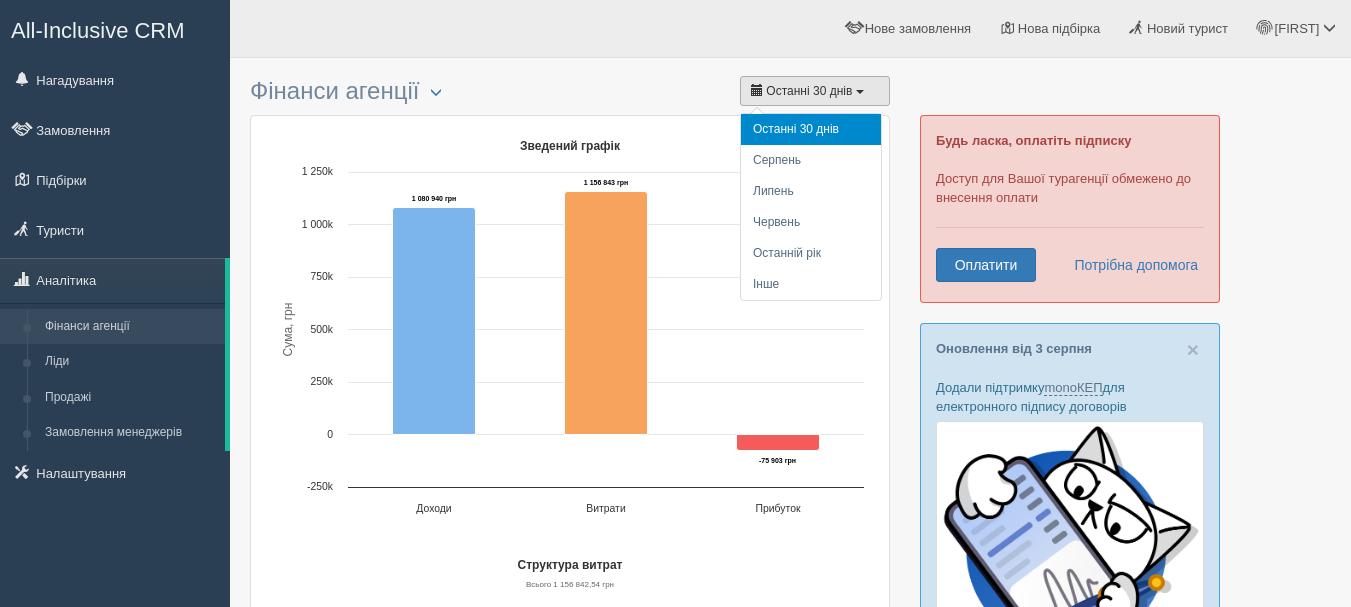click on "Останні 30 днів" at bounding box center [809, 91] 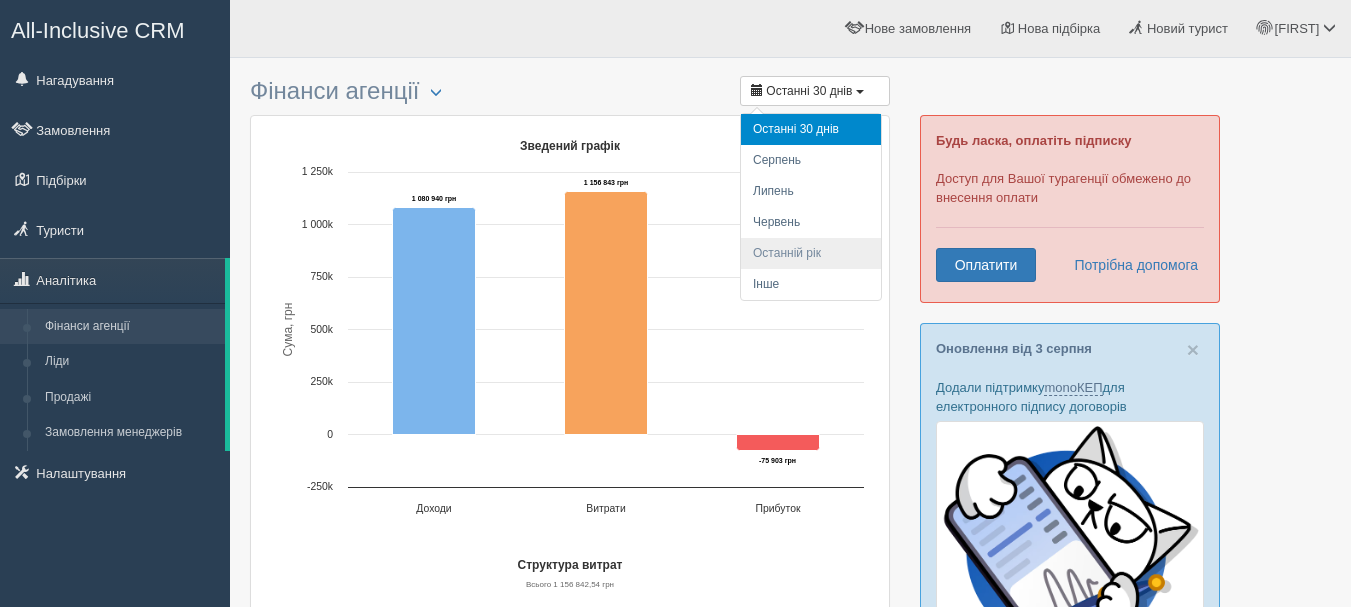 click on "Останній рік" at bounding box center [811, 253] 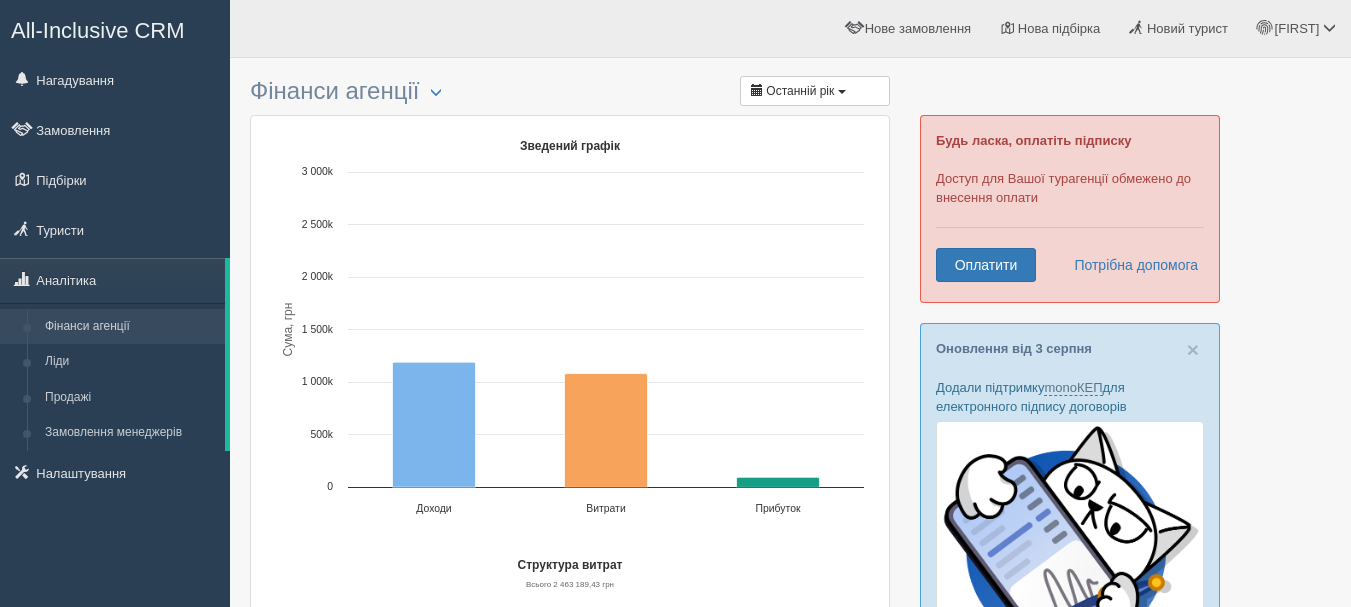 scroll, scrollTop: 0, scrollLeft: 0, axis: both 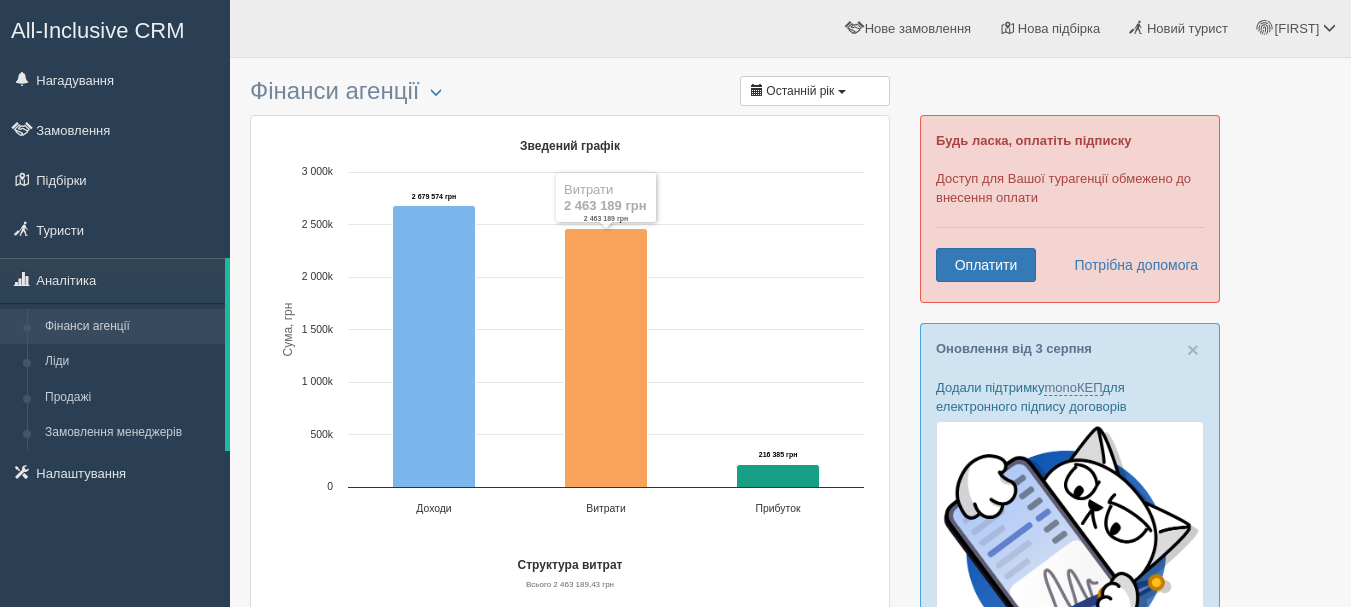 click on "All-Inclusive CRM" at bounding box center (98, 30) 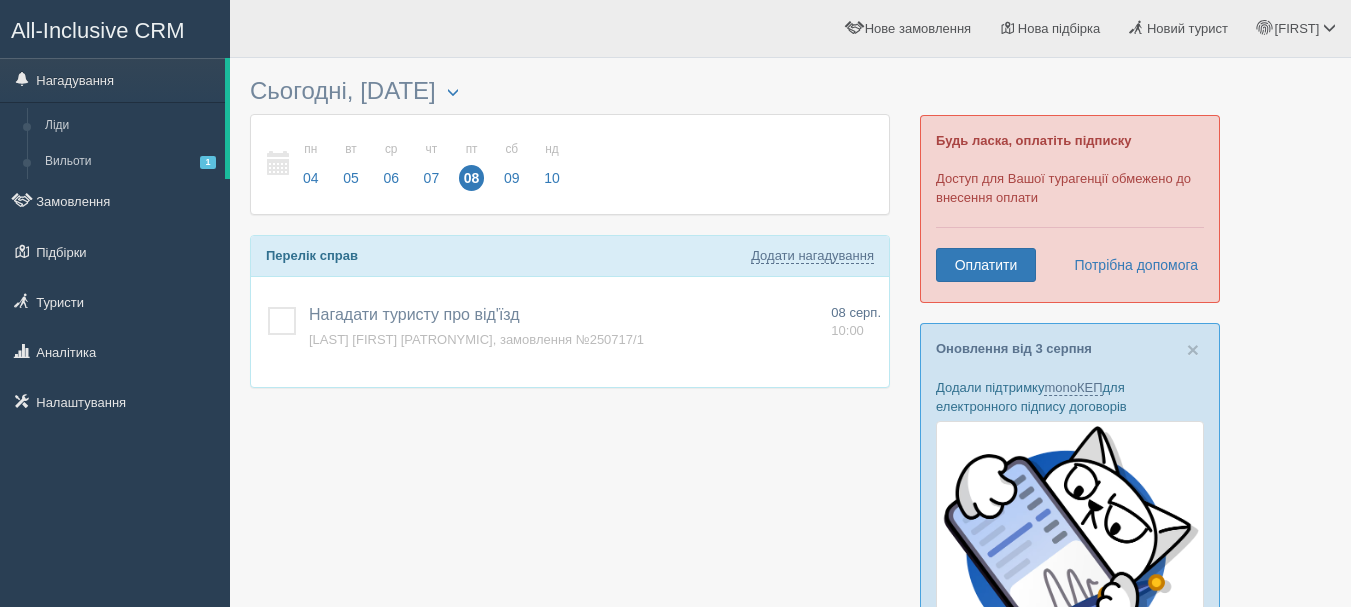 scroll, scrollTop: 0, scrollLeft: 0, axis: both 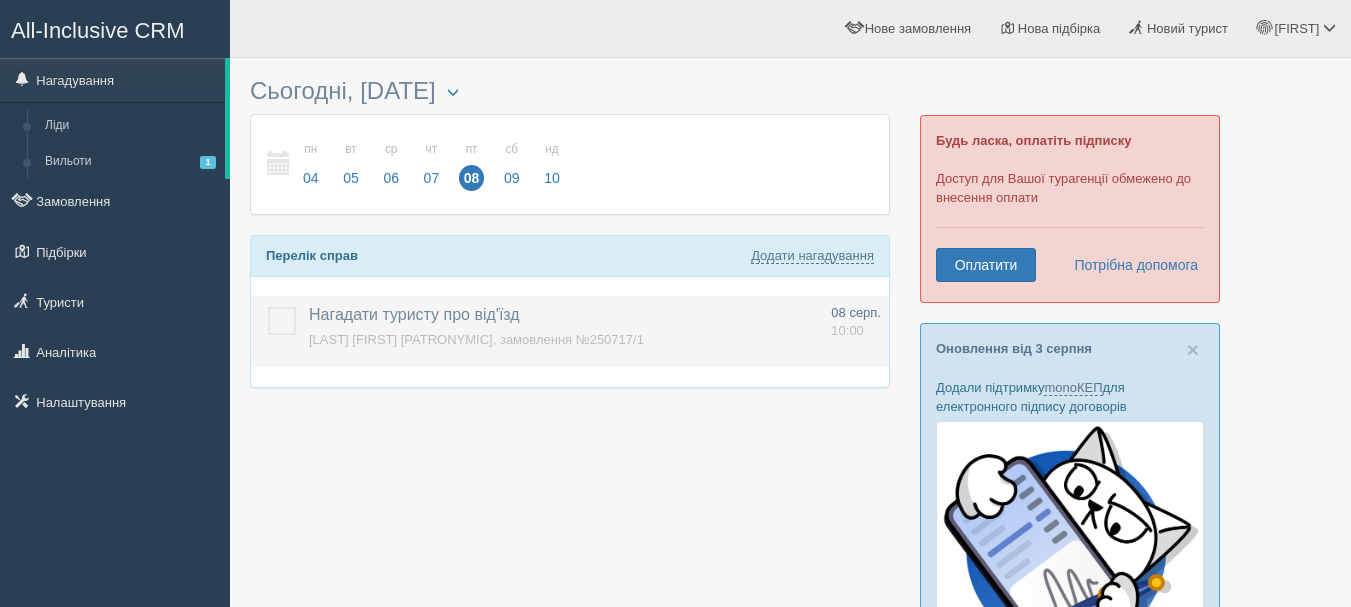 click at bounding box center (268, 307) 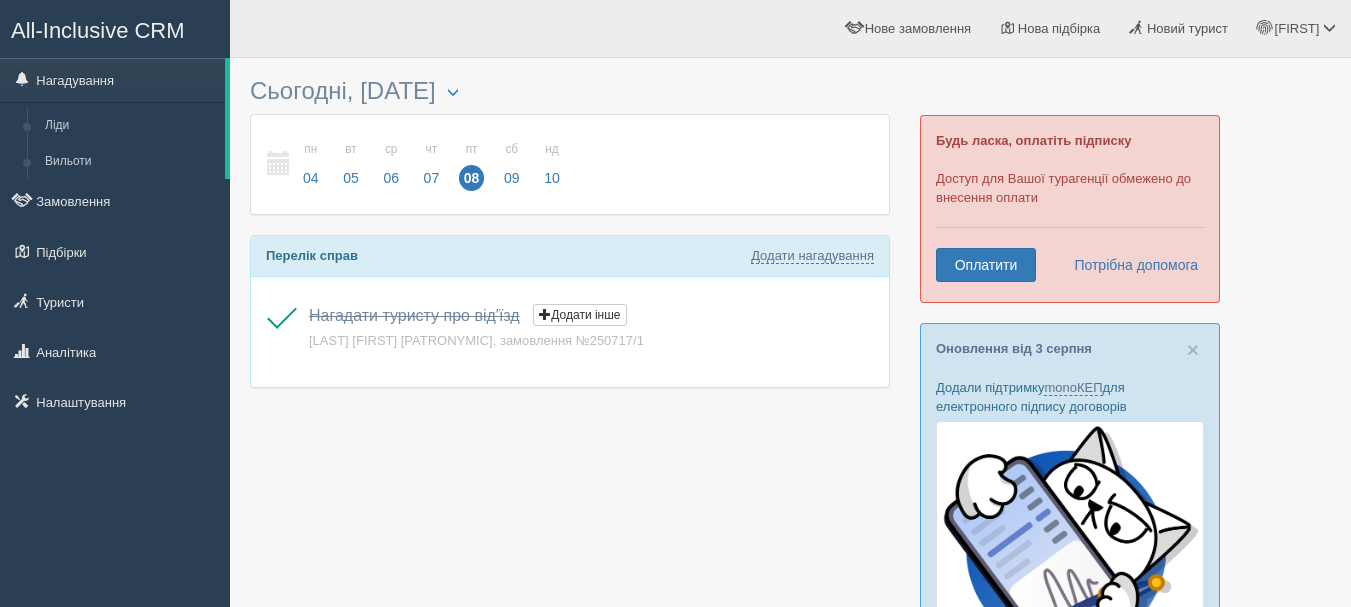 click on "All-Inclusive CRM" at bounding box center [98, 30] 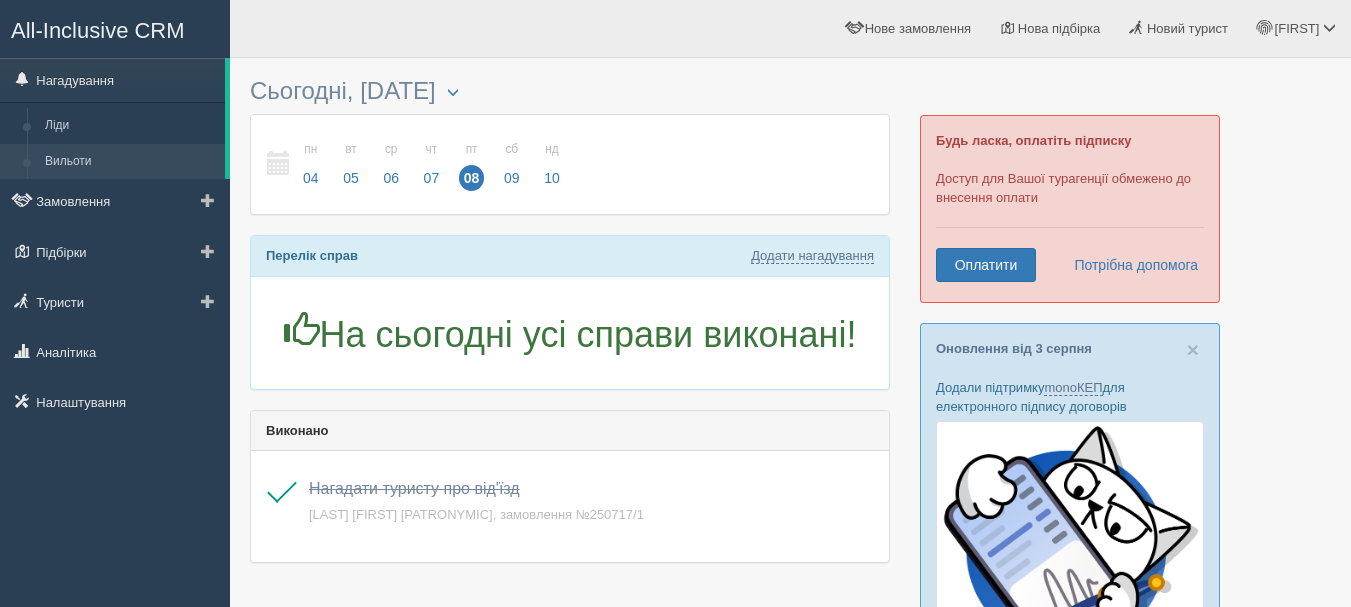 scroll, scrollTop: 0, scrollLeft: 0, axis: both 